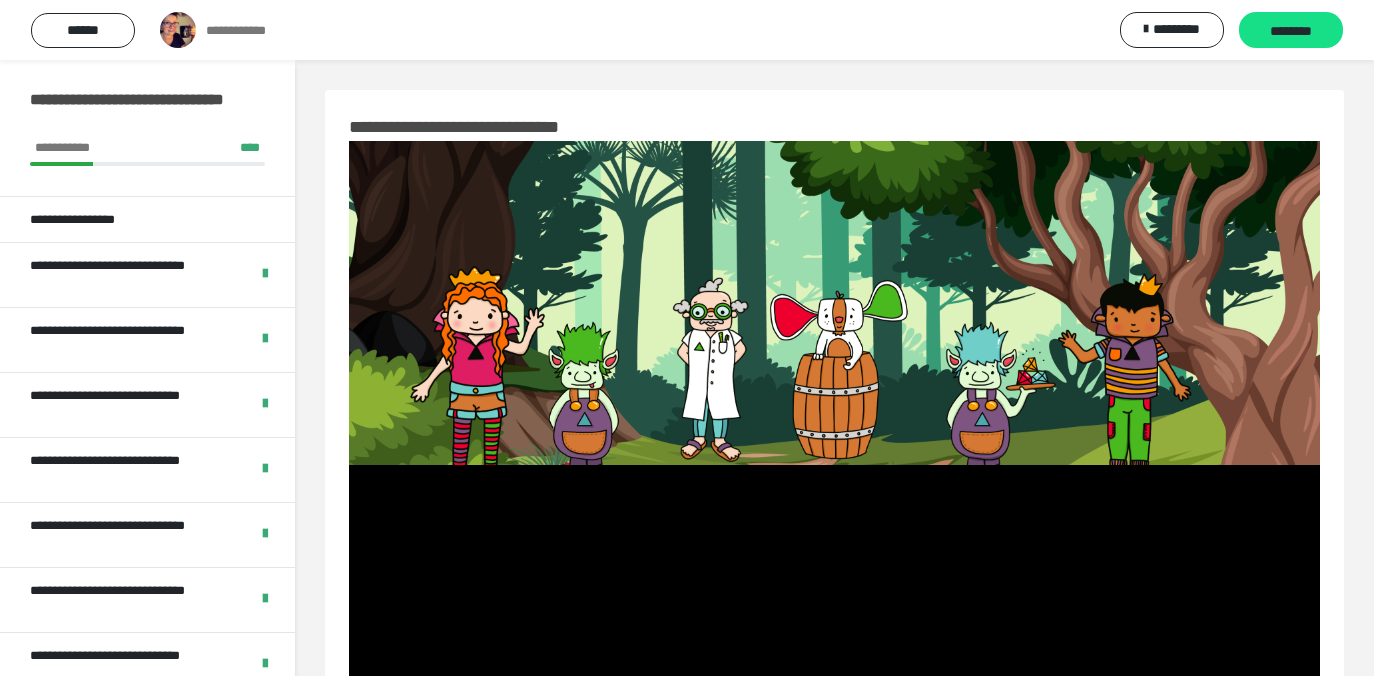 scroll, scrollTop: 309, scrollLeft: 0, axis: vertical 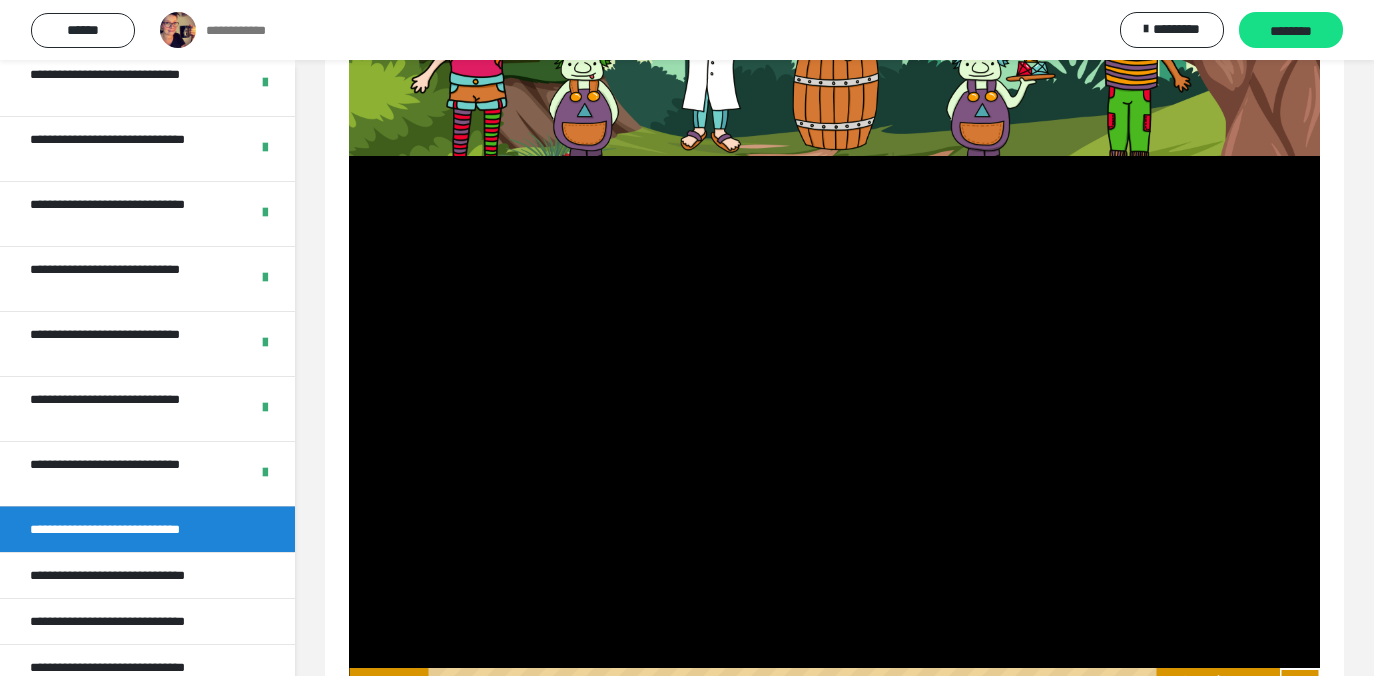 click at bounding box center (834, 429) 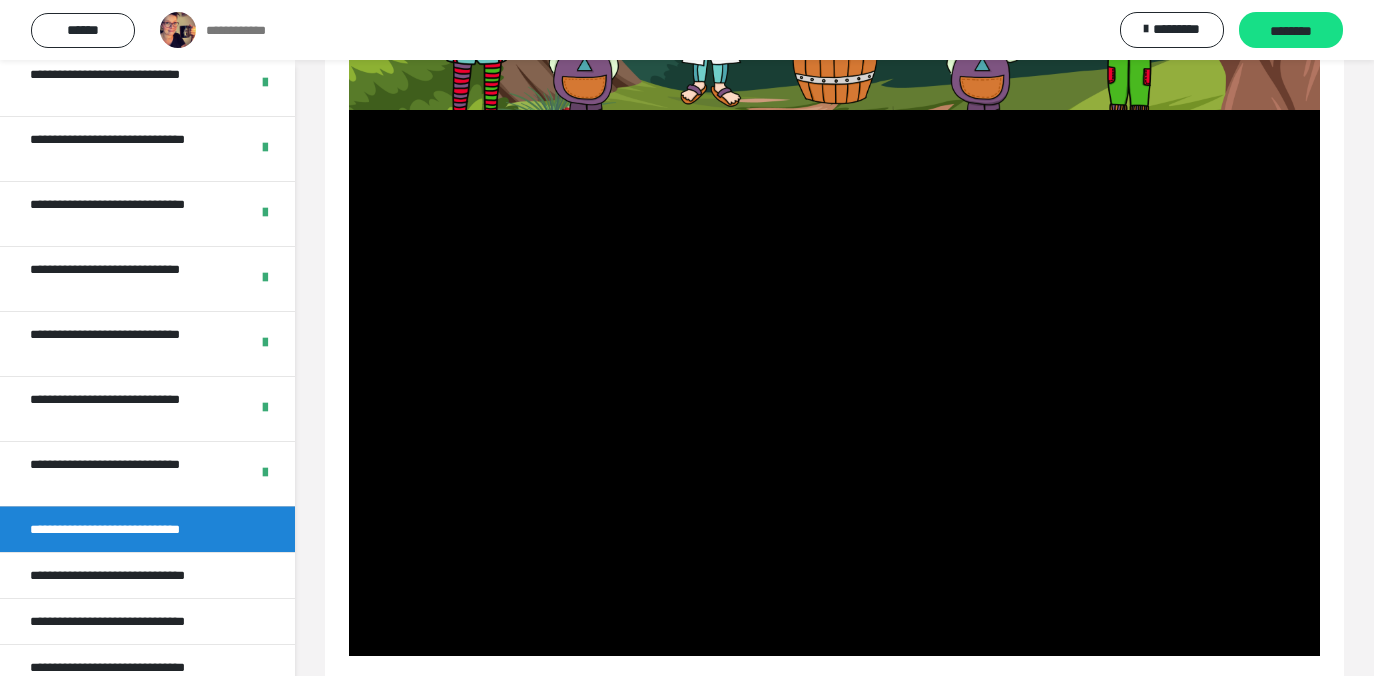 scroll, scrollTop: 365, scrollLeft: 0, axis: vertical 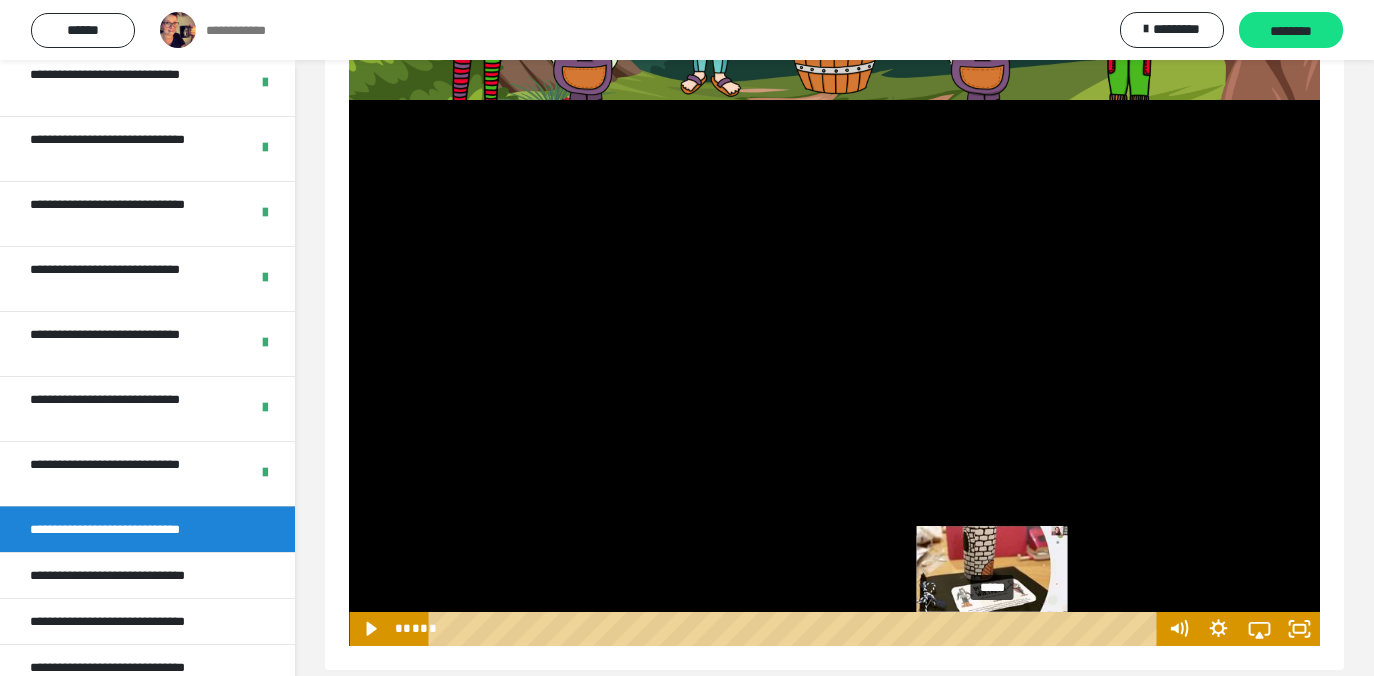 click at bounding box center (992, 628) 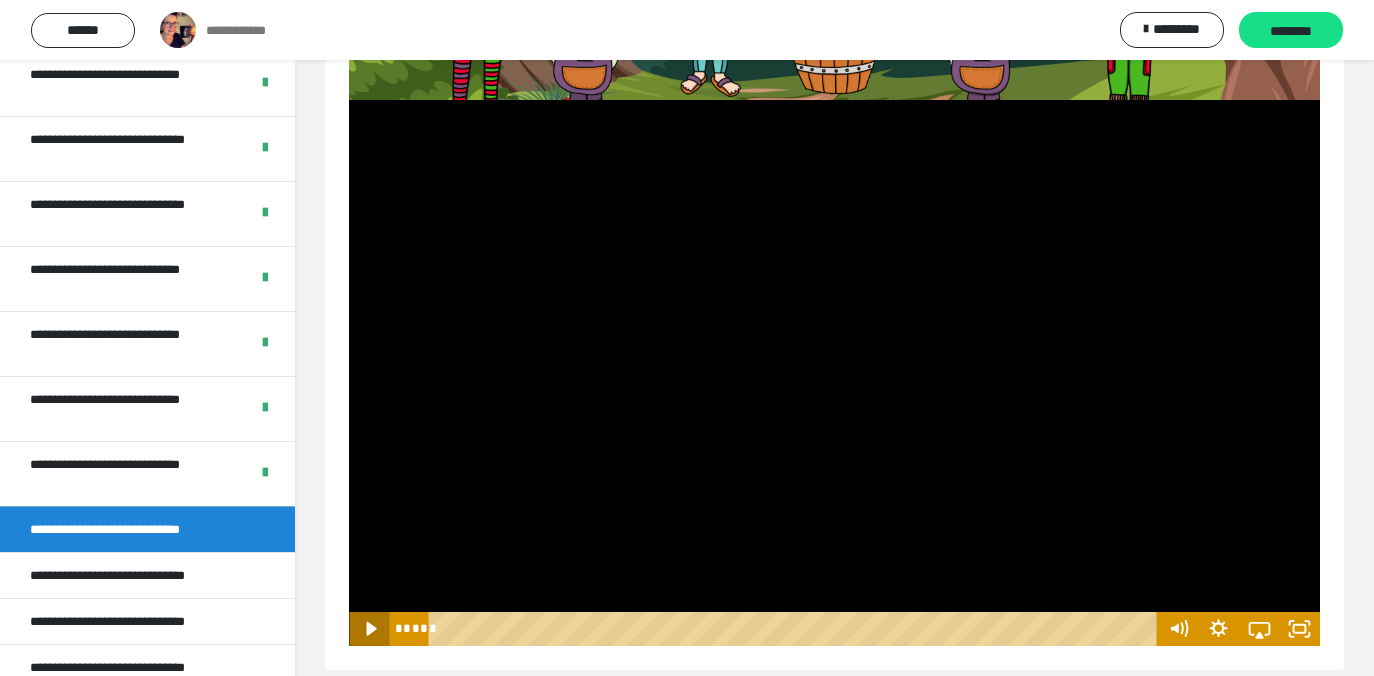 click 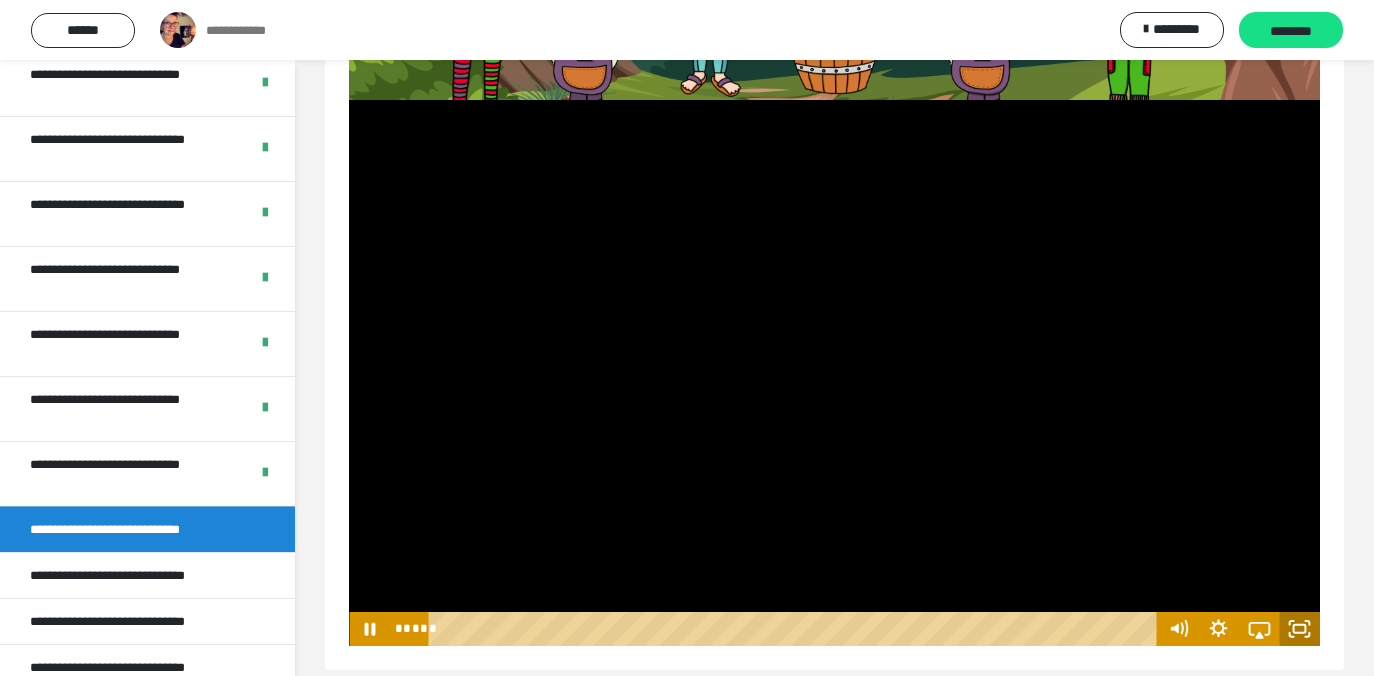 click 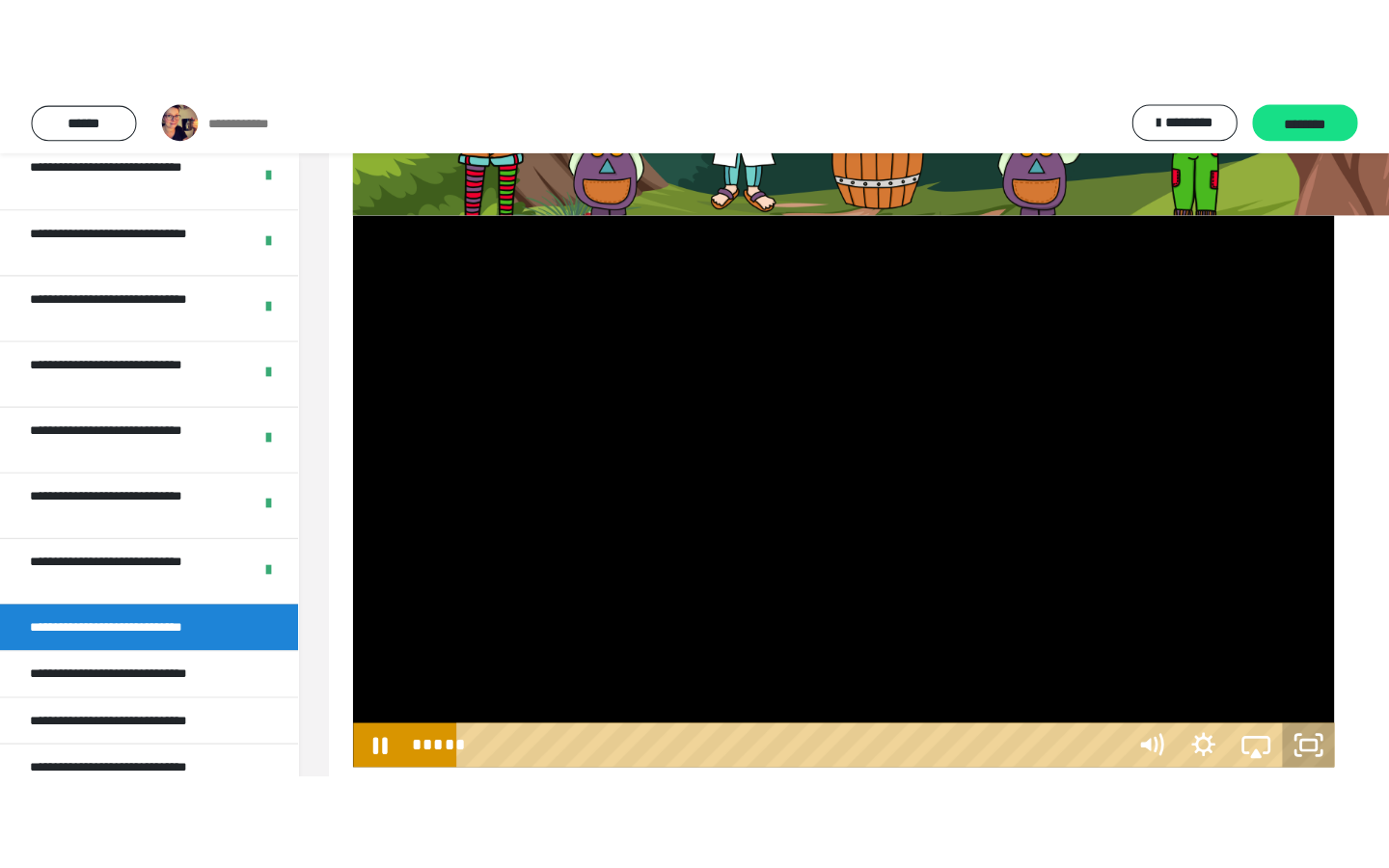 scroll, scrollTop: 159, scrollLeft: 0, axis: vertical 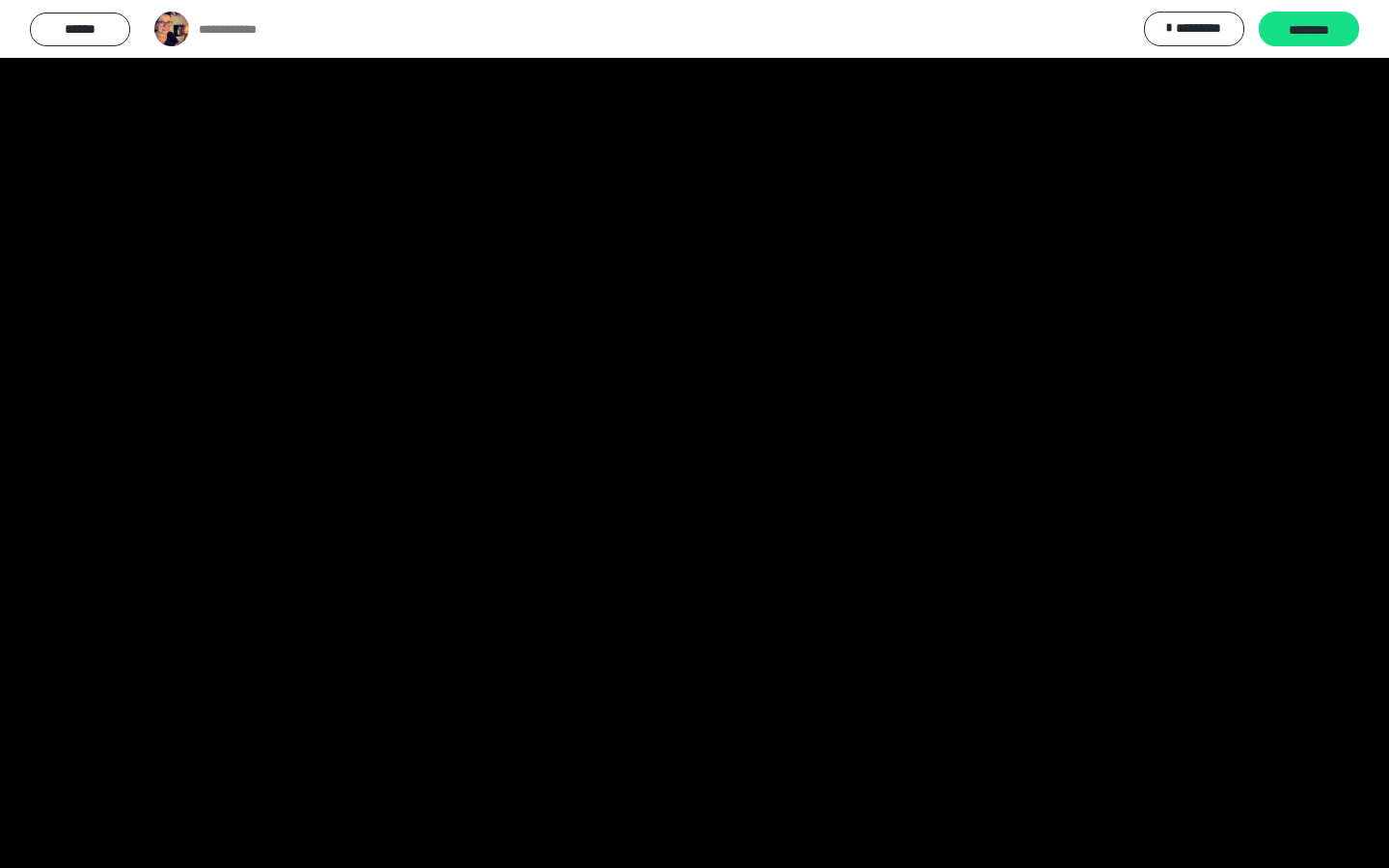 click at bounding box center (694, 434) 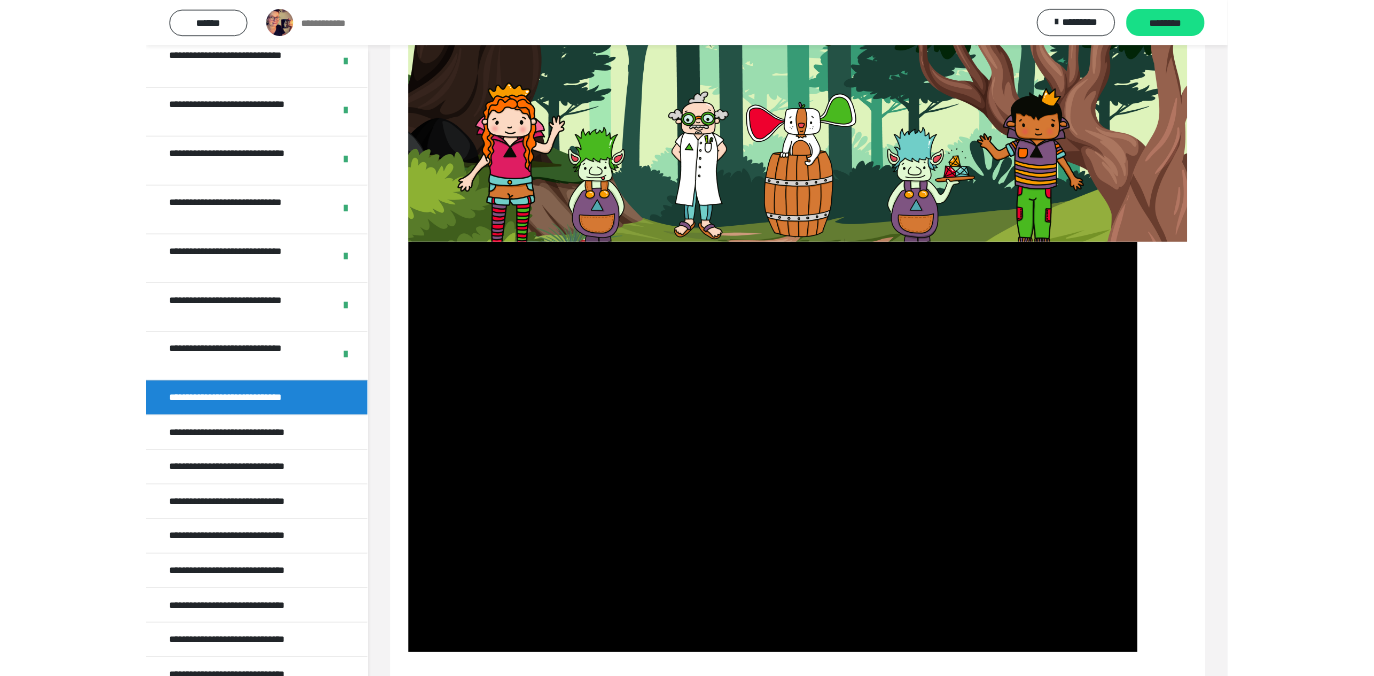 scroll, scrollTop: 309, scrollLeft: 0, axis: vertical 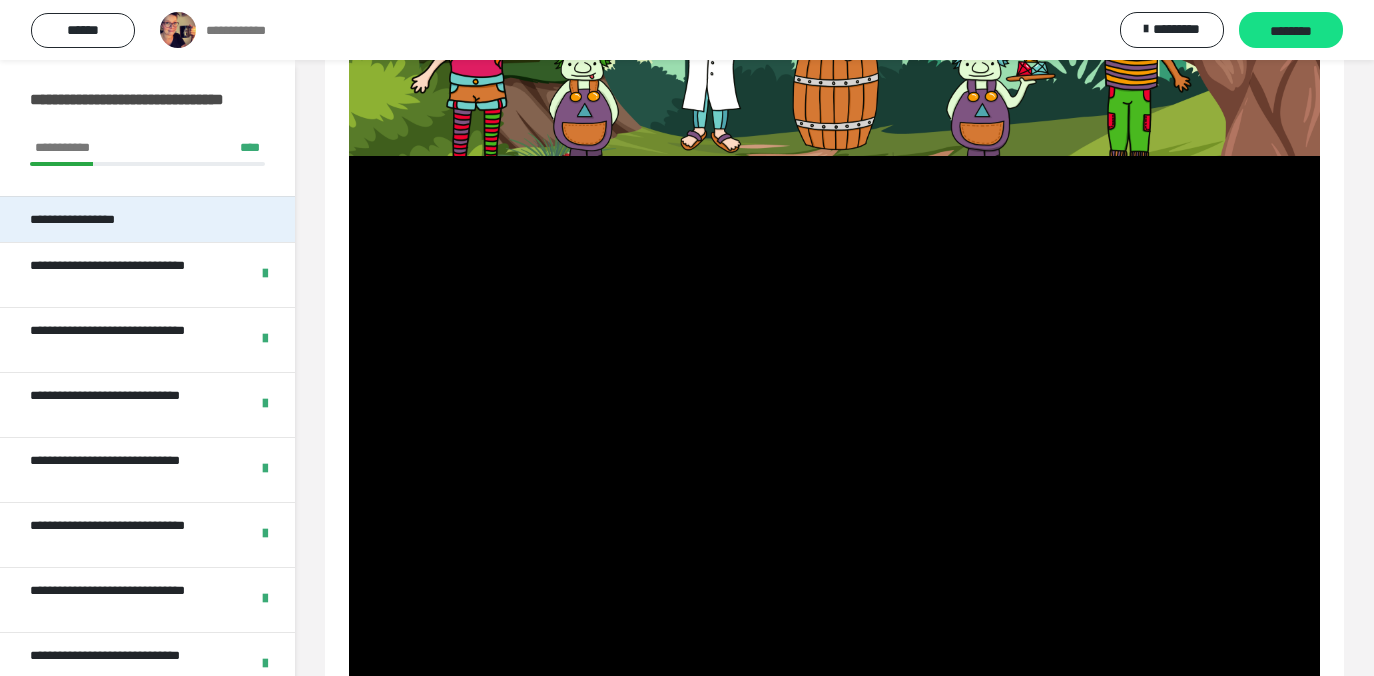 click on "**********" at bounding box center (83, 219) 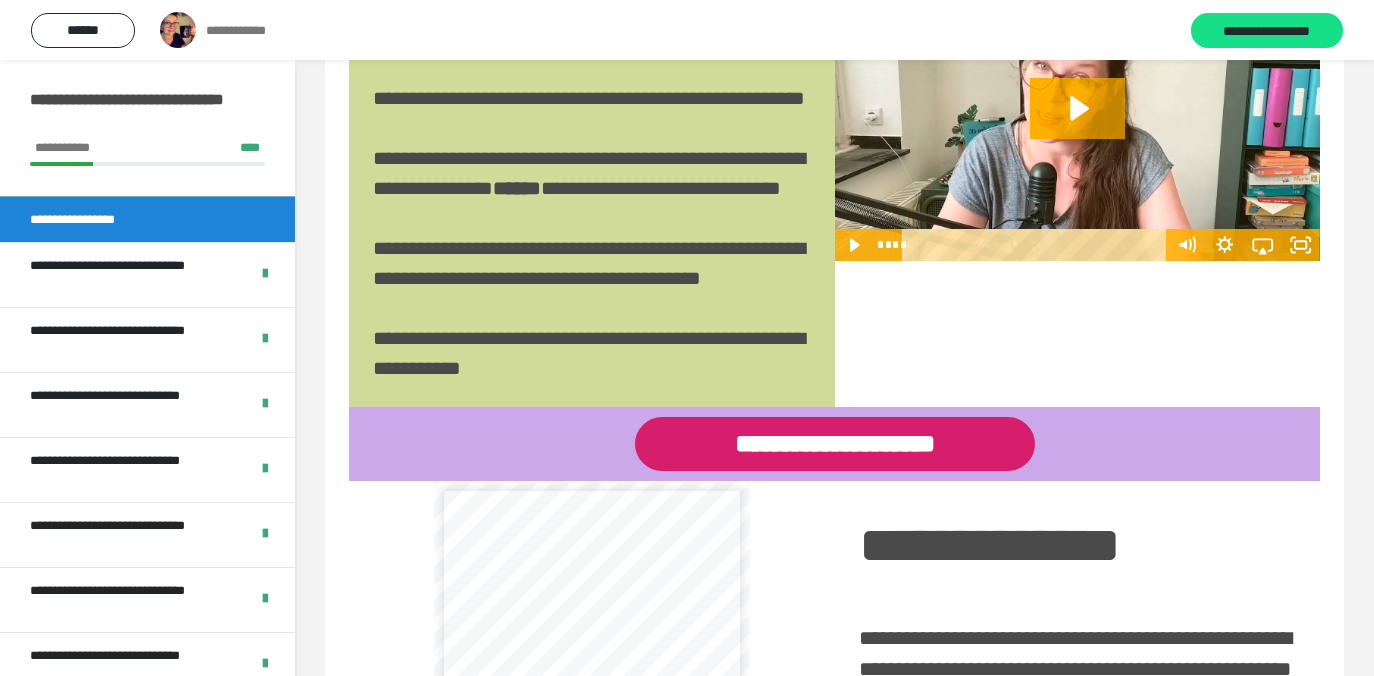 scroll, scrollTop: 1904, scrollLeft: 0, axis: vertical 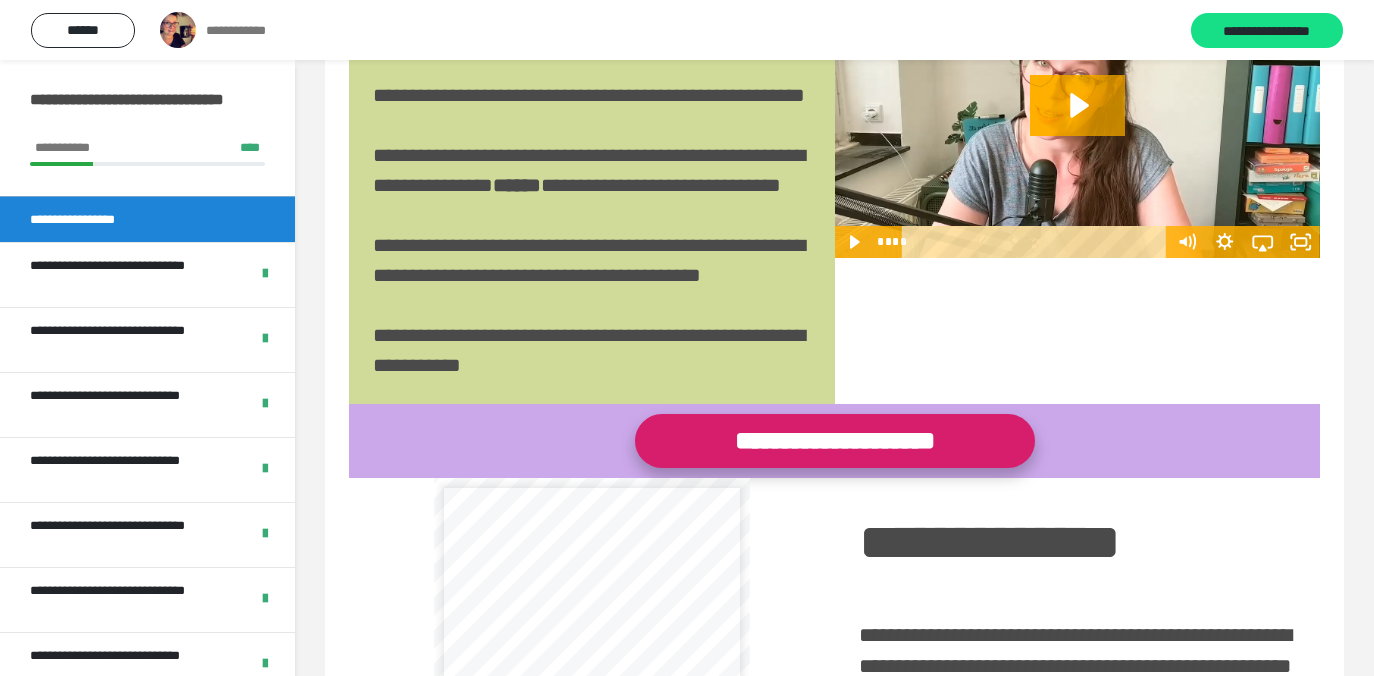 click on "**********" at bounding box center (835, 441) 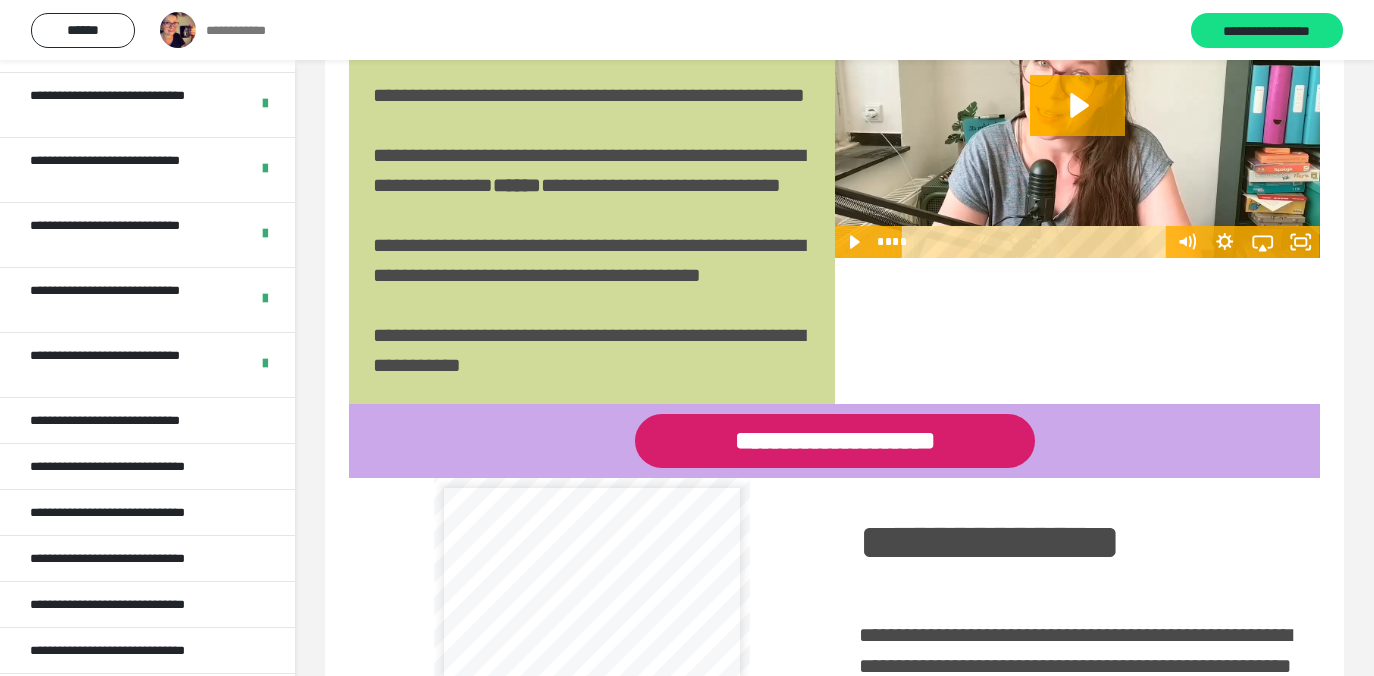 scroll, scrollTop: 570, scrollLeft: 0, axis: vertical 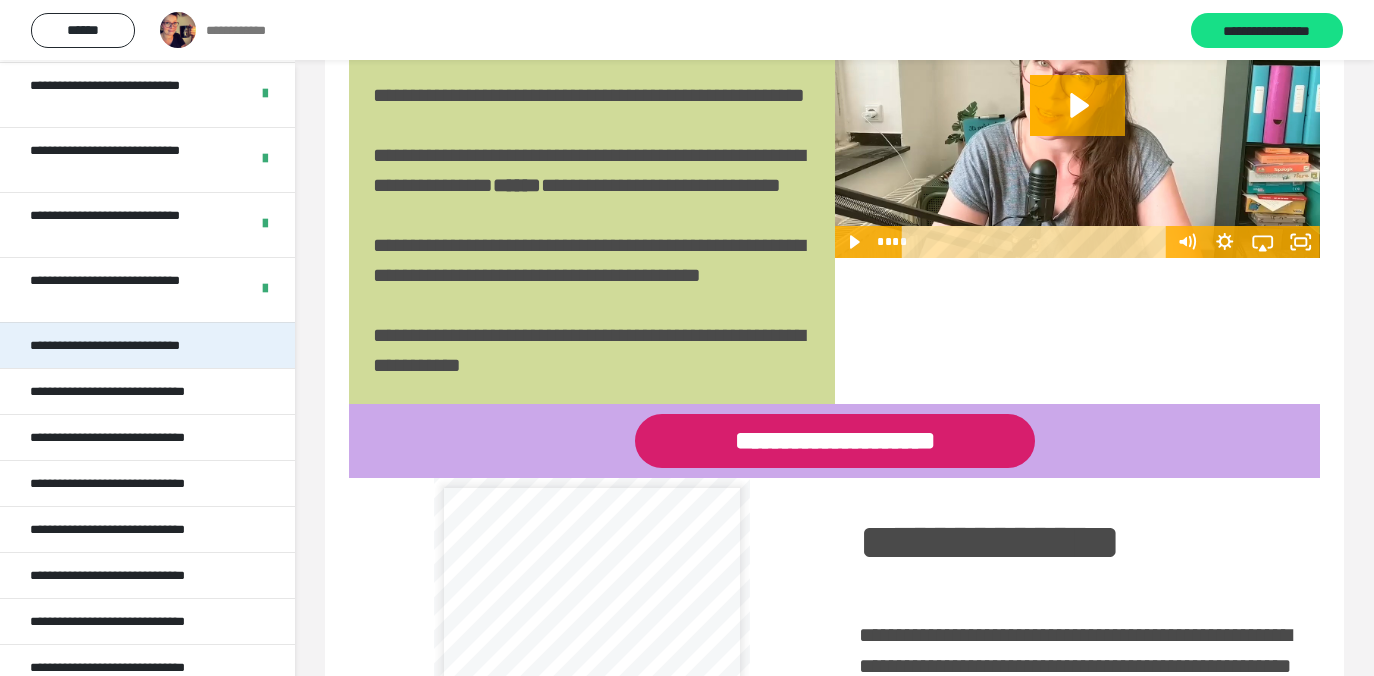 click on "**********" at bounding box center [133, 345] 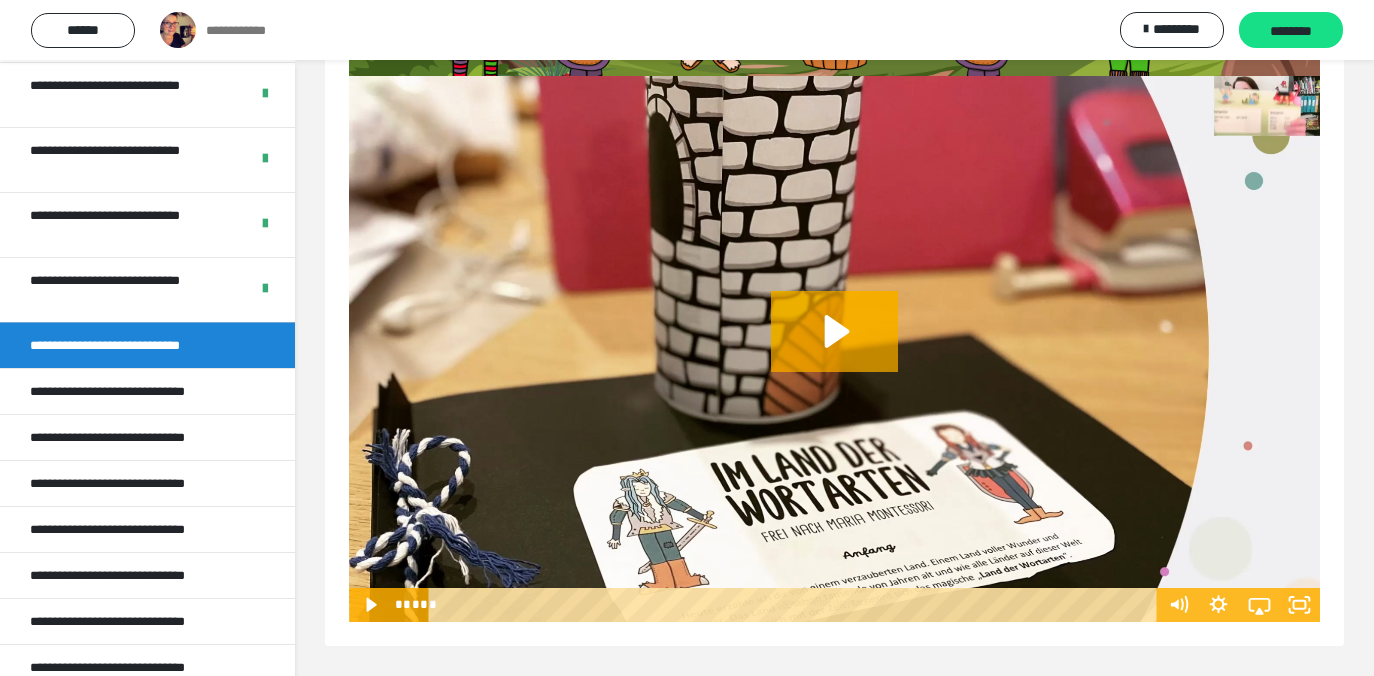 scroll, scrollTop: 389, scrollLeft: 0, axis: vertical 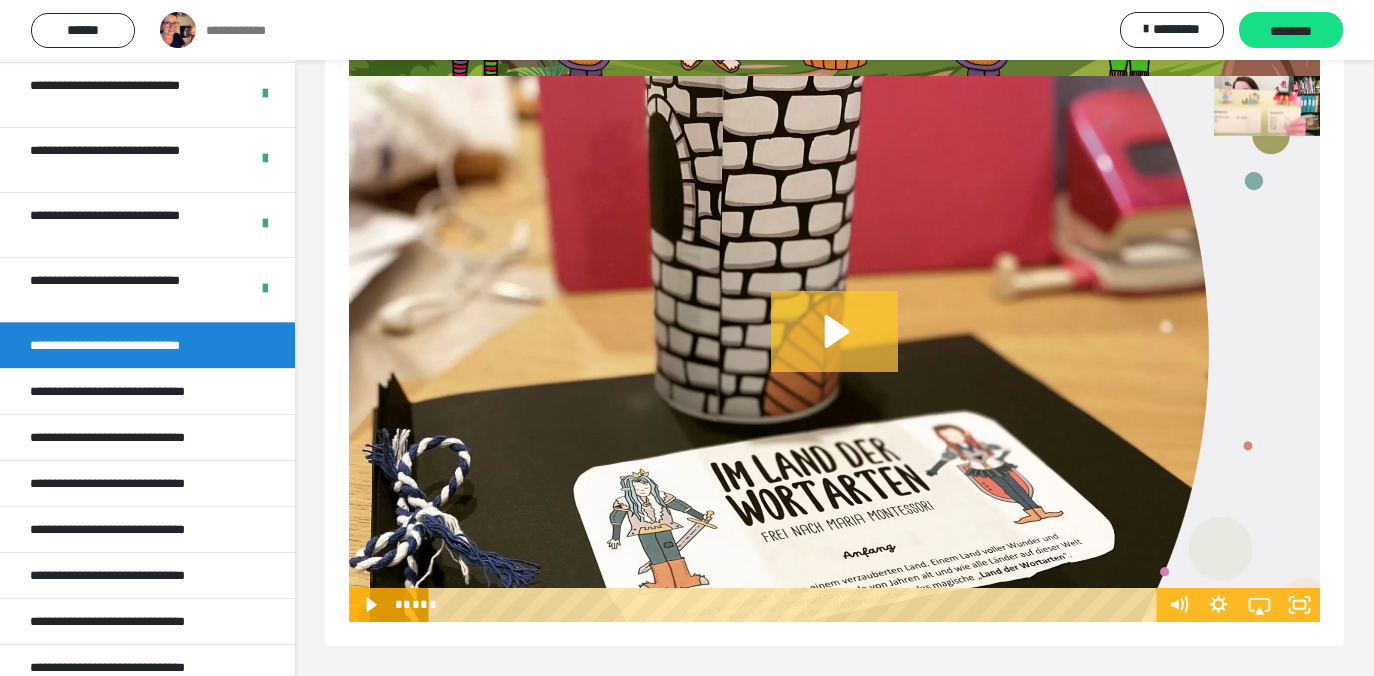 click 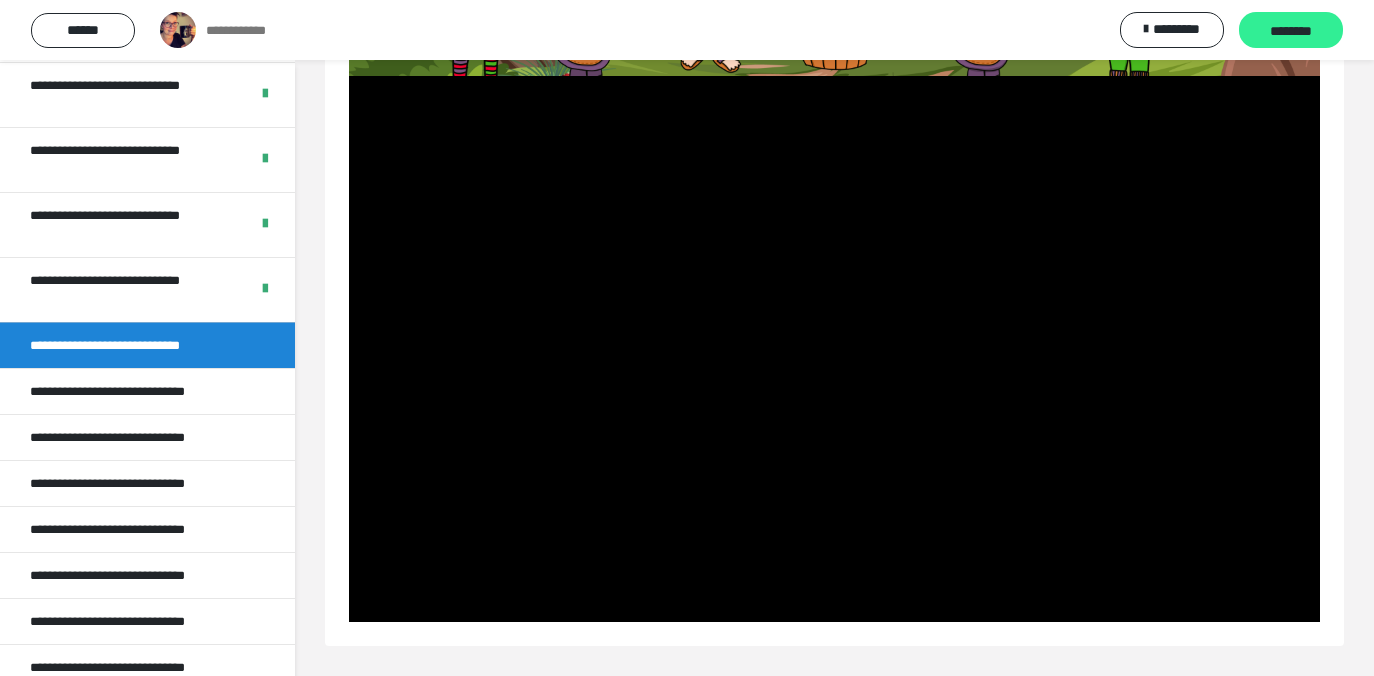 click on "********" at bounding box center [1291, 31] 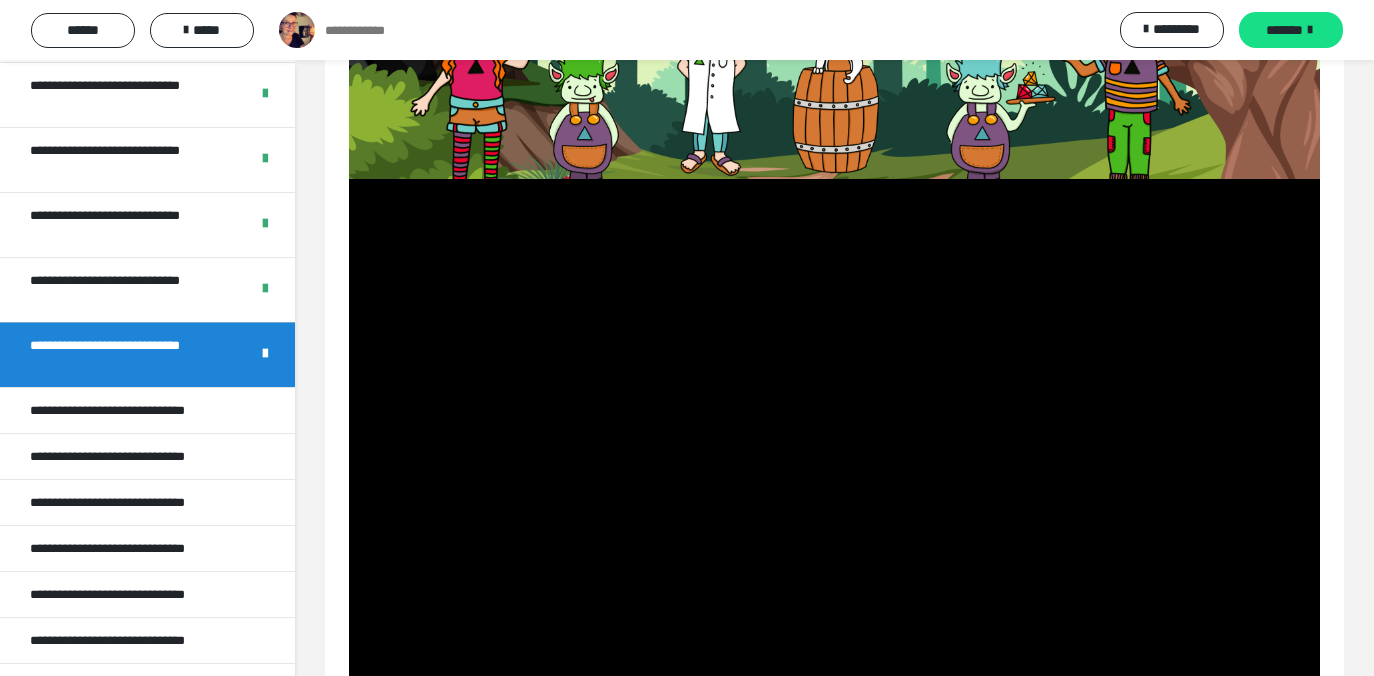 scroll, scrollTop: 258, scrollLeft: 0, axis: vertical 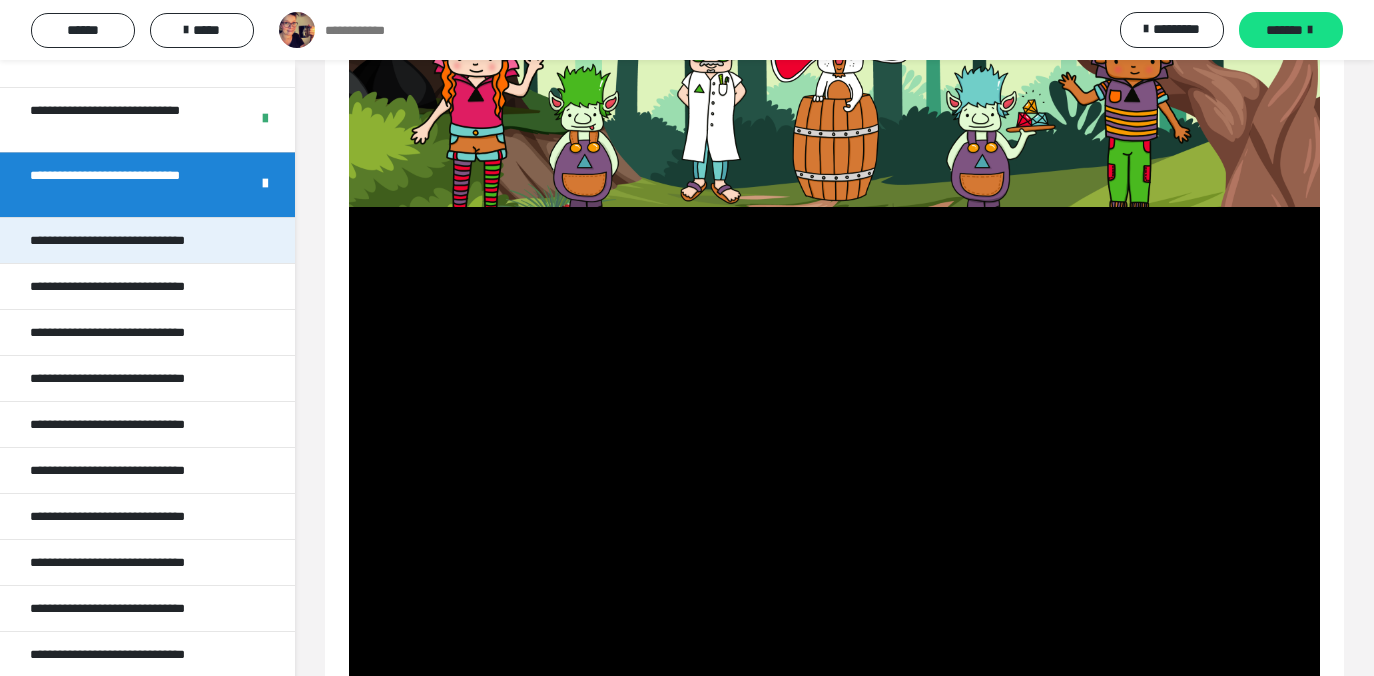 click on "**********" at bounding box center [135, 240] 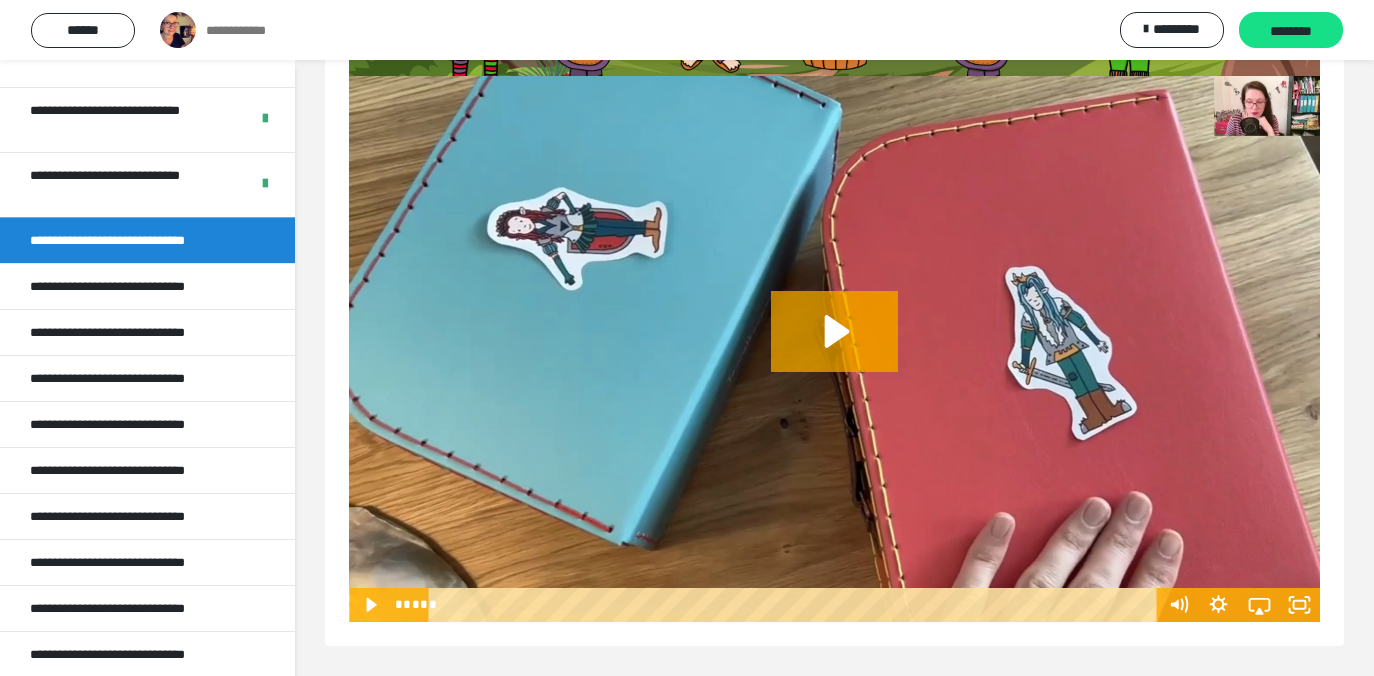 scroll, scrollTop: 389, scrollLeft: 0, axis: vertical 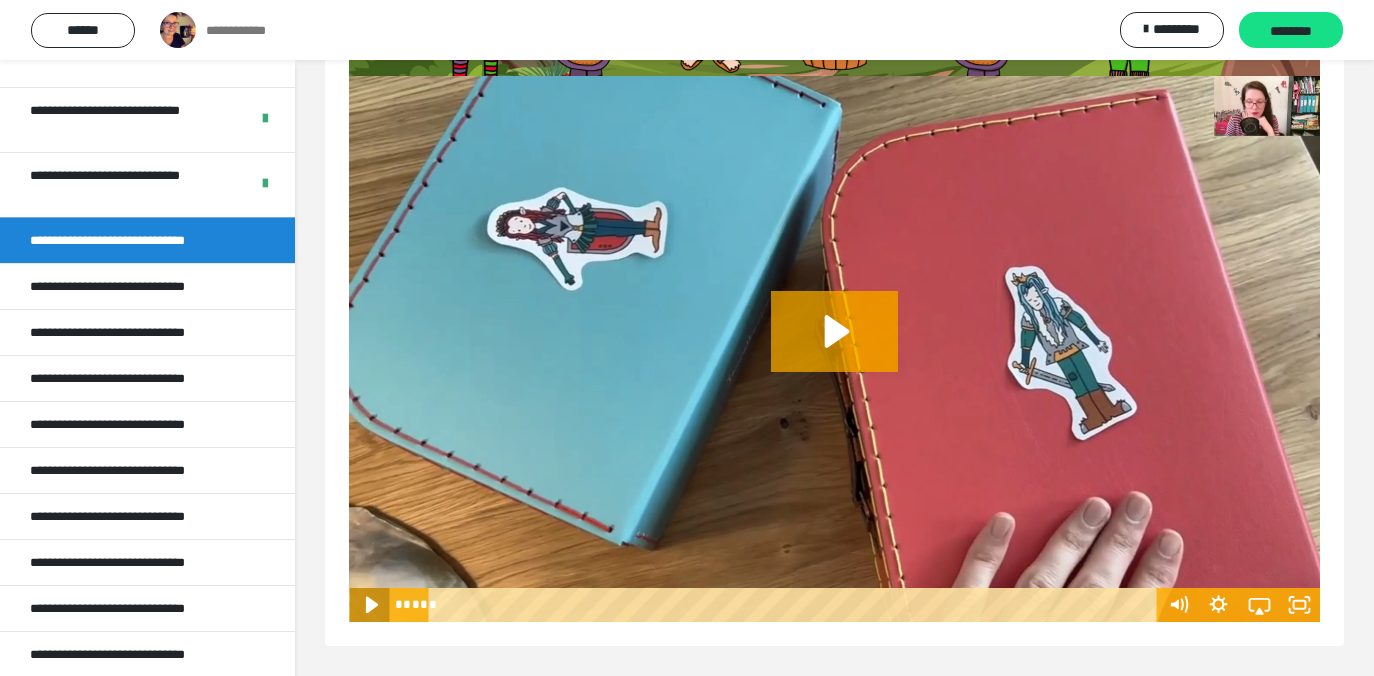 click 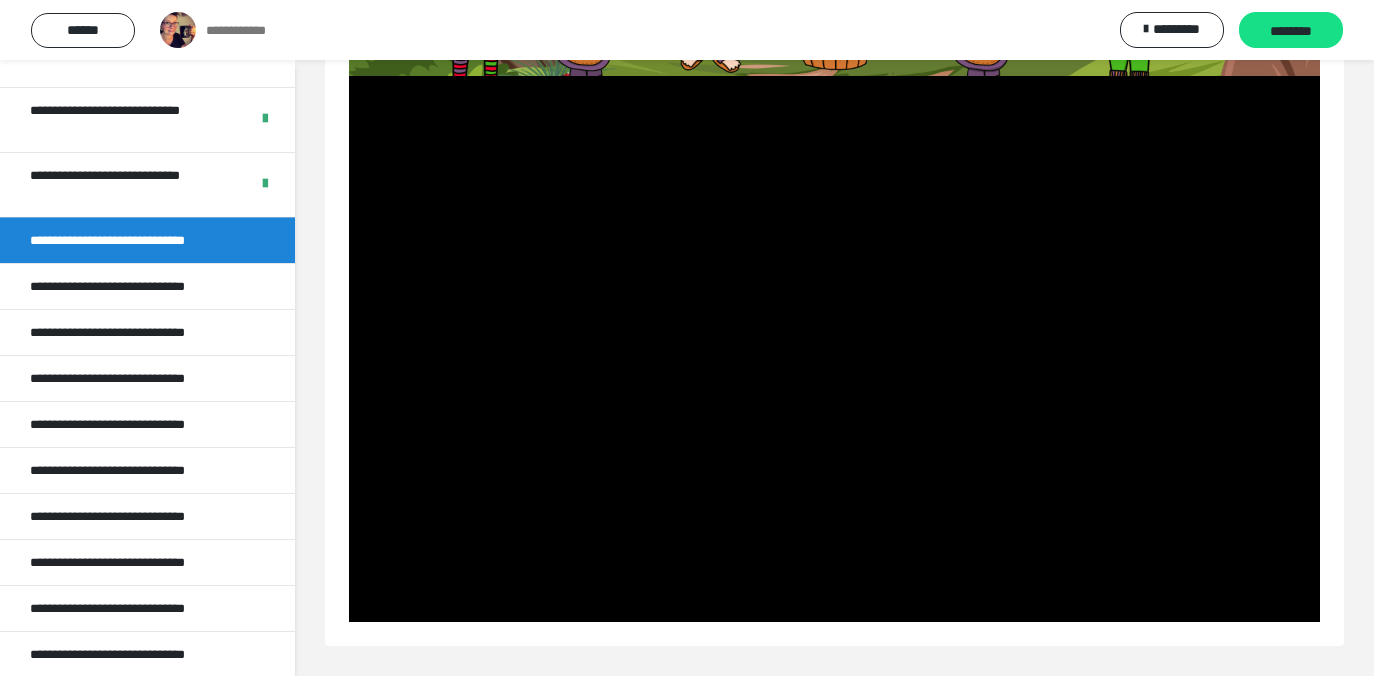 click at bounding box center (834, 349) 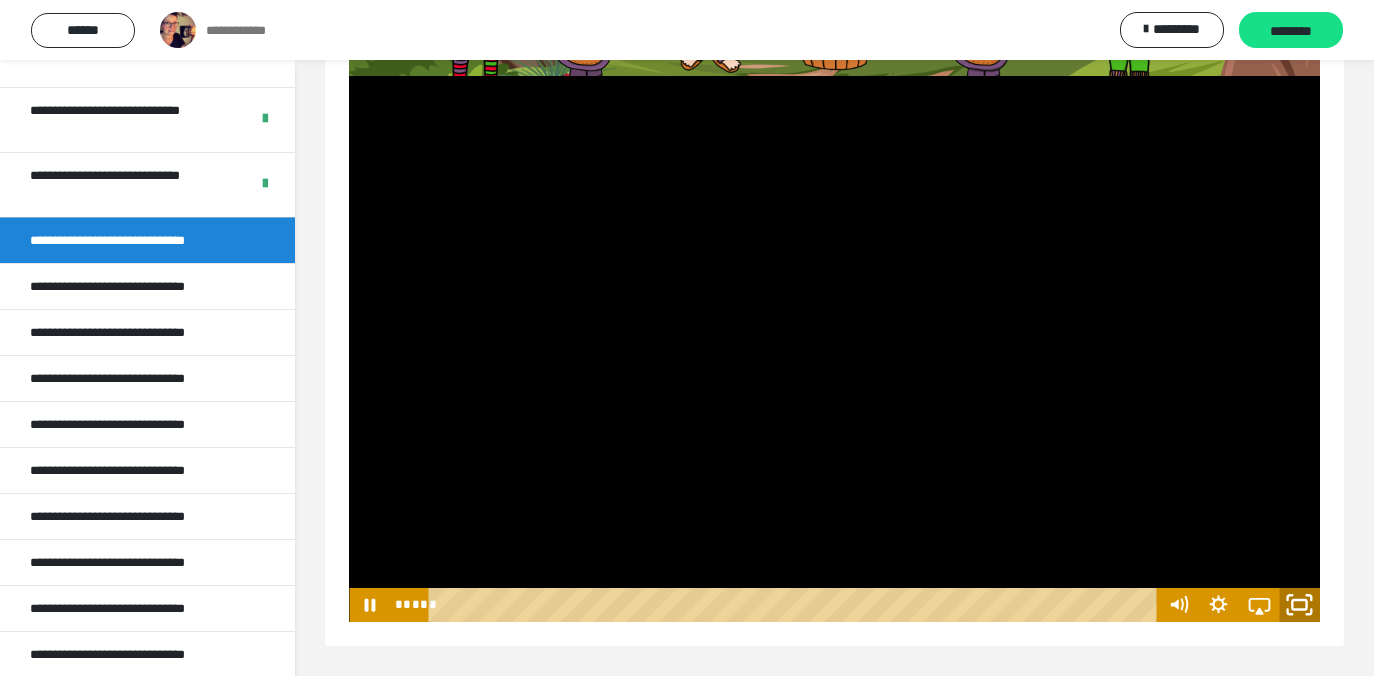 click 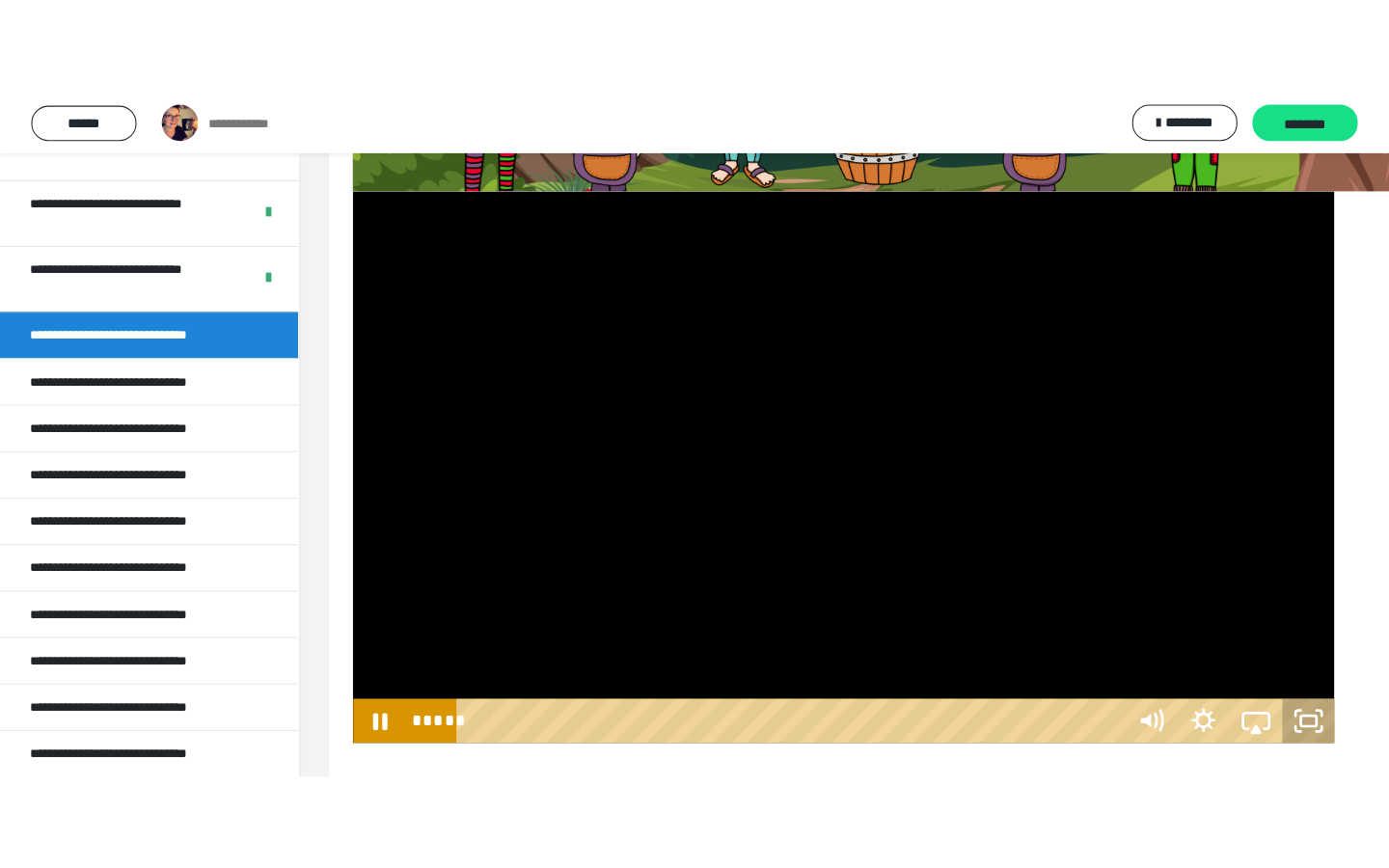 scroll, scrollTop: 159, scrollLeft: 0, axis: vertical 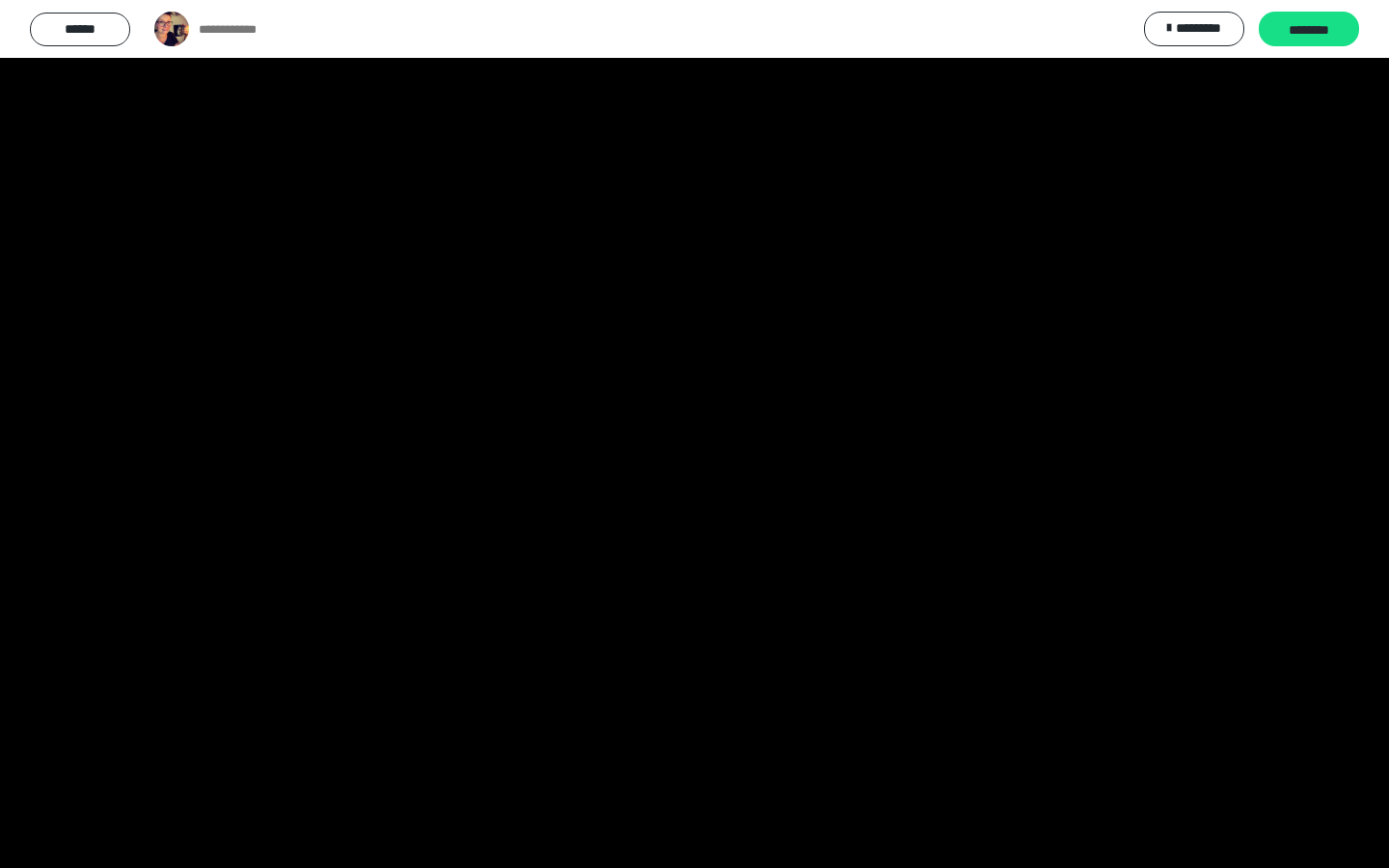click at bounding box center (694, 434) 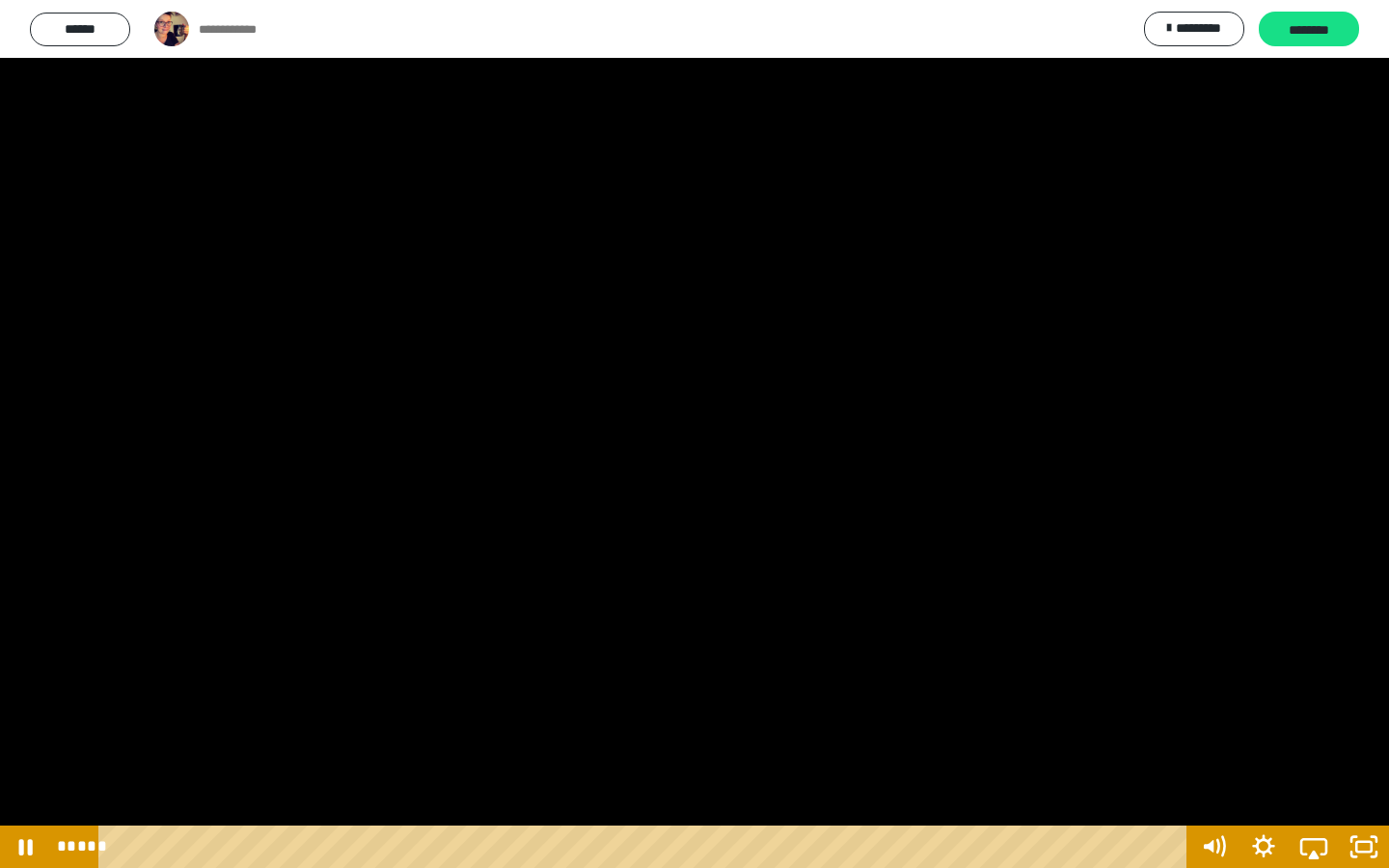 click at bounding box center (694, 434) 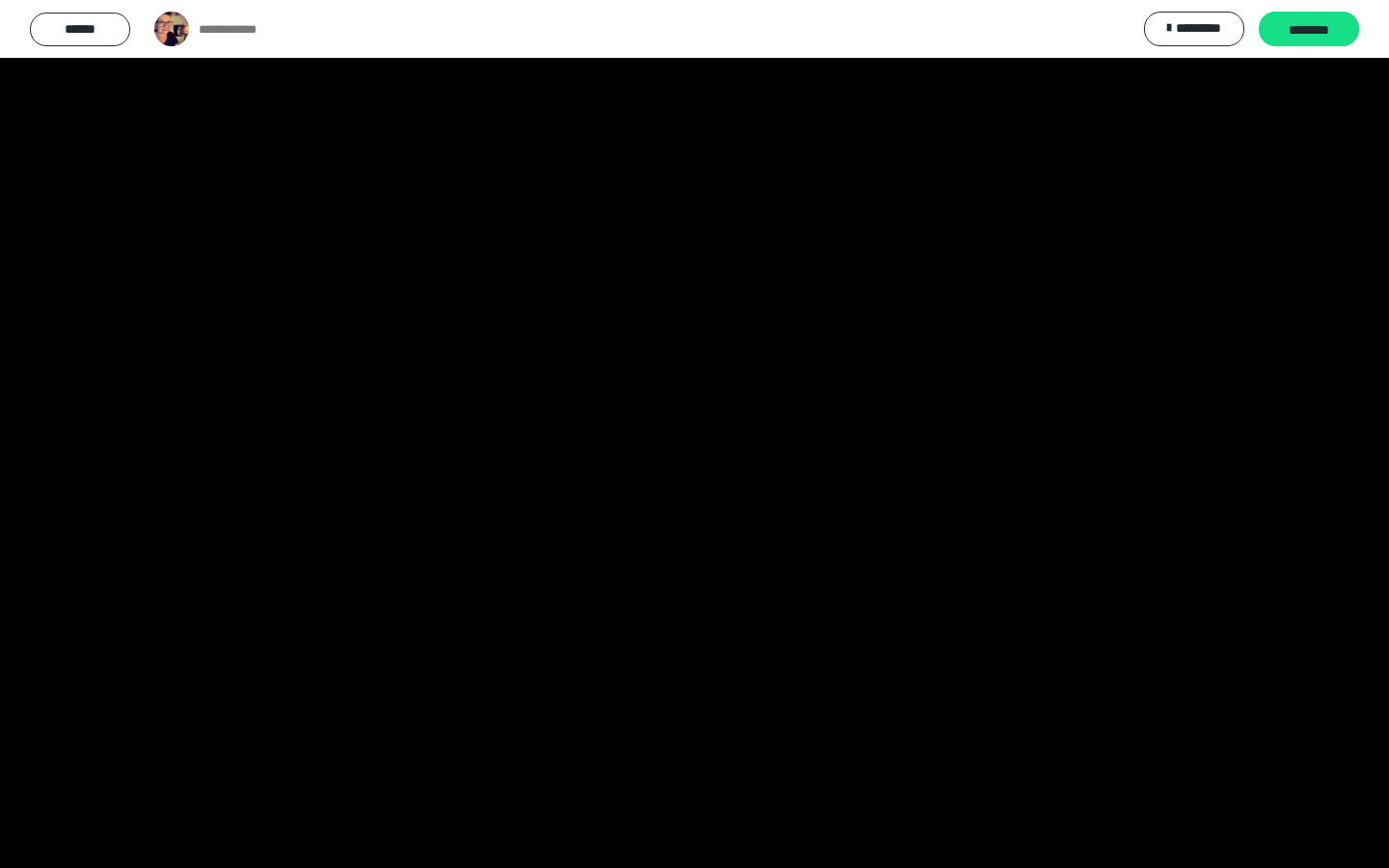 click at bounding box center (694, 434) 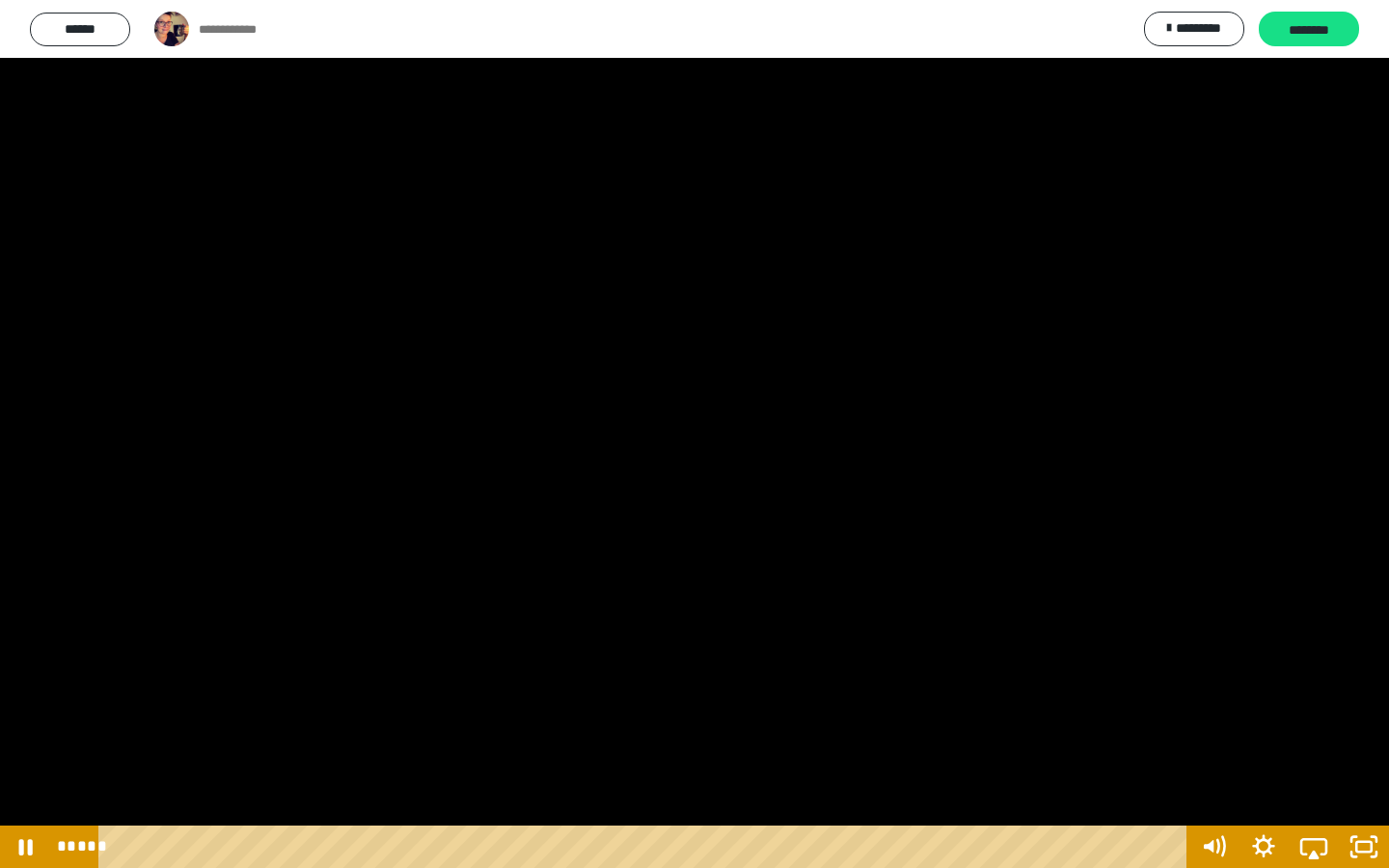 click at bounding box center (694, 434) 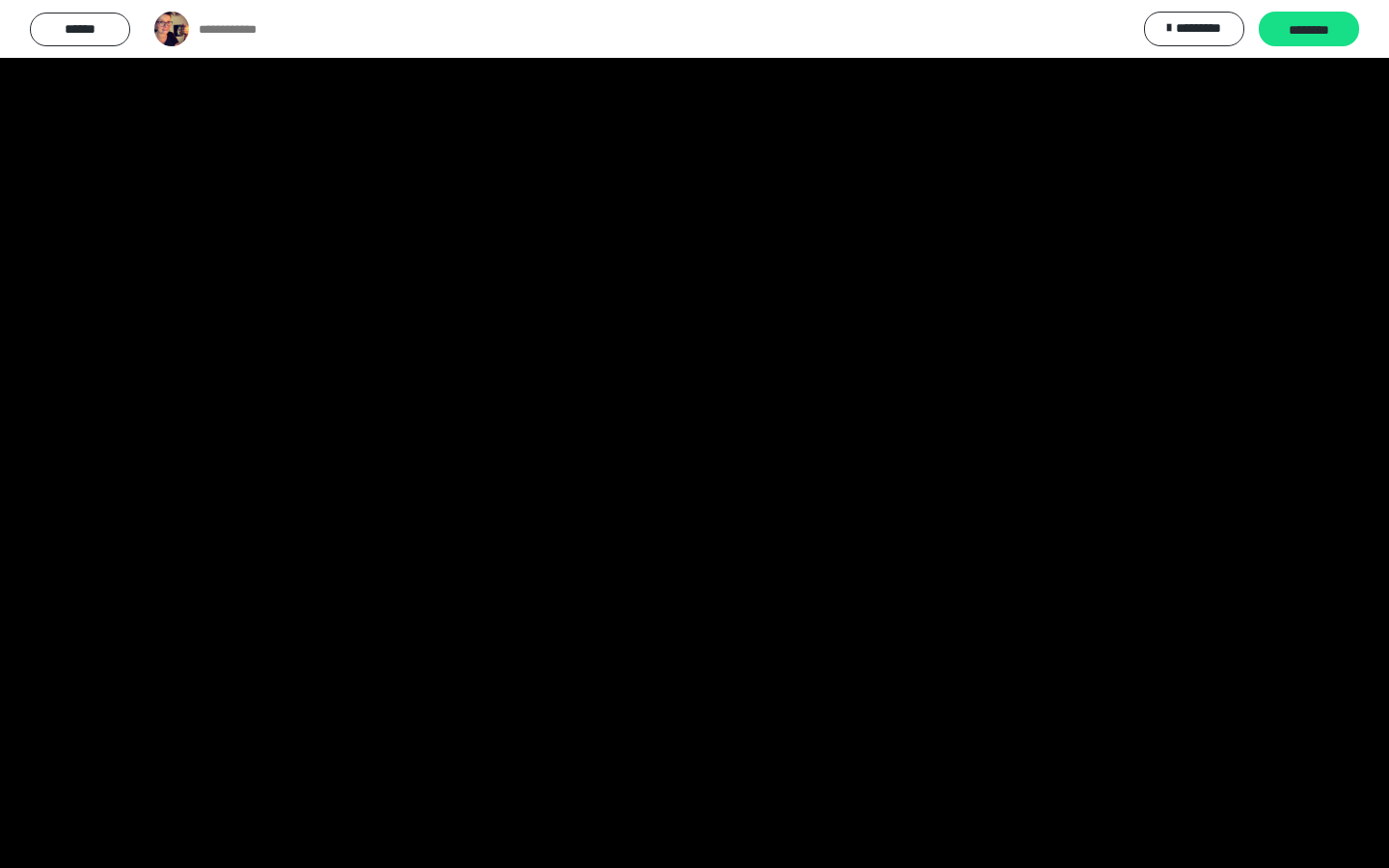 click at bounding box center [694, 434] 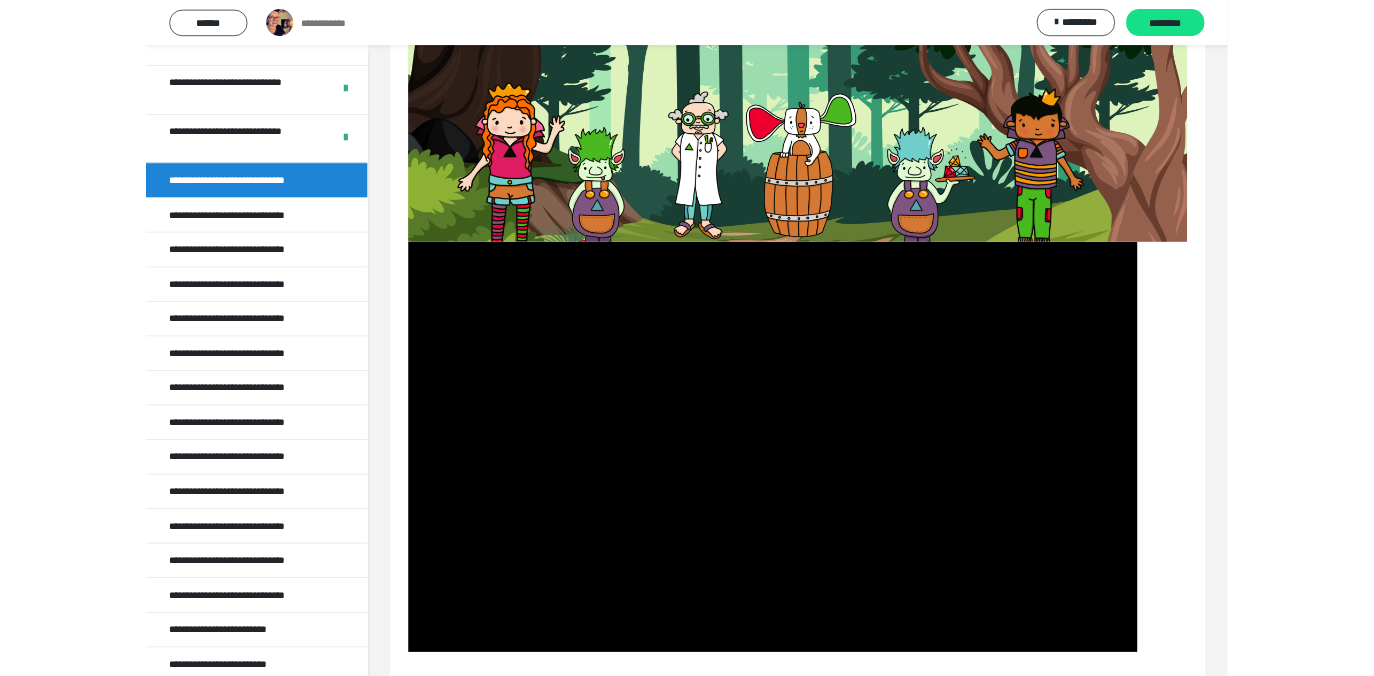 scroll, scrollTop: 309, scrollLeft: 0, axis: vertical 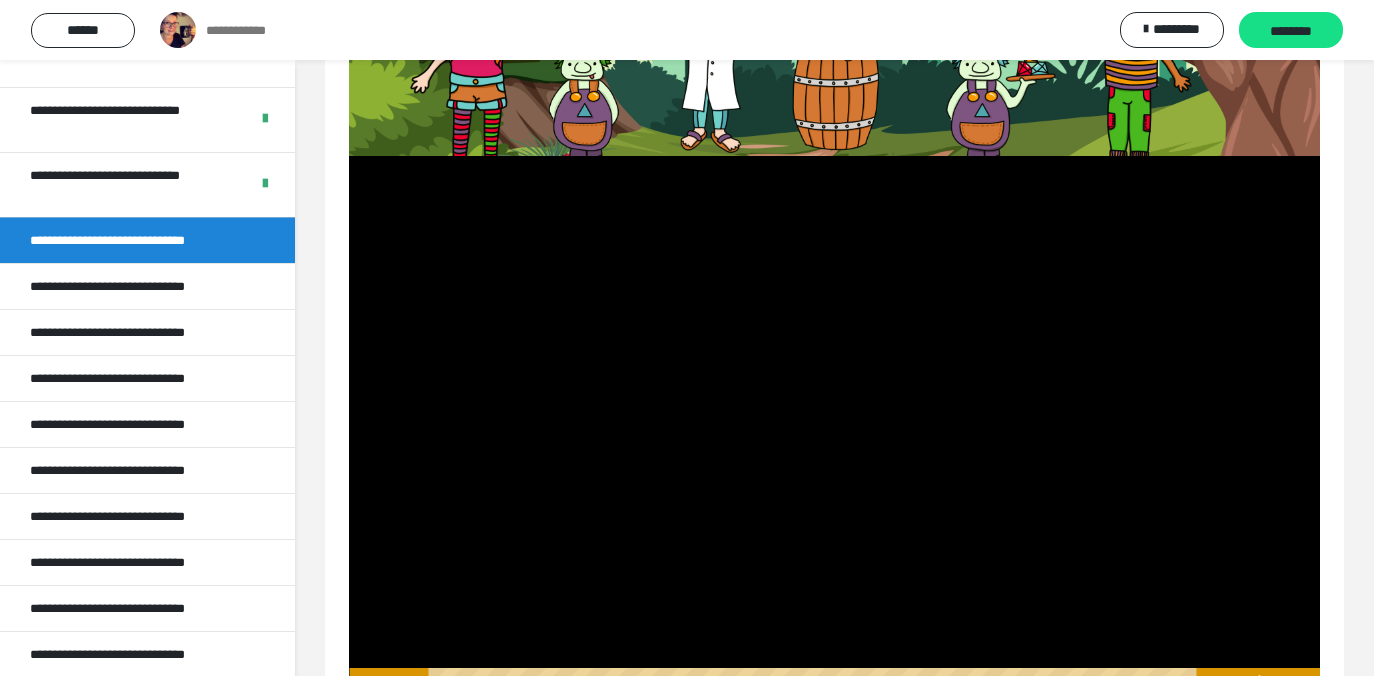 click at bounding box center [834, 429] 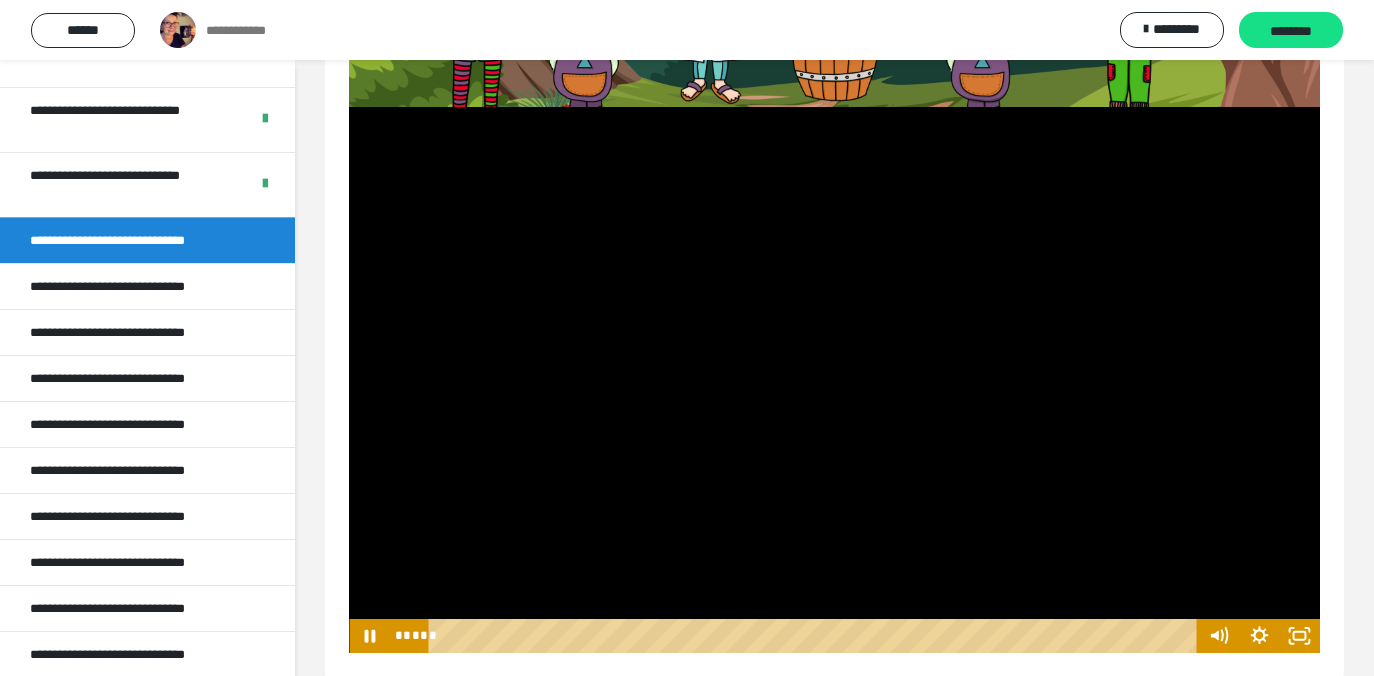 scroll, scrollTop: 361, scrollLeft: 0, axis: vertical 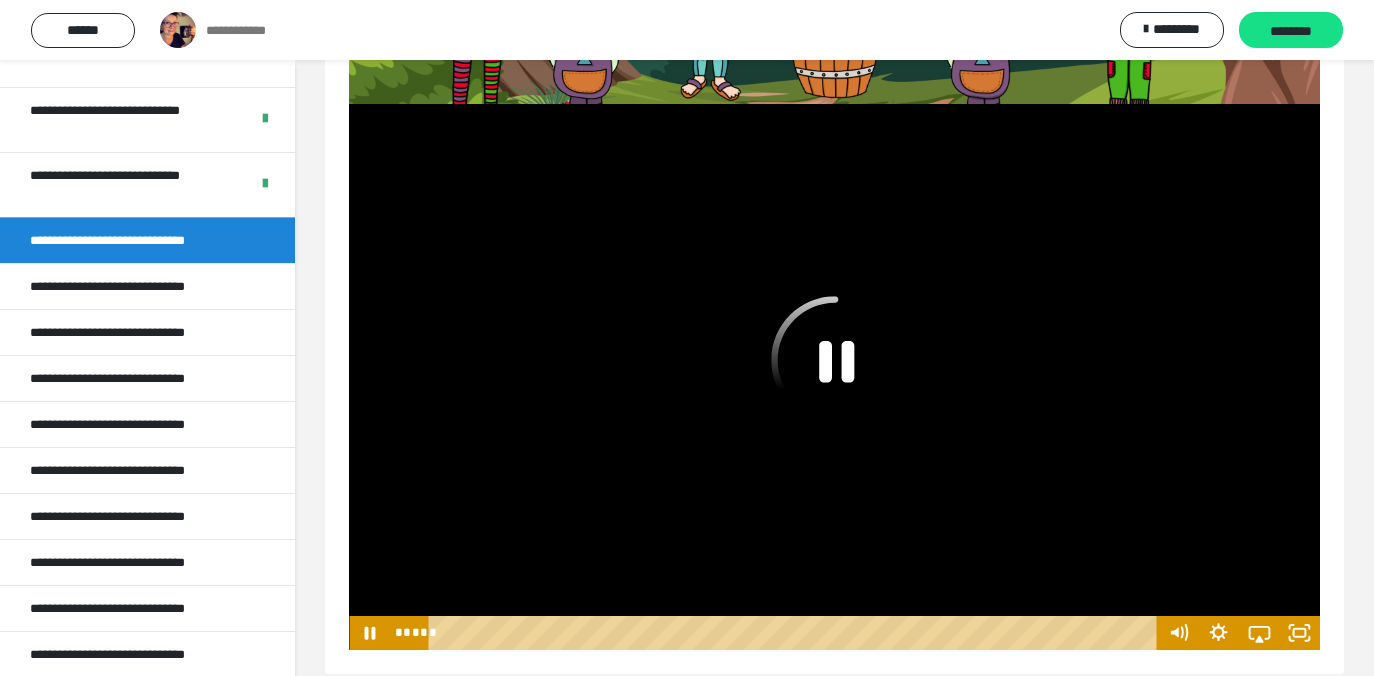 click 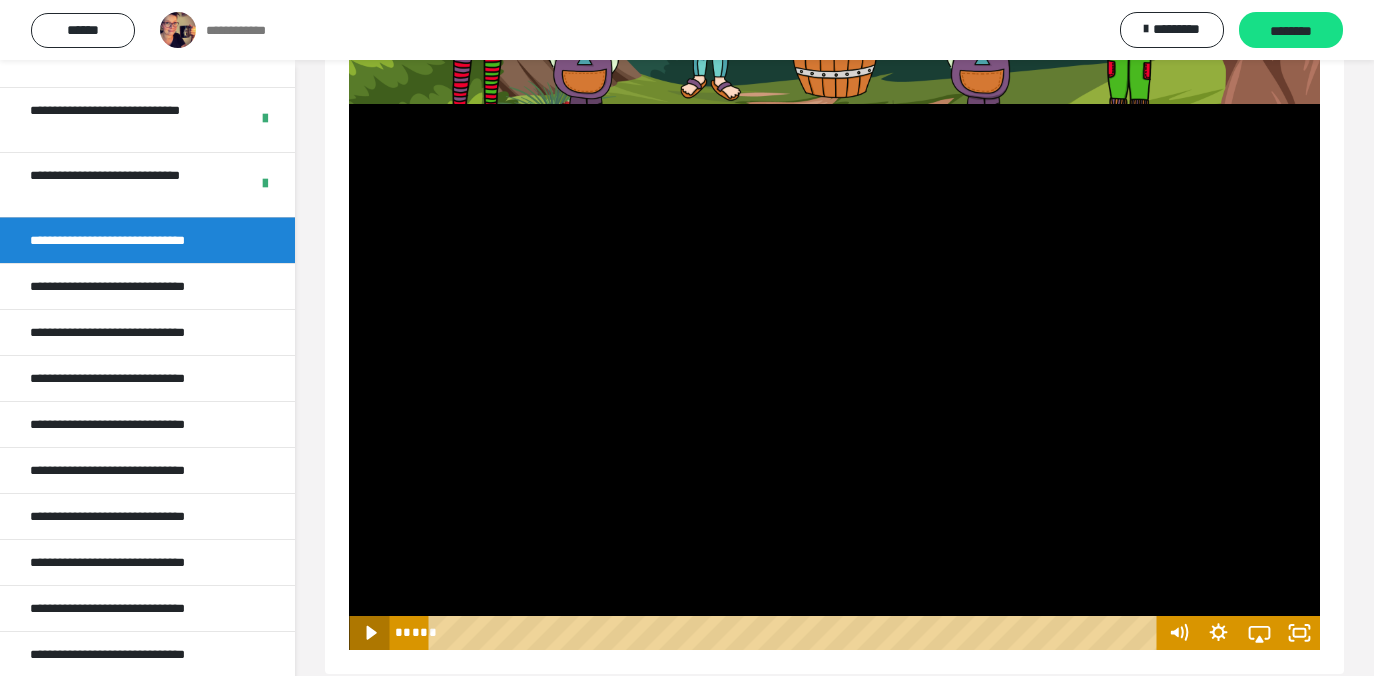 click 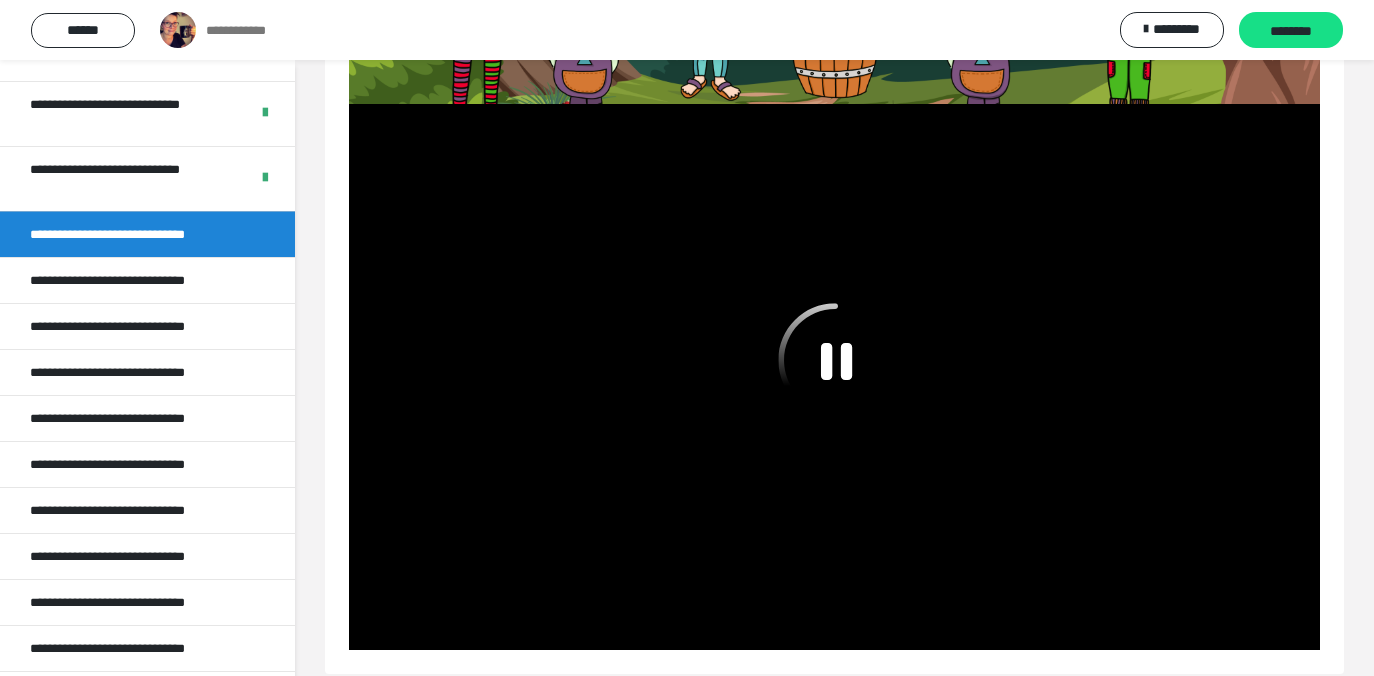 scroll, scrollTop: 712, scrollLeft: 0, axis: vertical 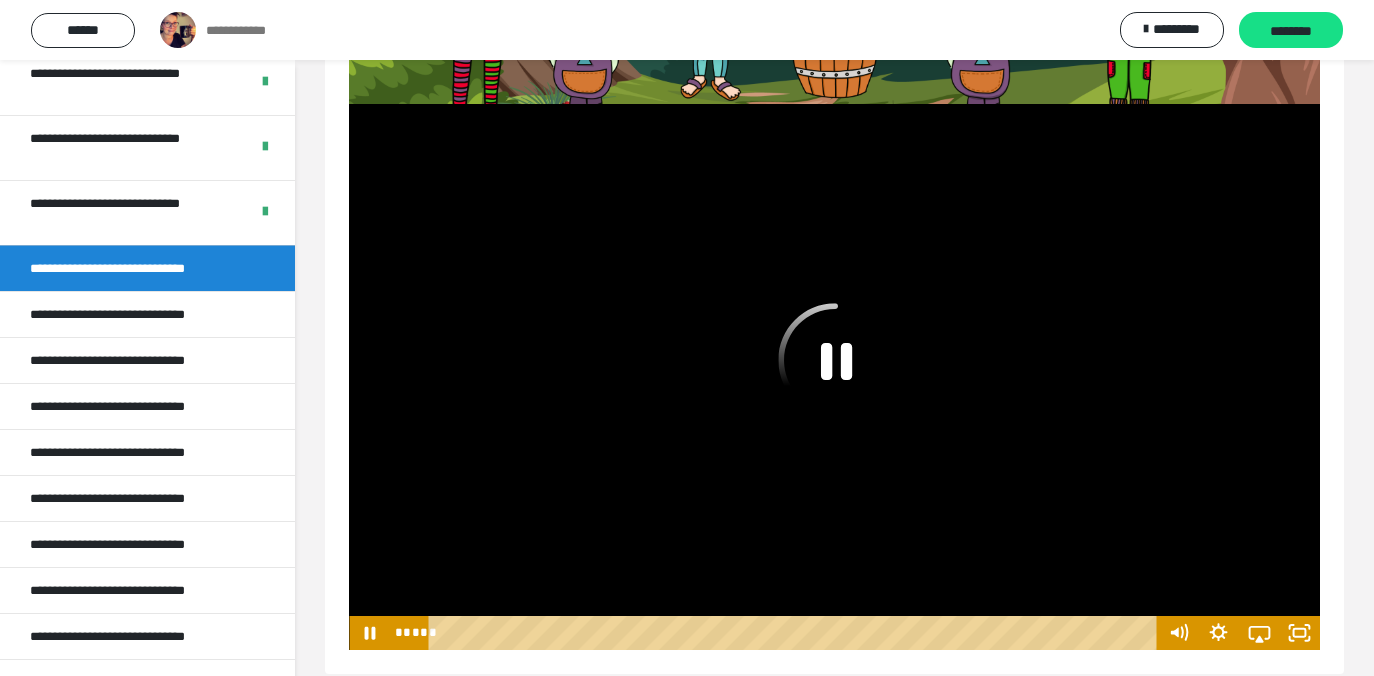 click 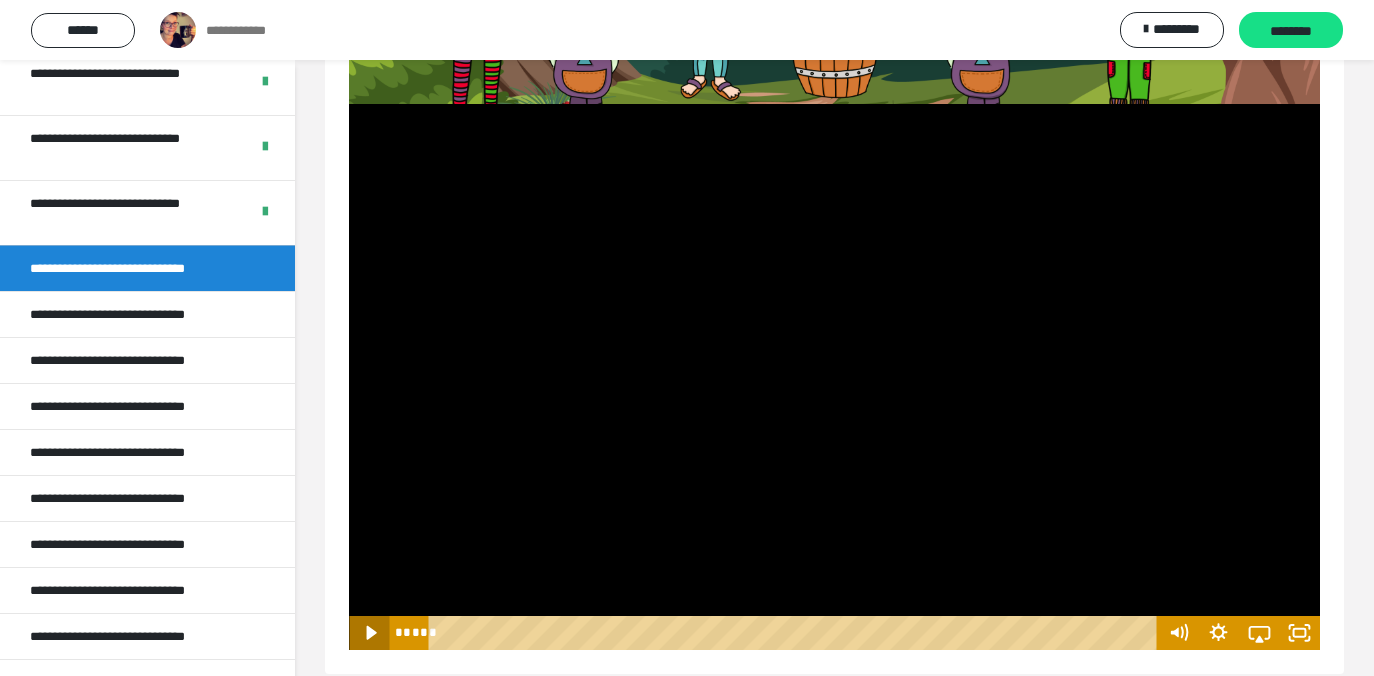 click 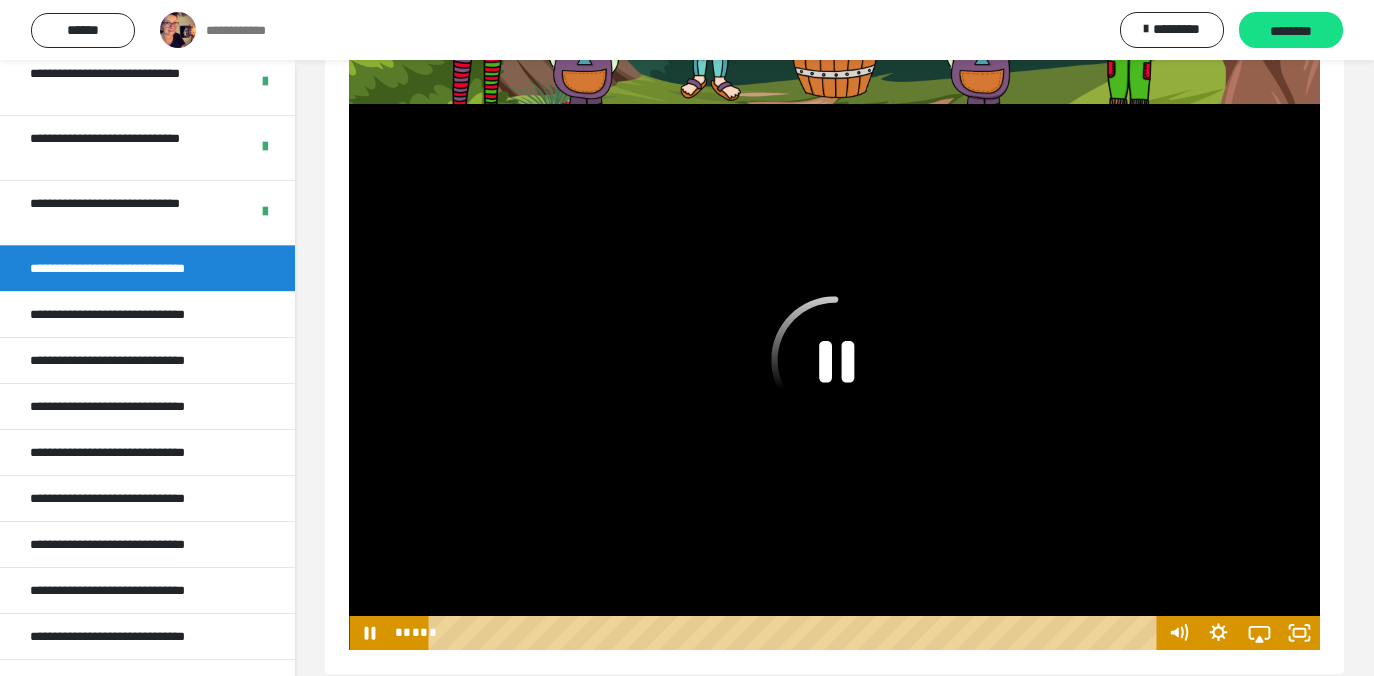 click 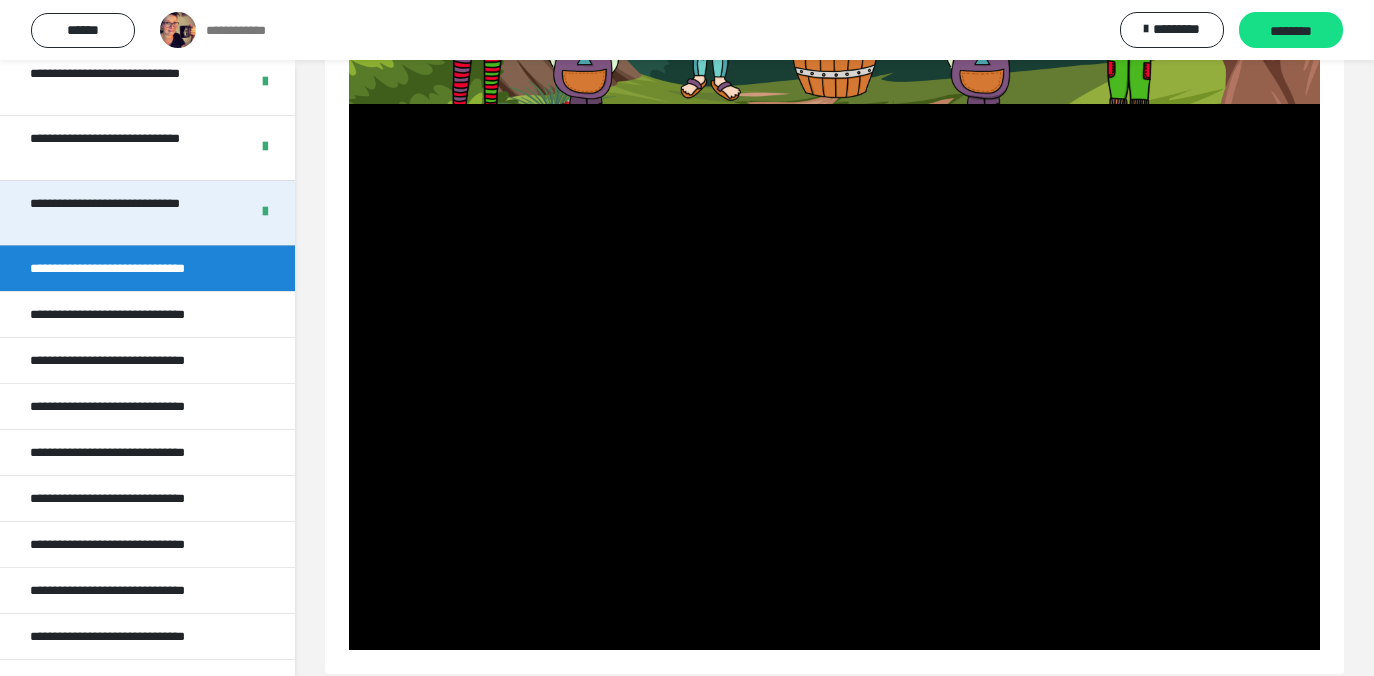 click on "**********" at bounding box center (131, 213) 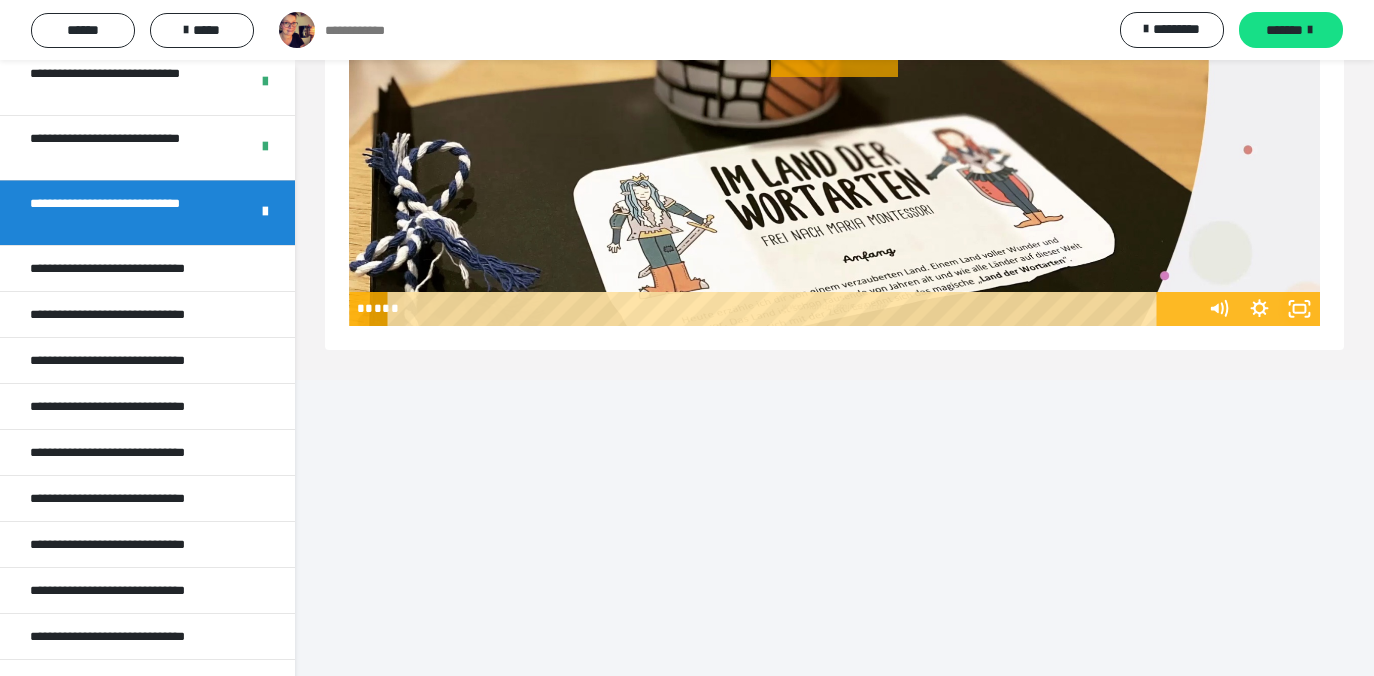 scroll, scrollTop: 60, scrollLeft: 0, axis: vertical 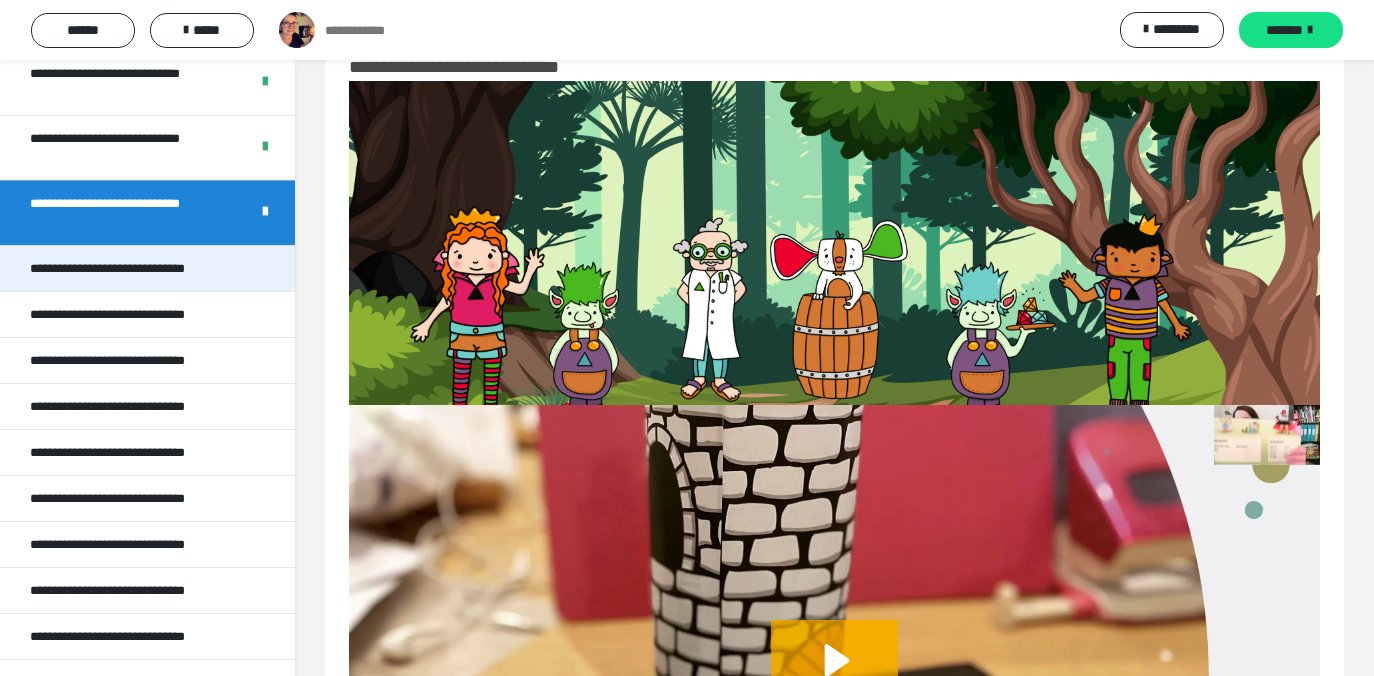click on "**********" at bounding box center (135, 268) 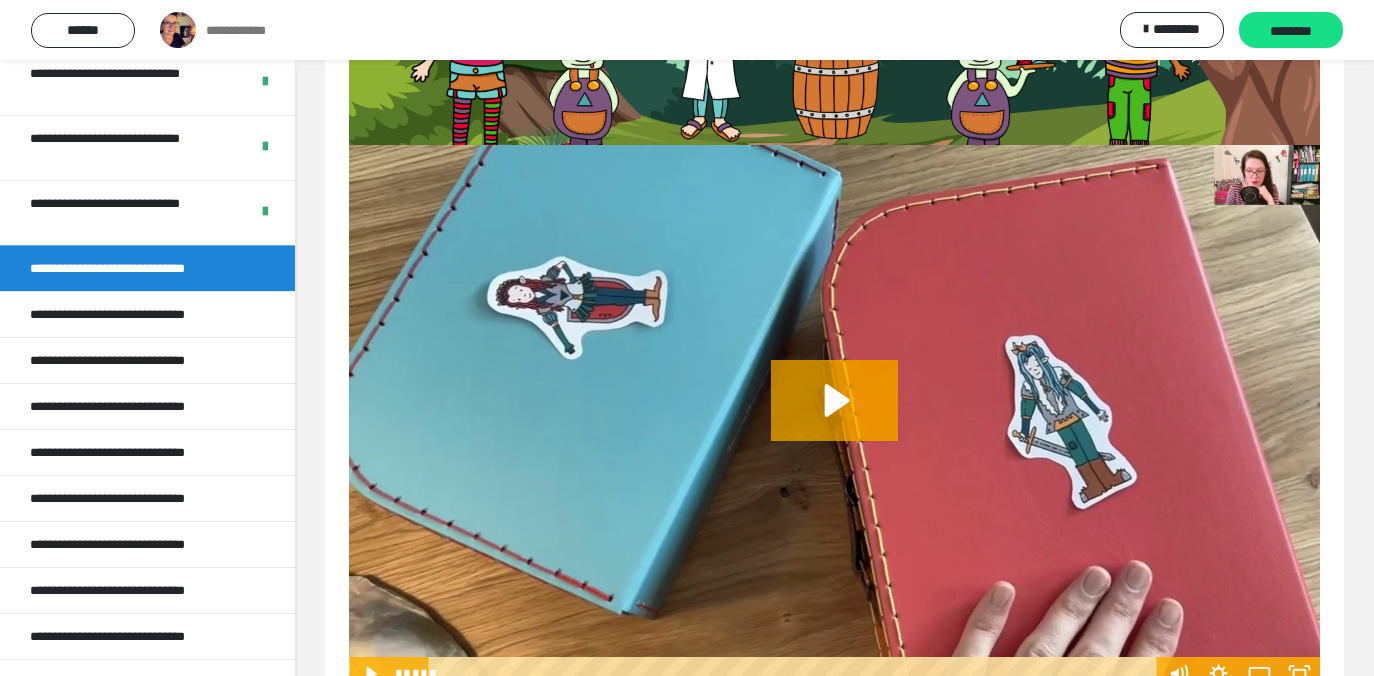 scroll, scrollTop: 325, scrollLeft: 0, axis: vertical 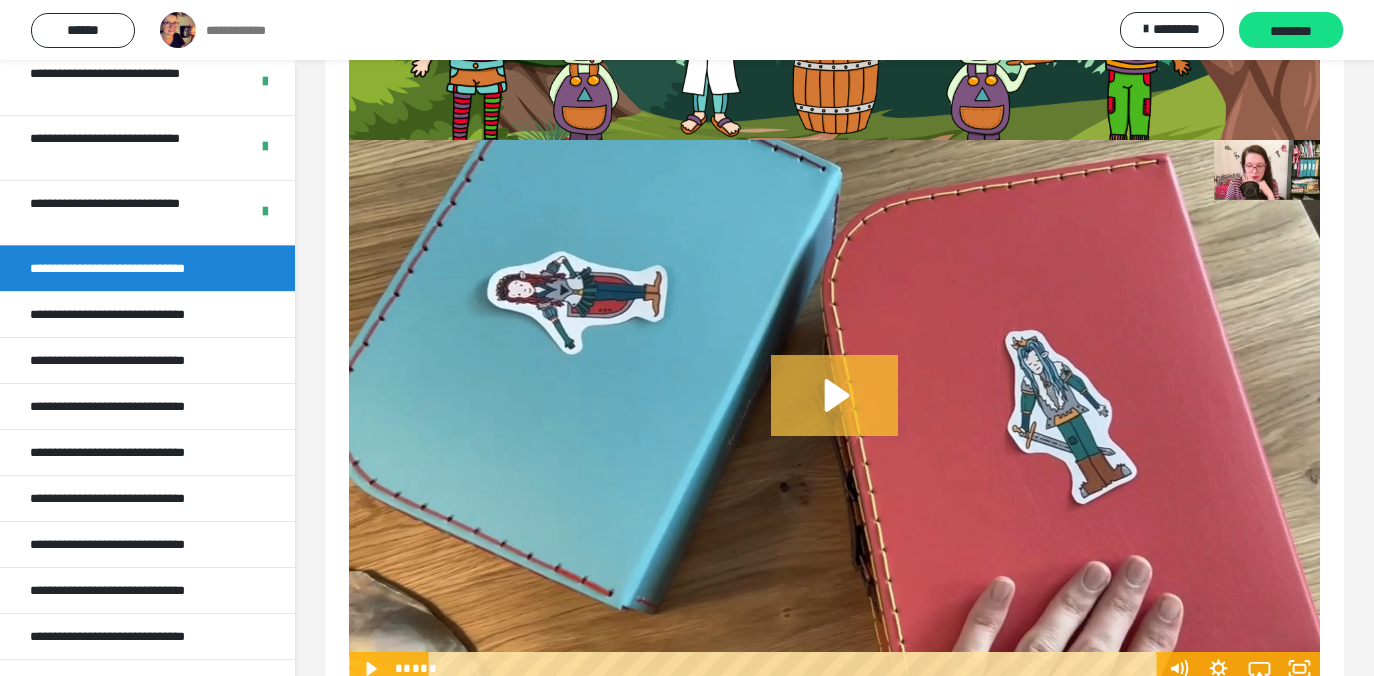 click 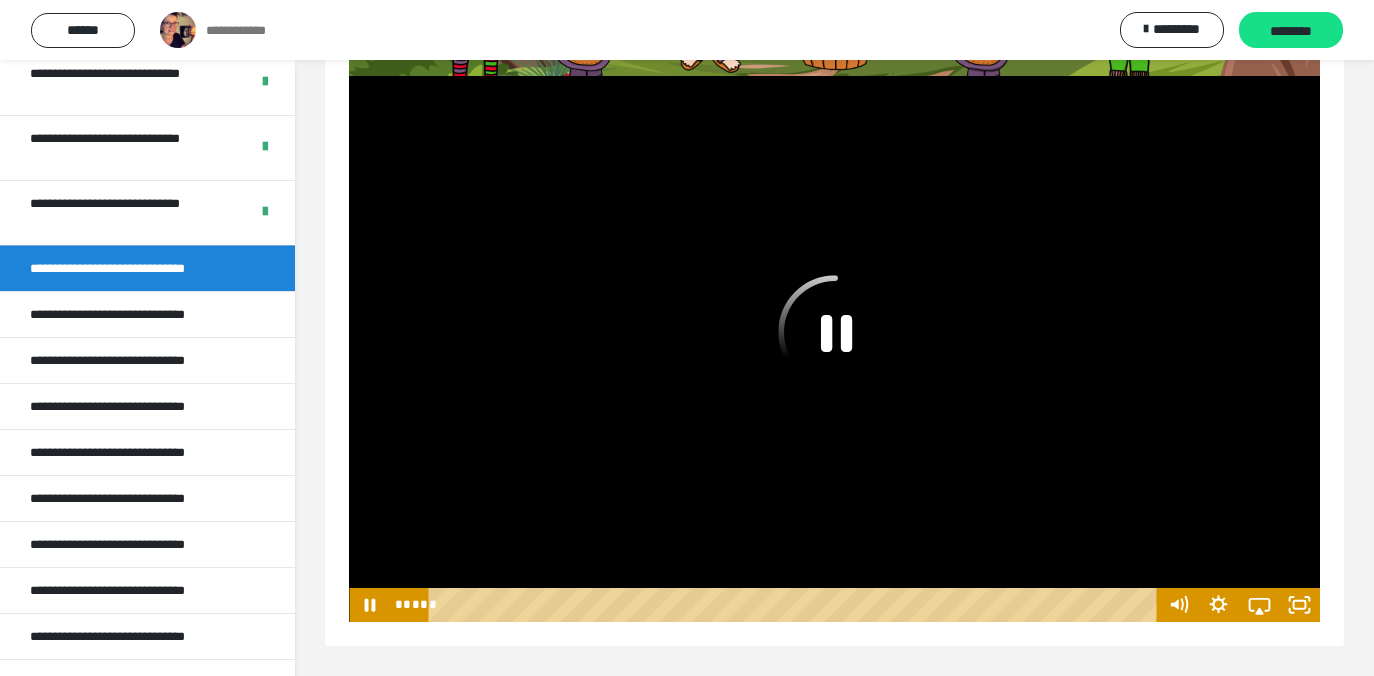 scroll, scrollTop: 389, scrollLeft: 0, axis: vertical 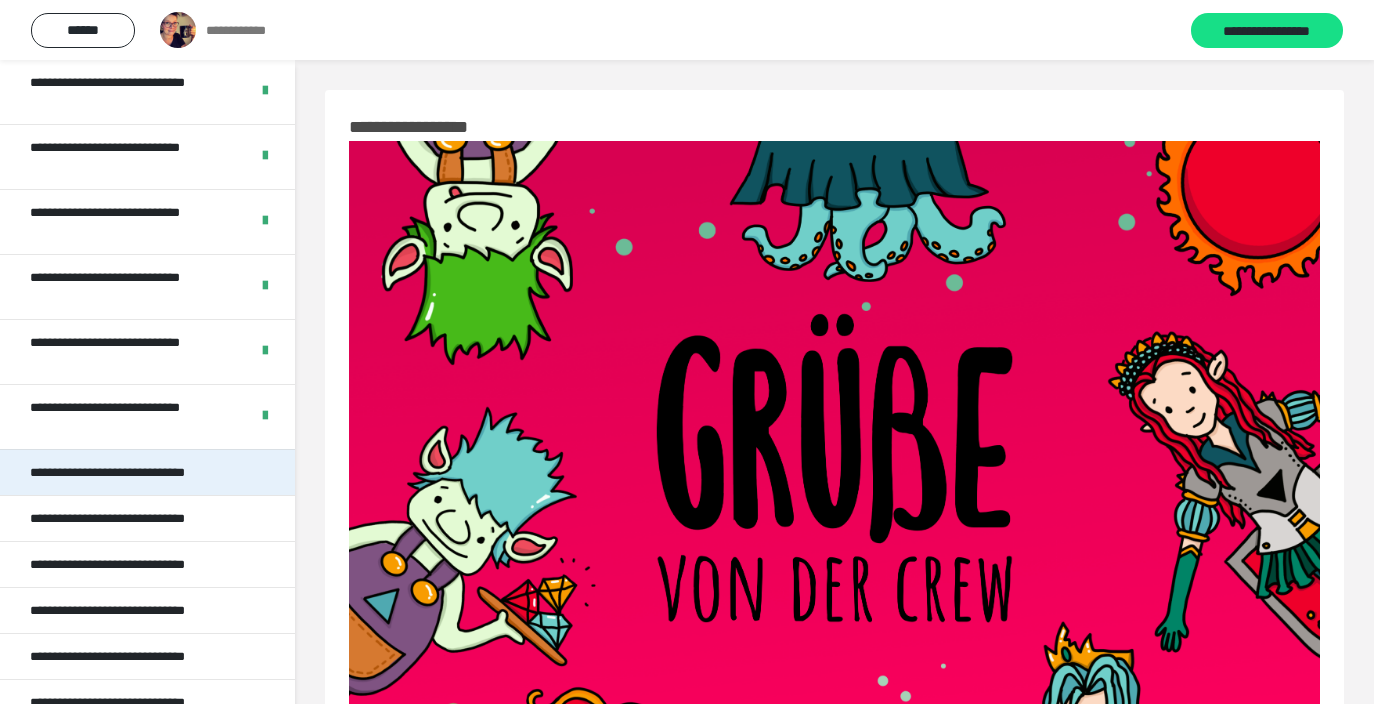 click on "**********" at bounding box center [135, 472] 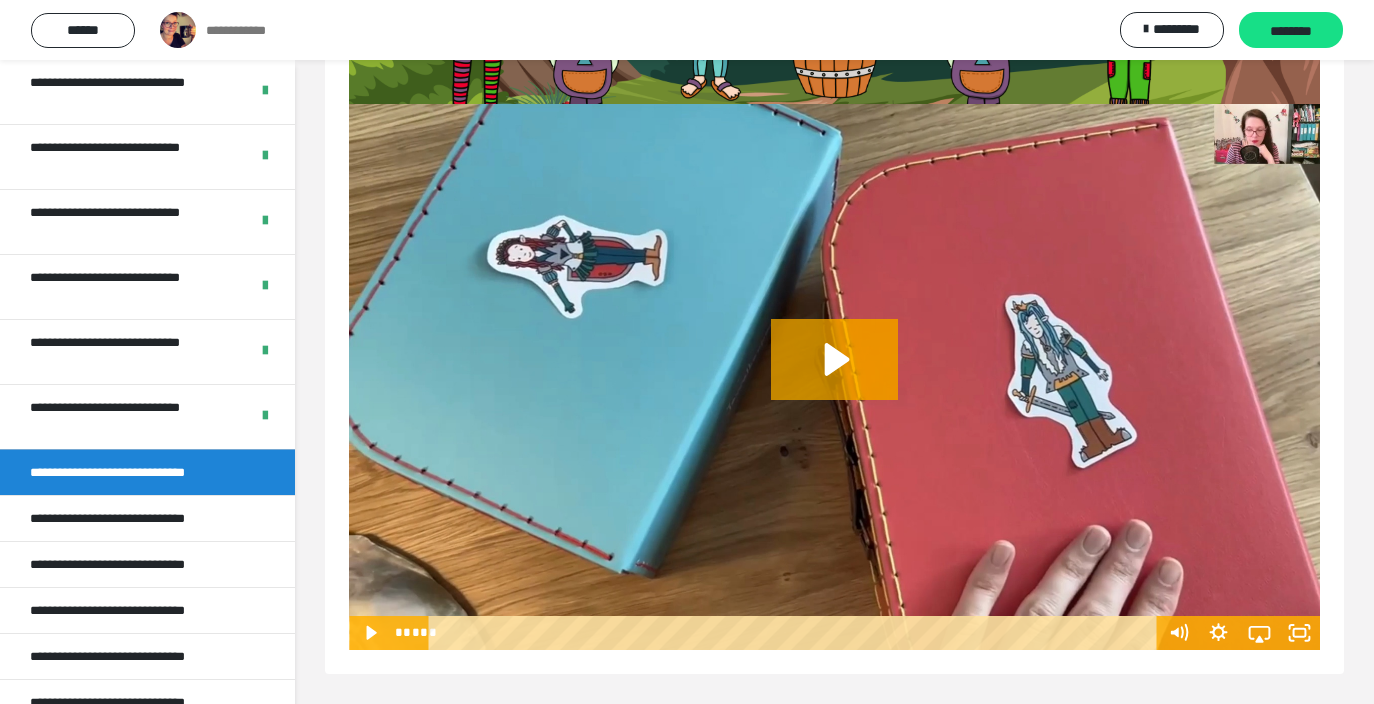 scroll, scrollTop: 361, scrollLeft: 0, axis: vertical 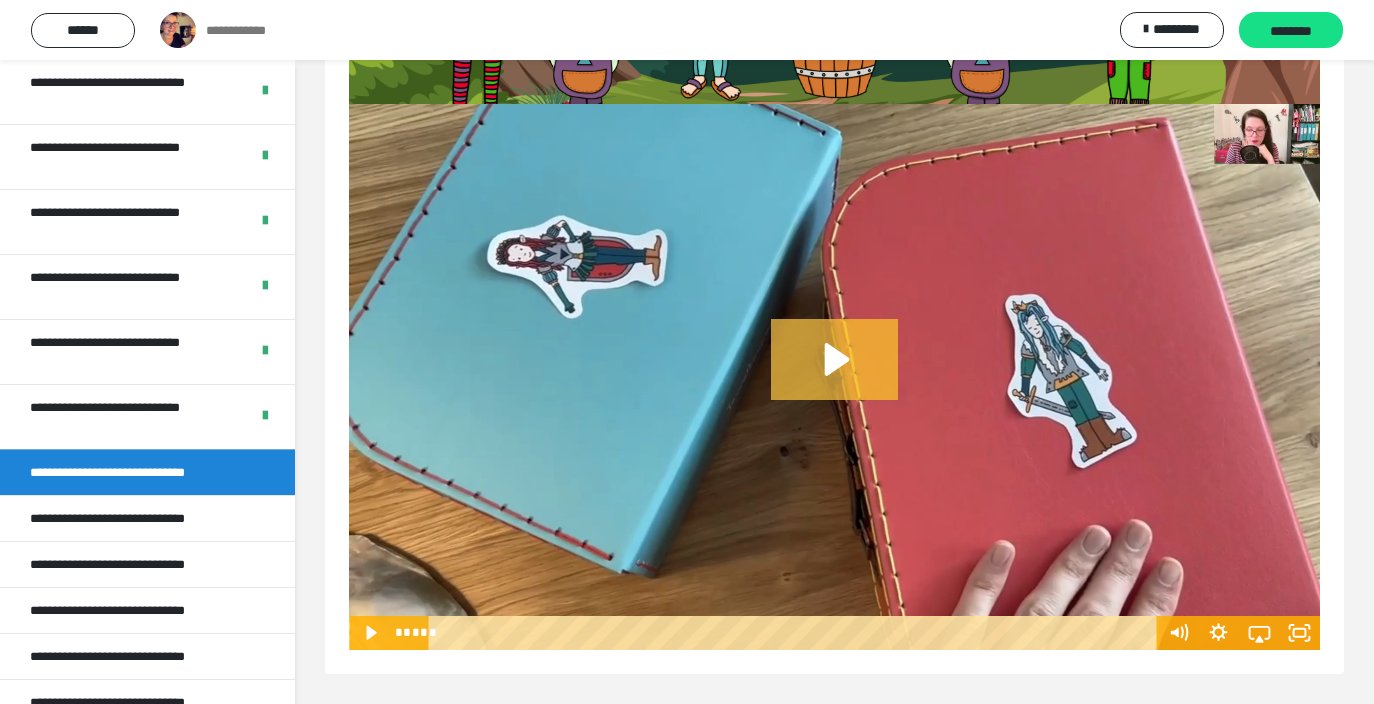 click 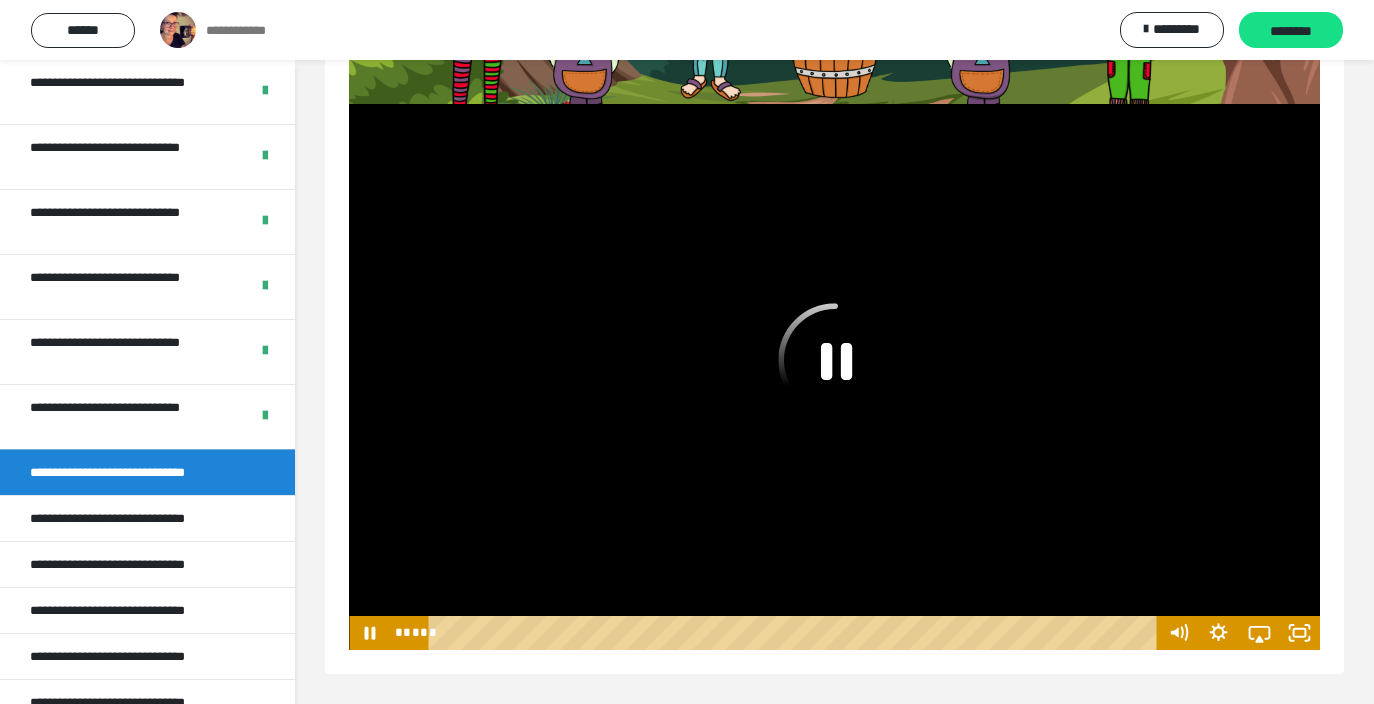 click 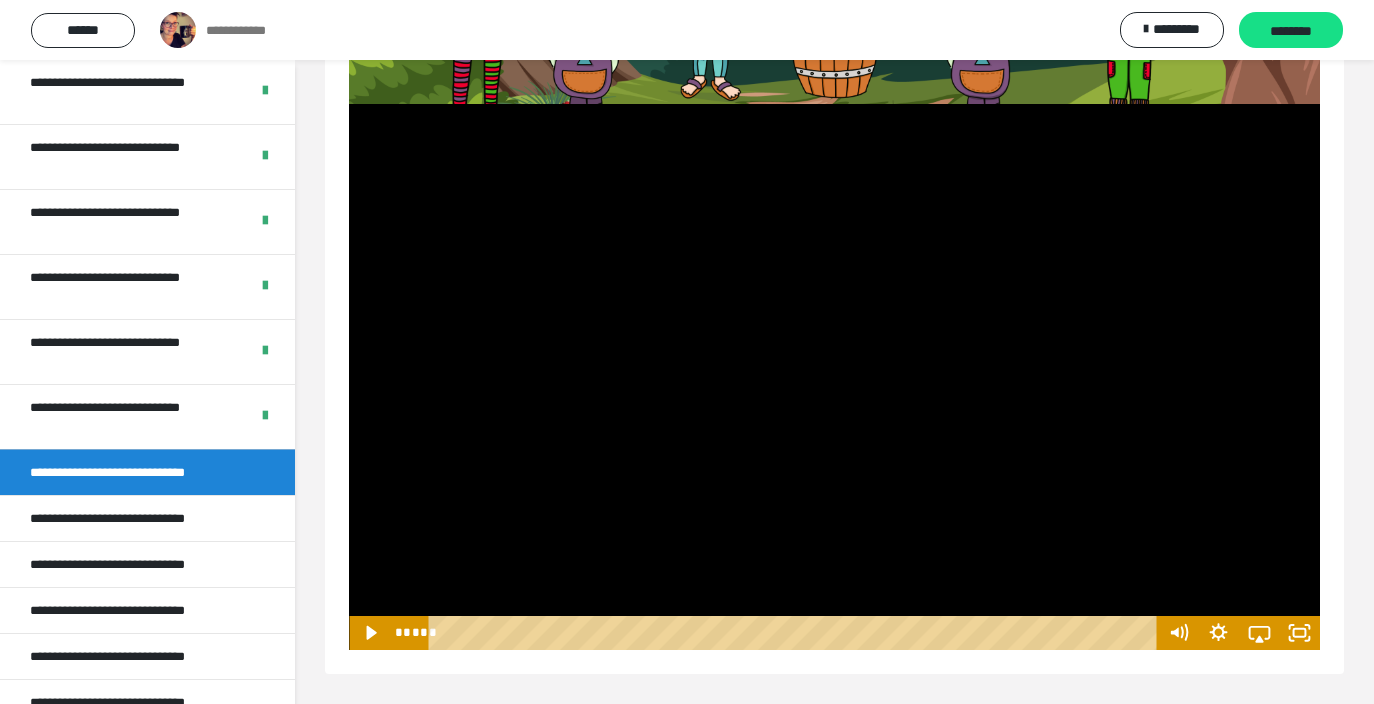 click at bounding box center [834, 377] 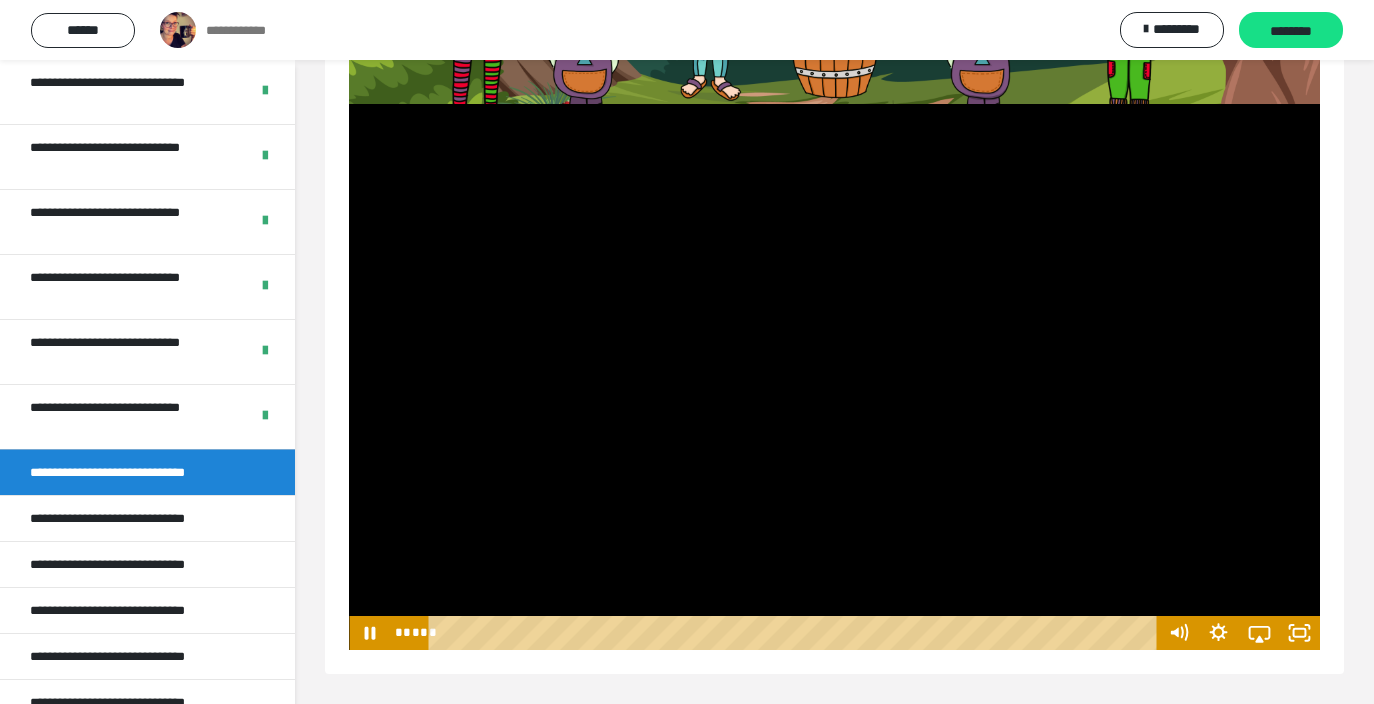 click at bounding box center (834, 377) 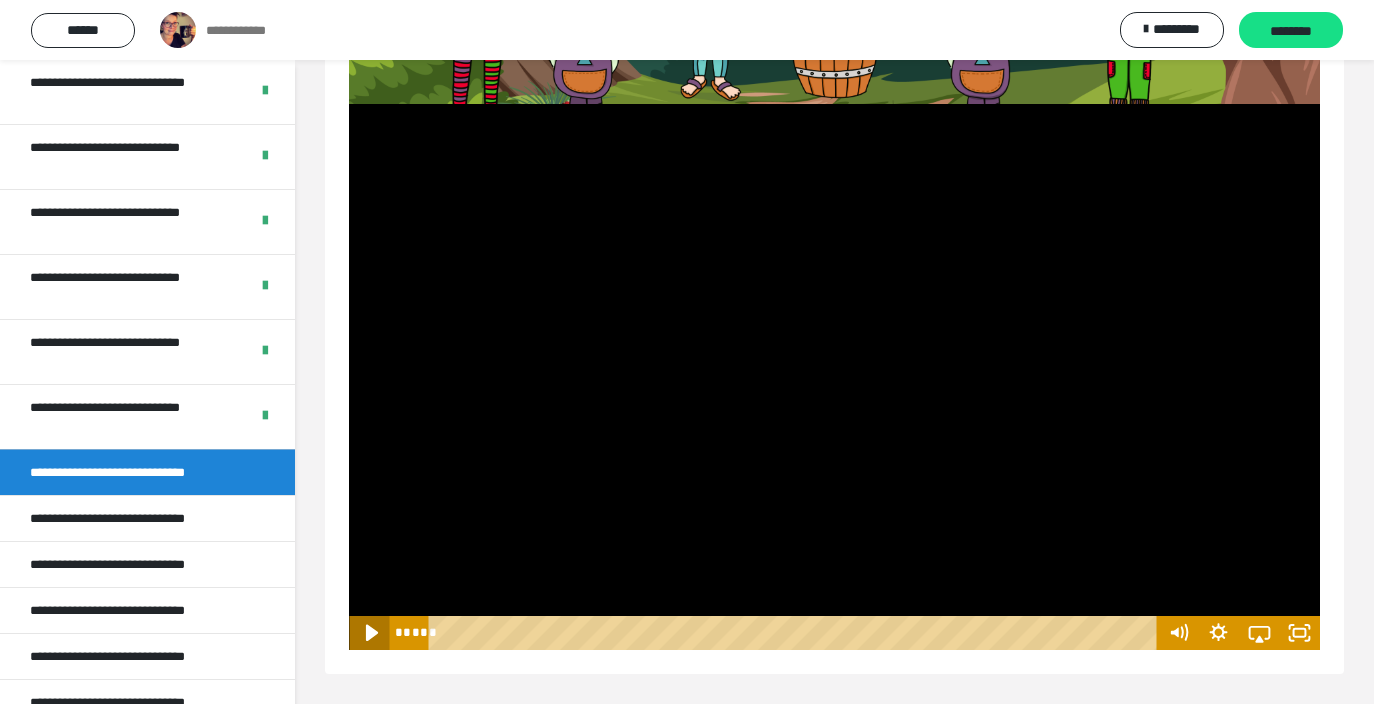 click 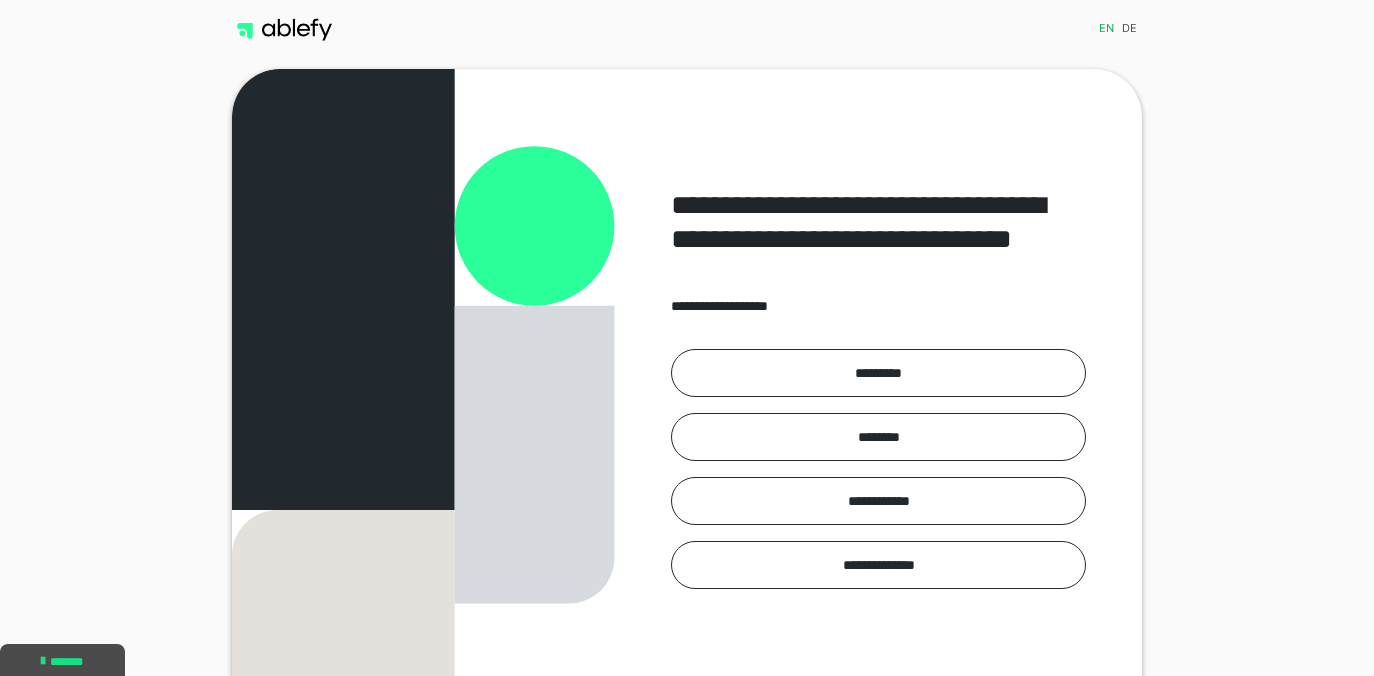 scroll, scrollTop: 0, scrollLeft: 0, axis: both 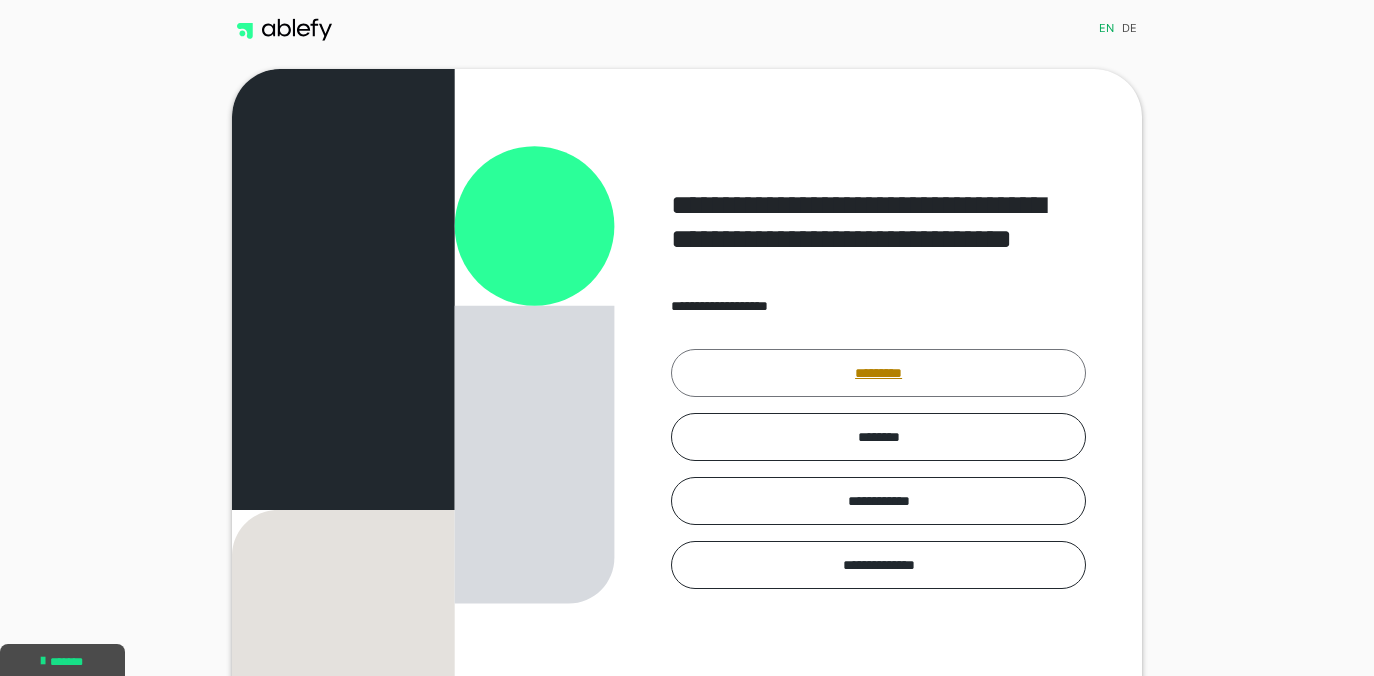 click on "*********" at bounding box center (878, 373) 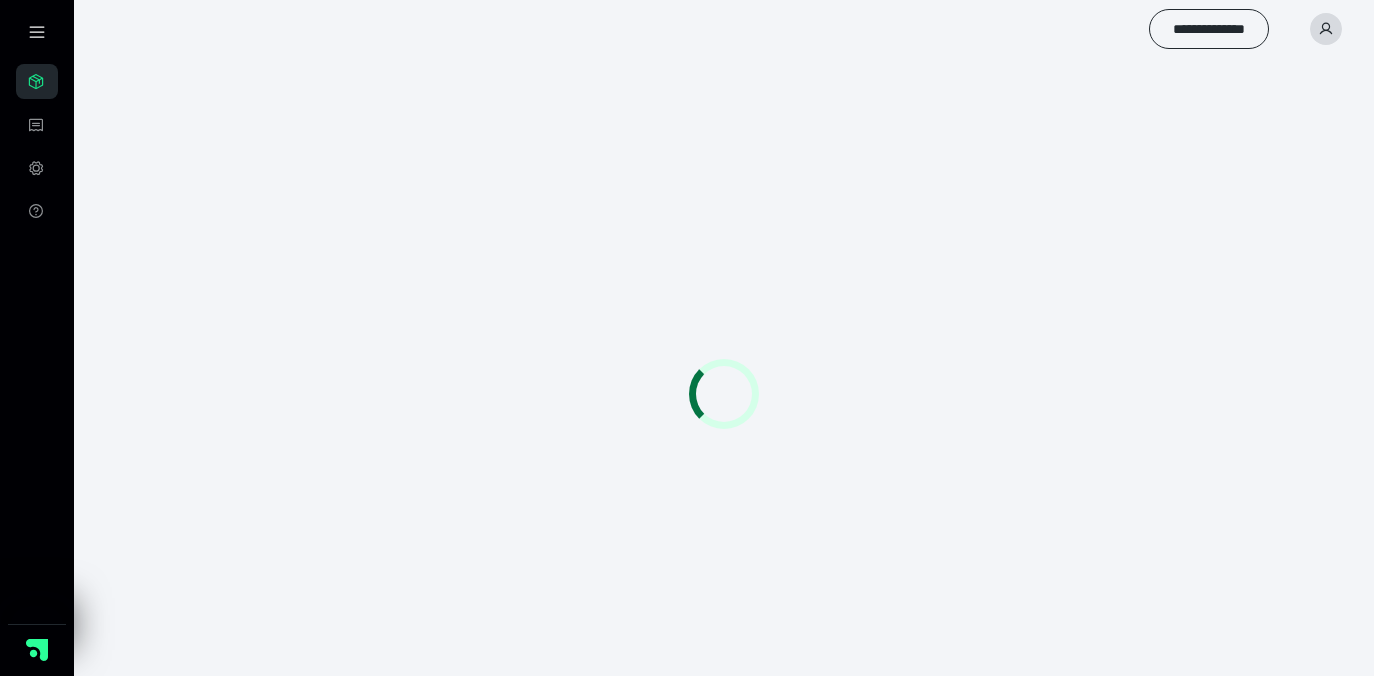 scroll, scrollTop: 0, scrollLeft: 0, axis: both 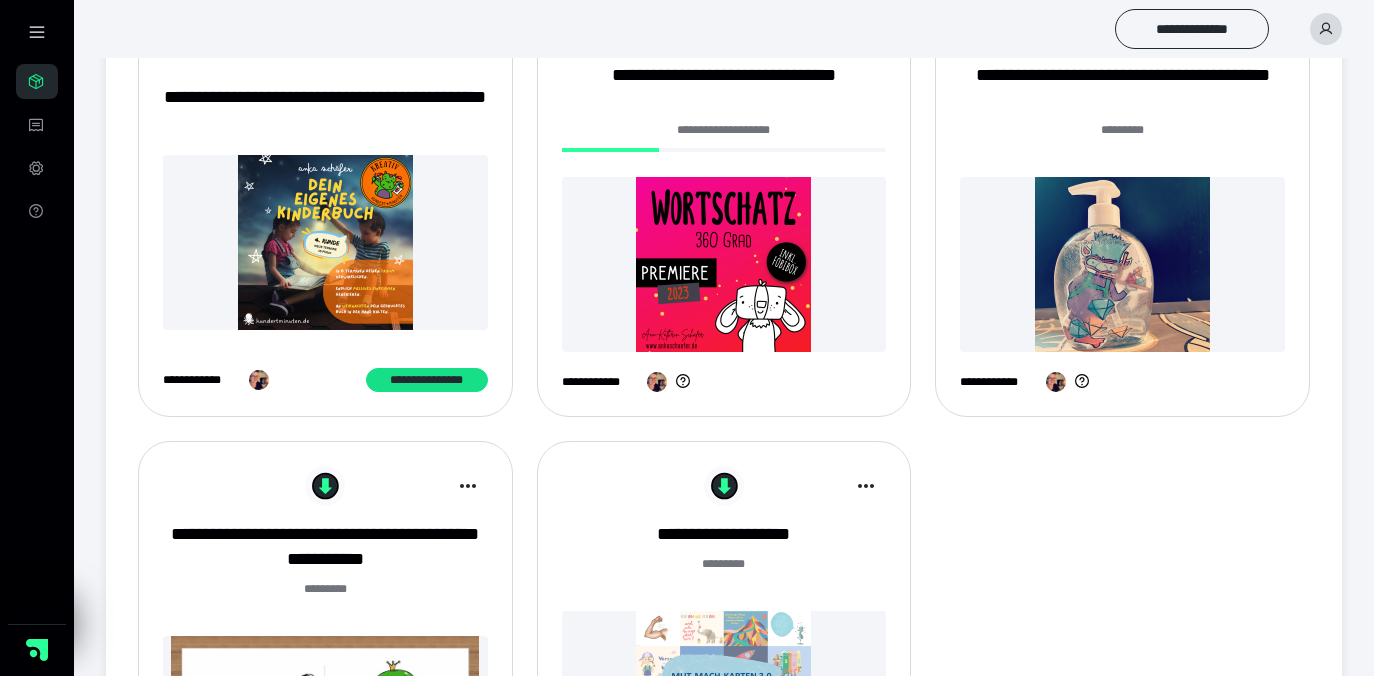 click at bounding box center (724, 264) 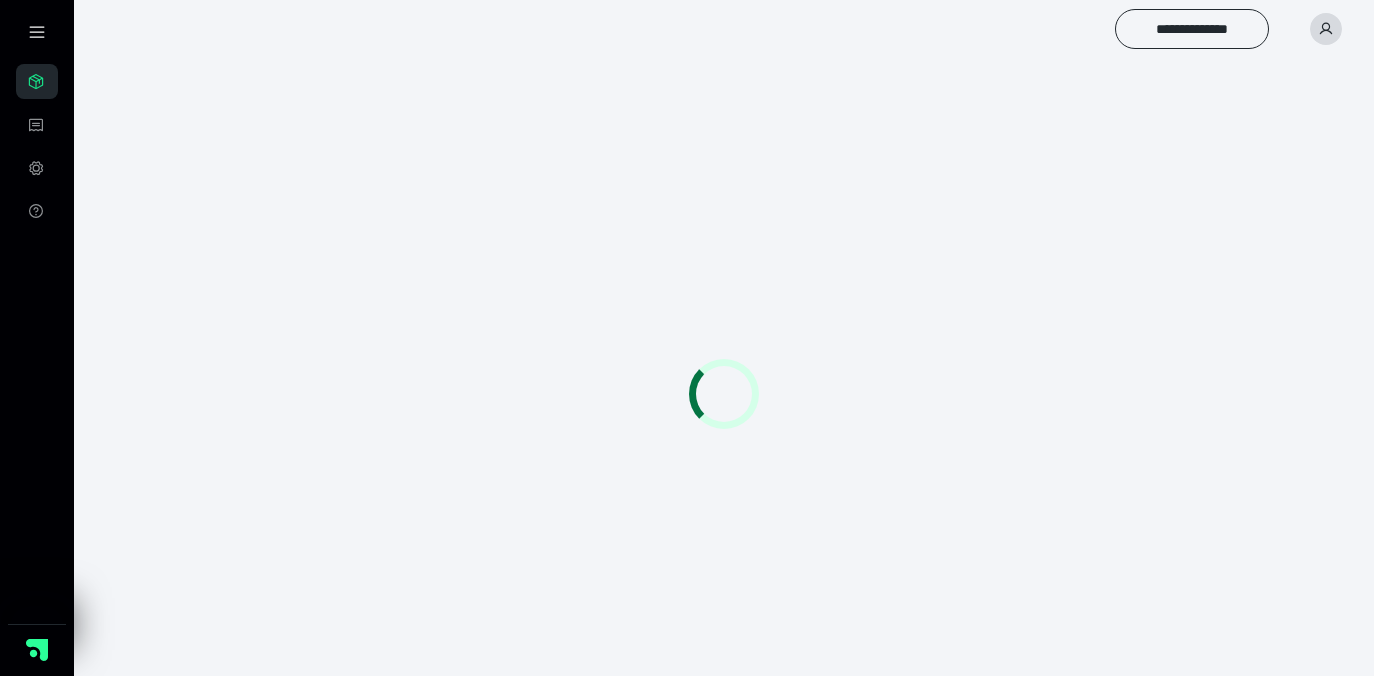 scroll, scrollTop: 0, scrollLeft: 0, axis: both 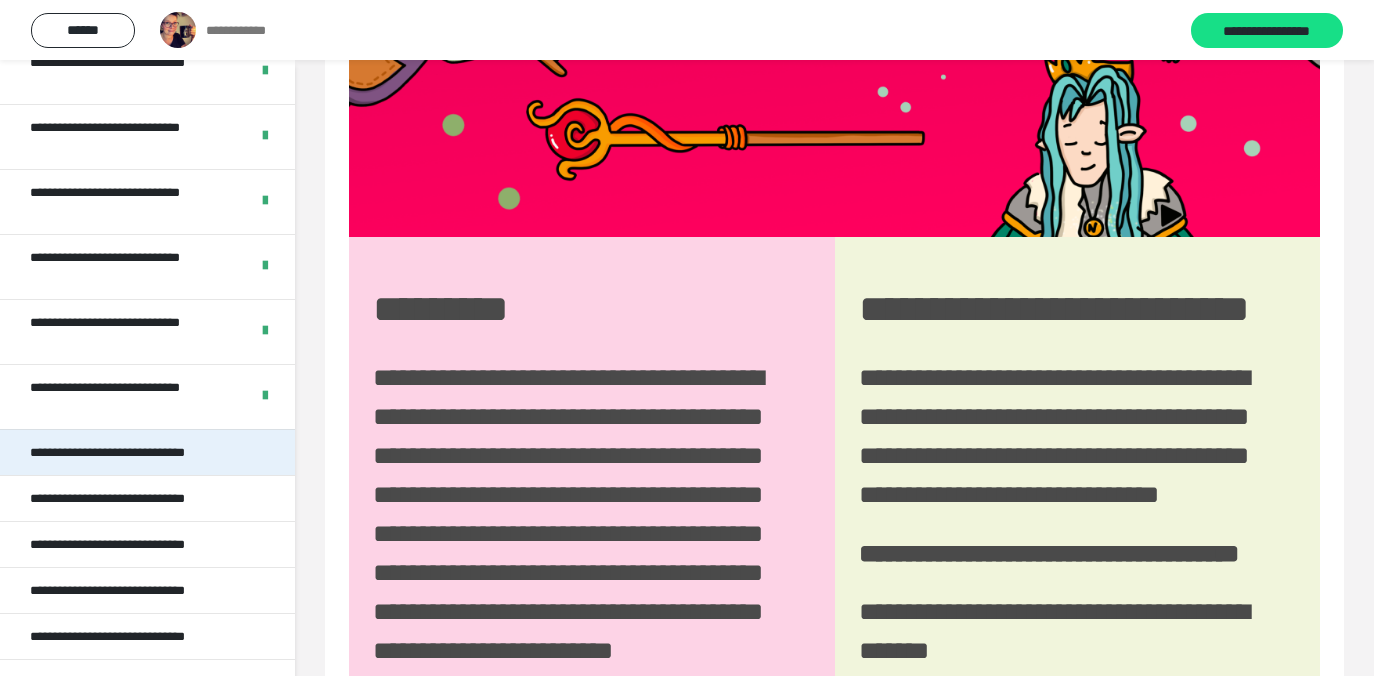 click on "**********" at bounding box center [135, 452] 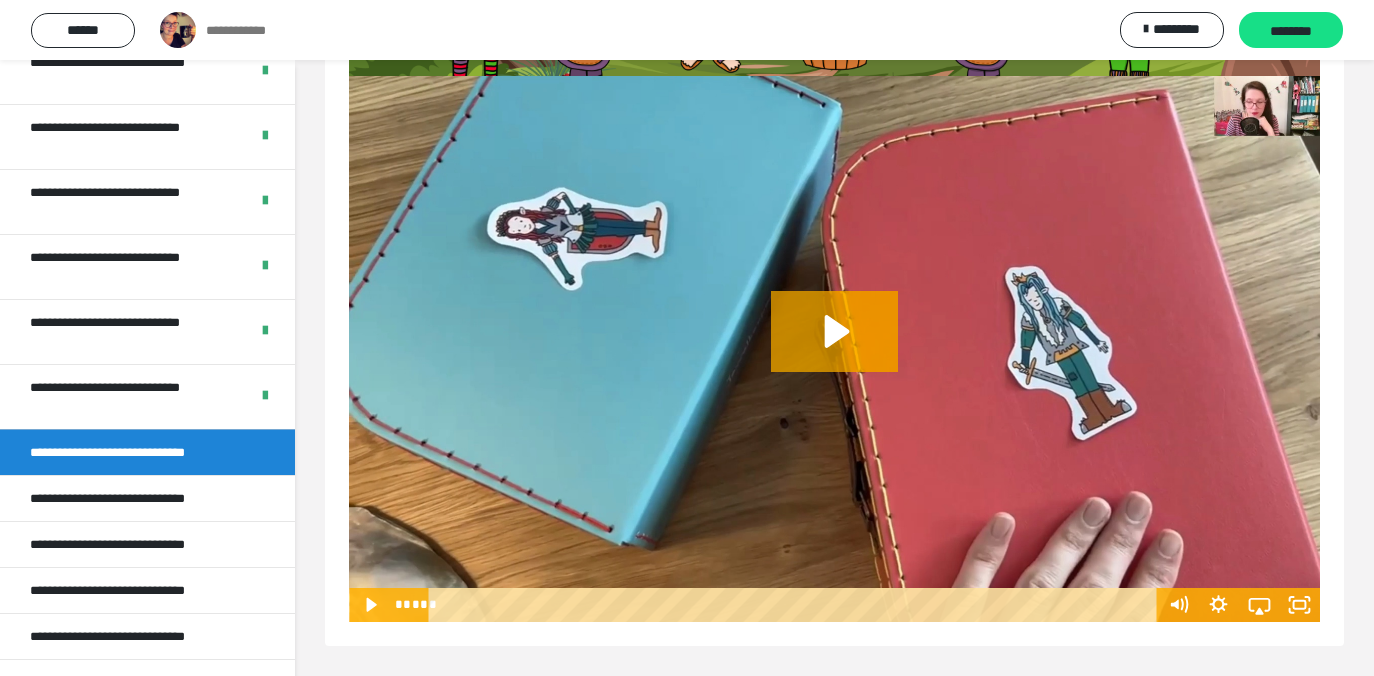 scroll, scrollTop: 389, scrollLeft: 0, axis: vertical 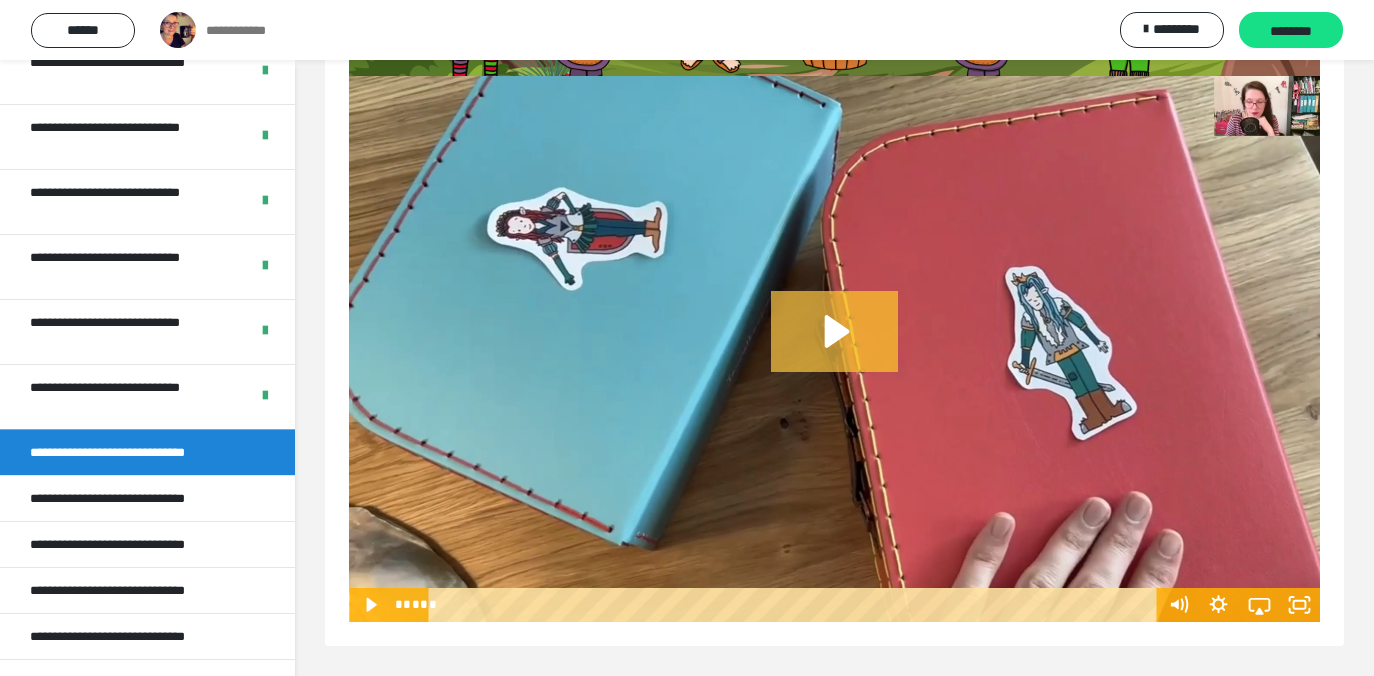 click 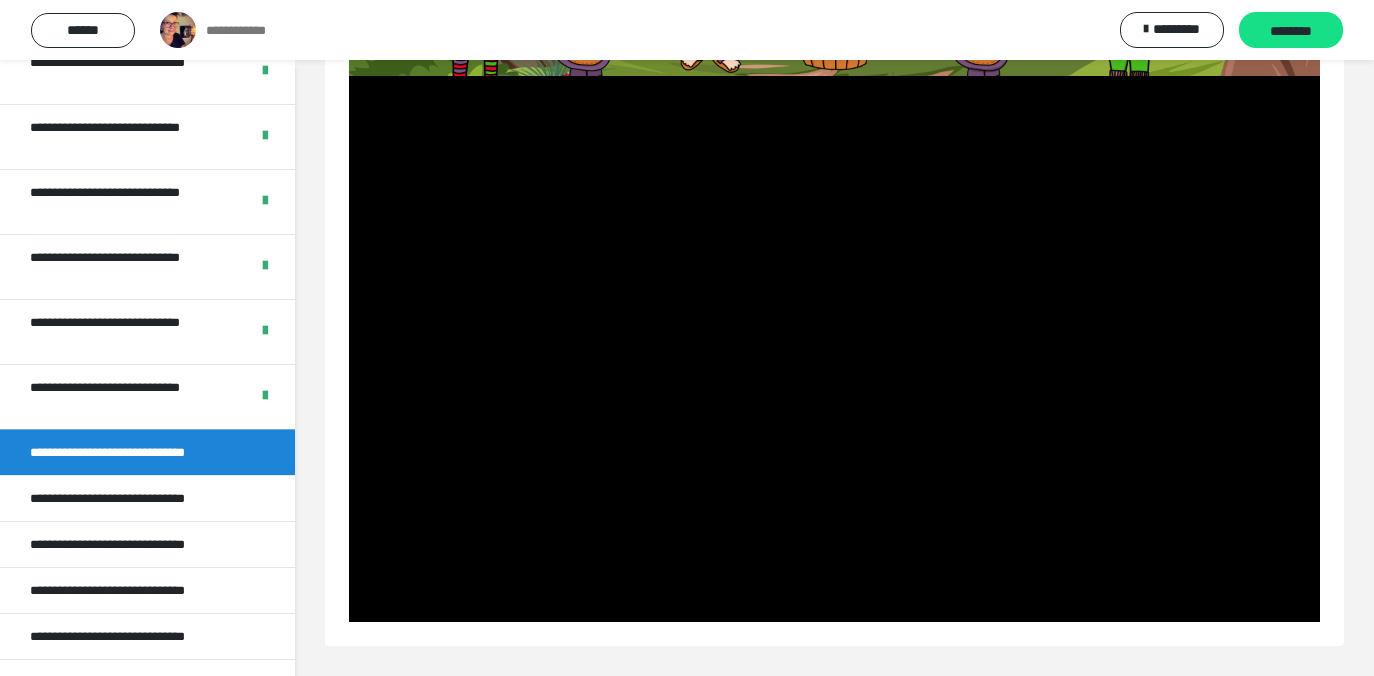 click at bounding box center (834, 349) 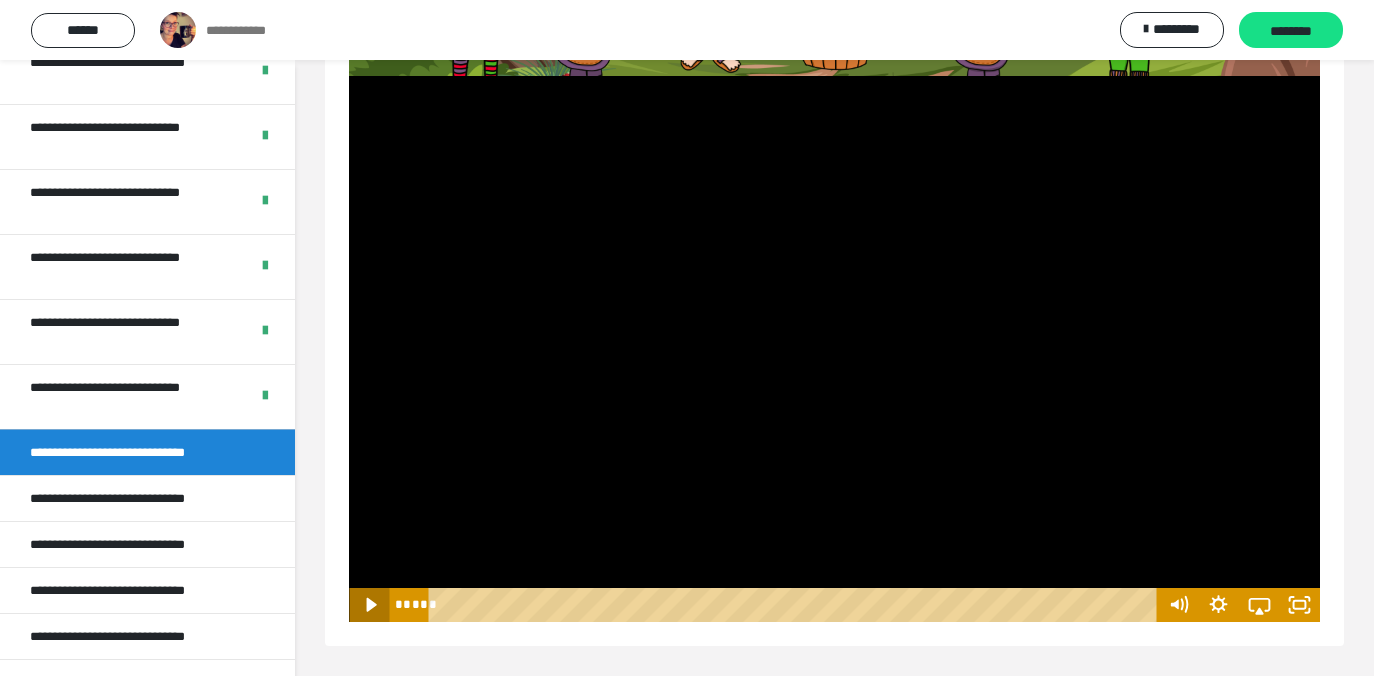 click 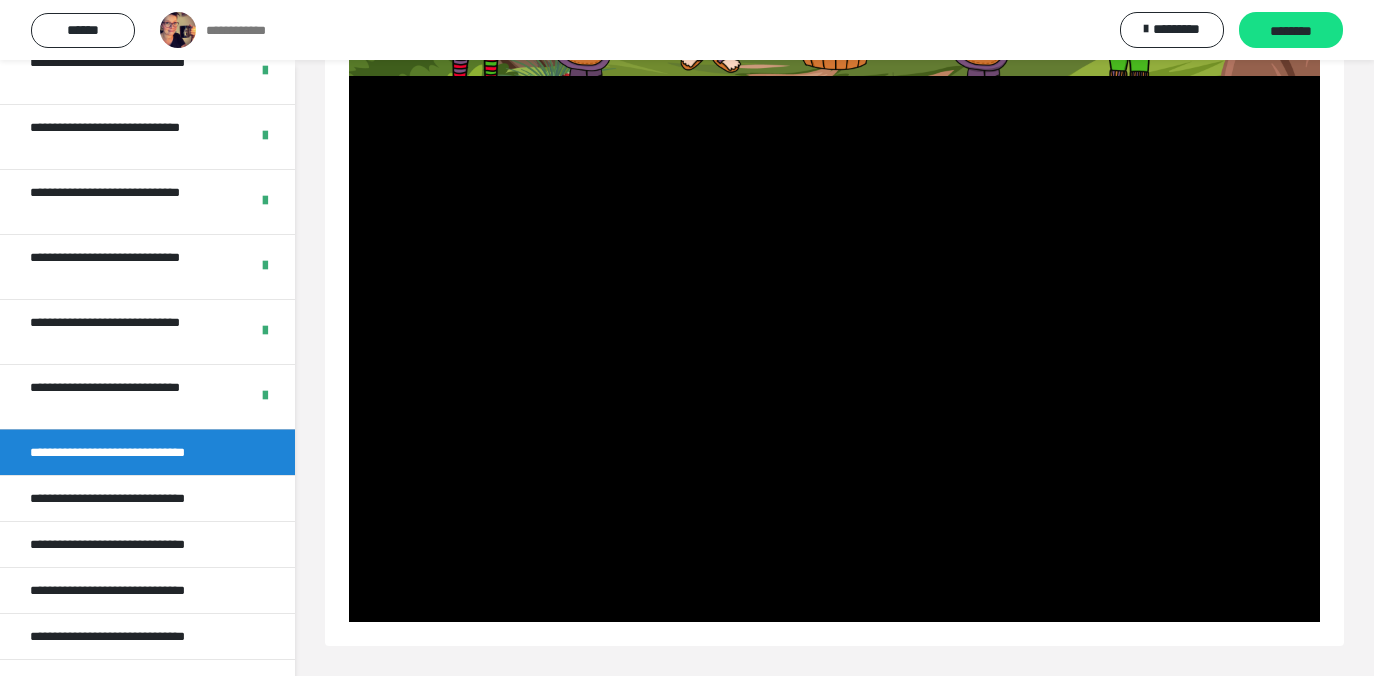 click at bounding box center [834, 349] 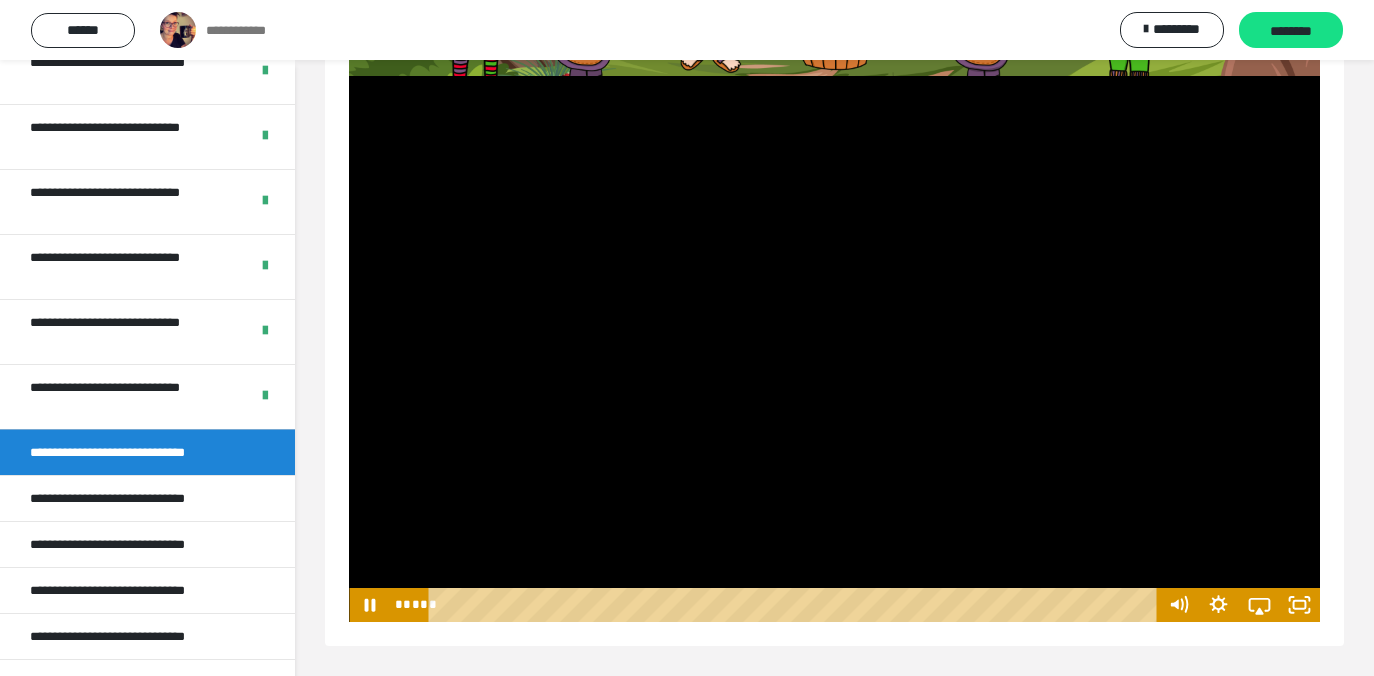click at bounding box center [834, 349] 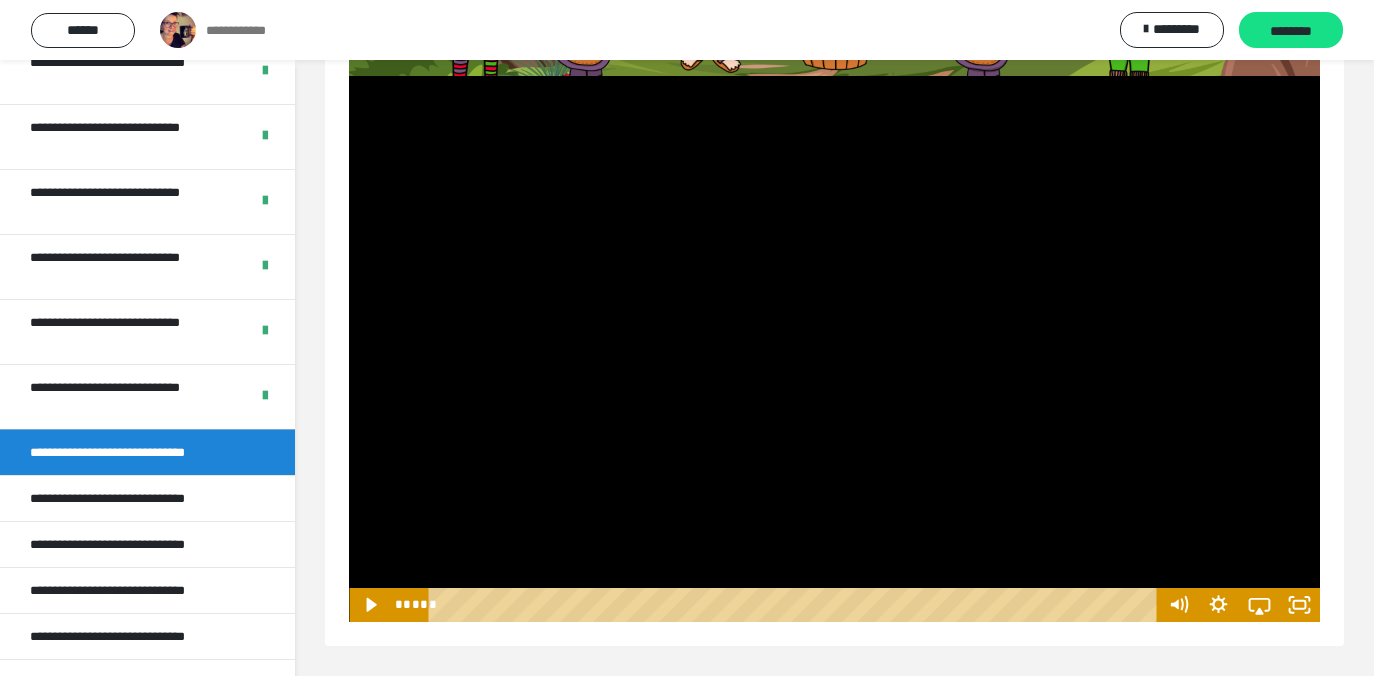 click at bounding box center [834, 349] 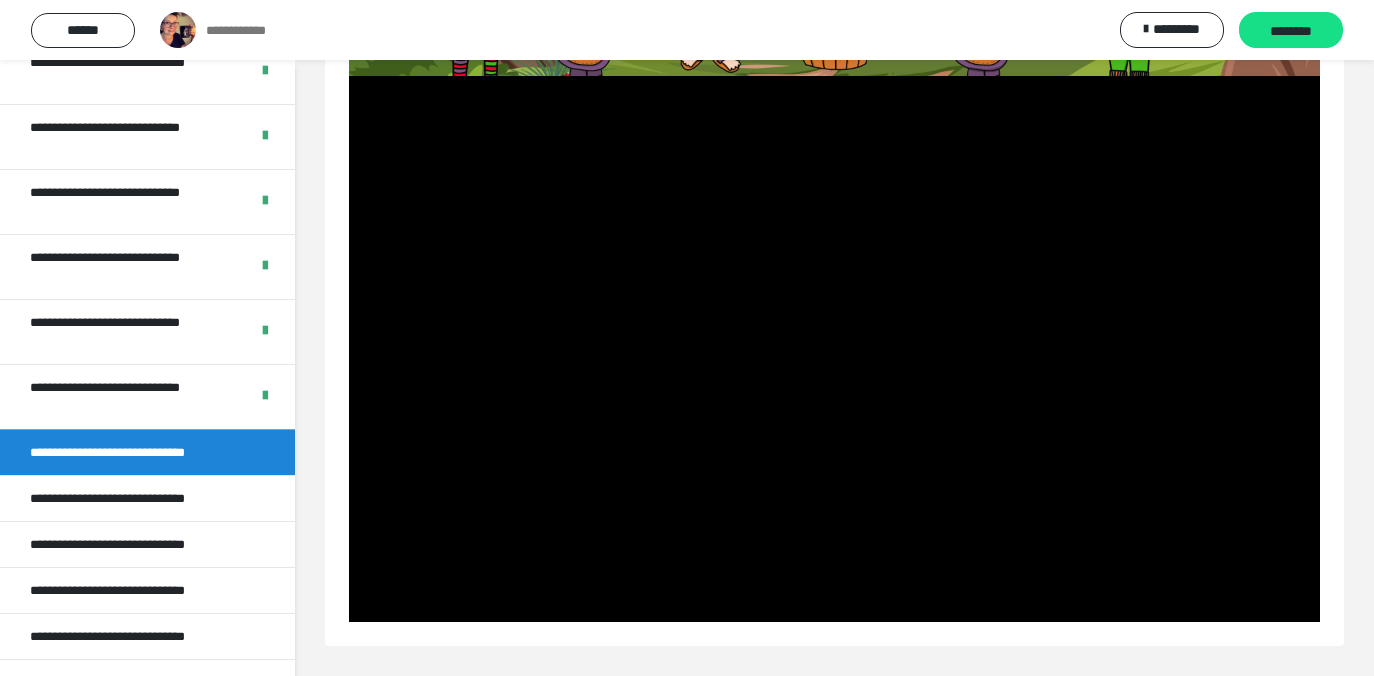 click at bounding box center [834, 349] 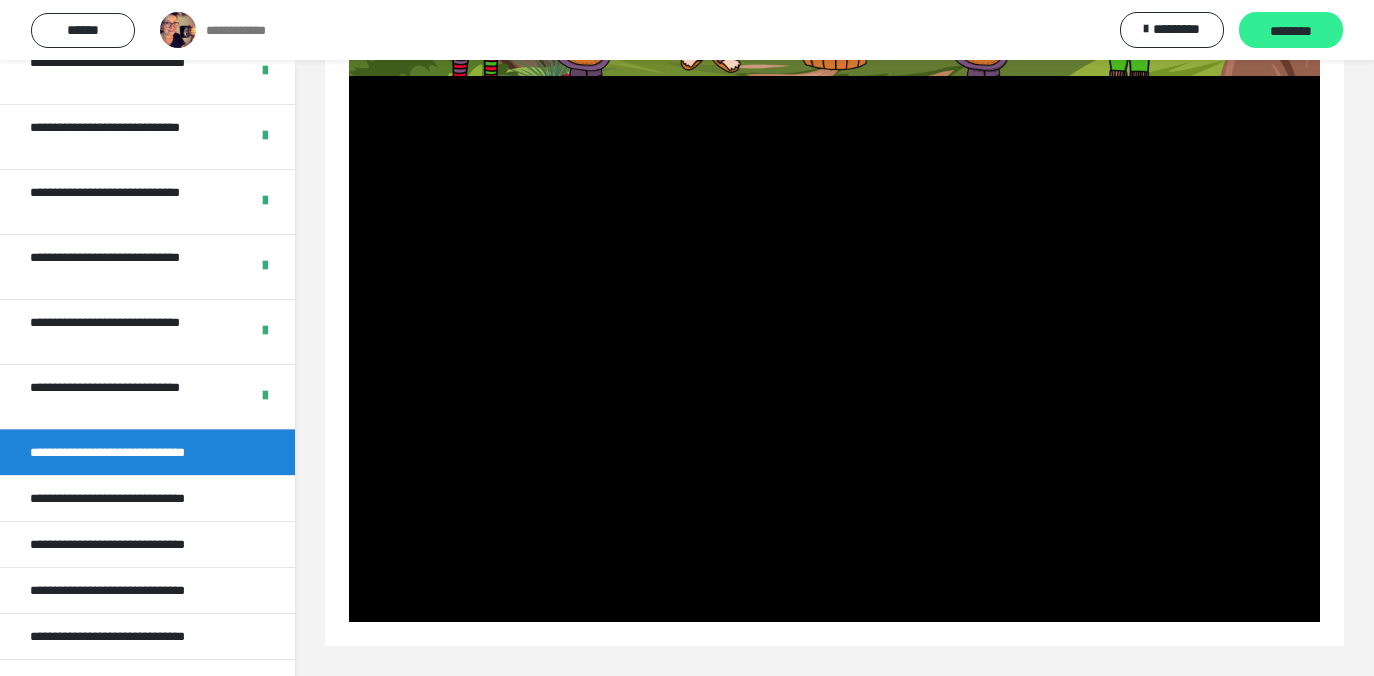click on "********" at bounding box center [1291, 31] 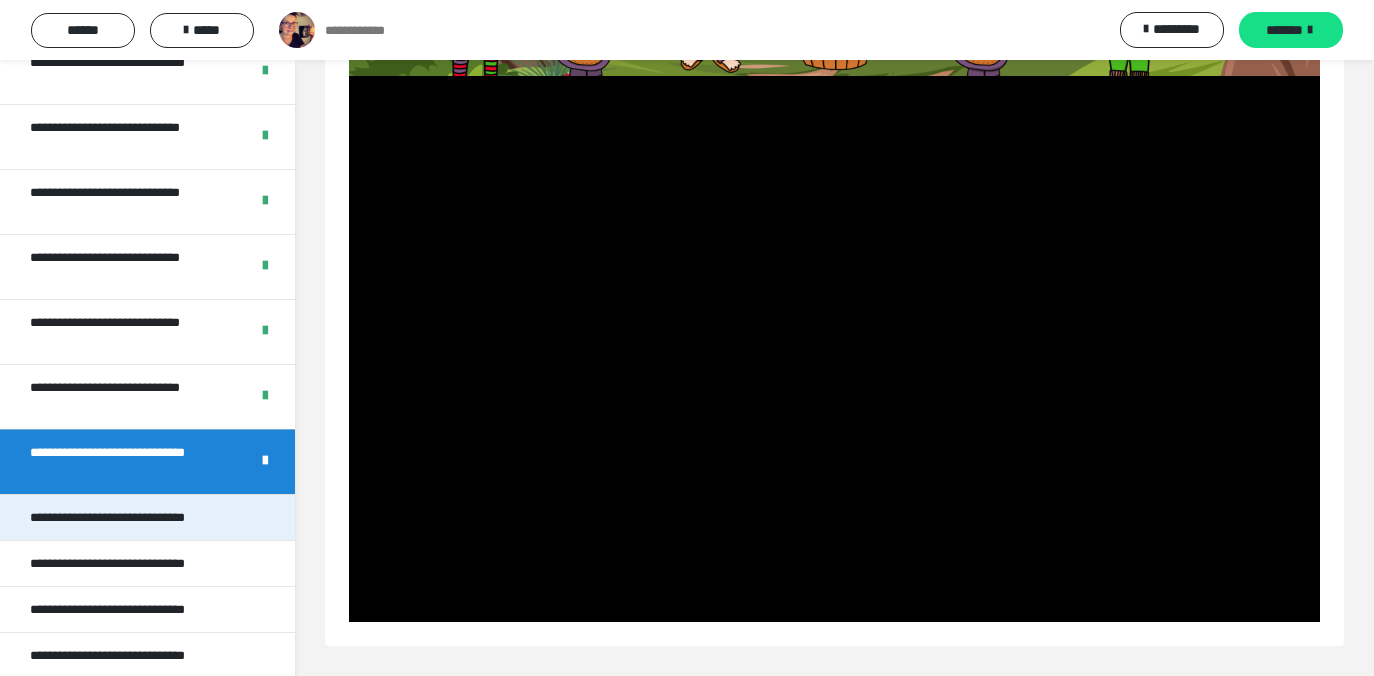 click on "**********" at bounding box center [133, 517] 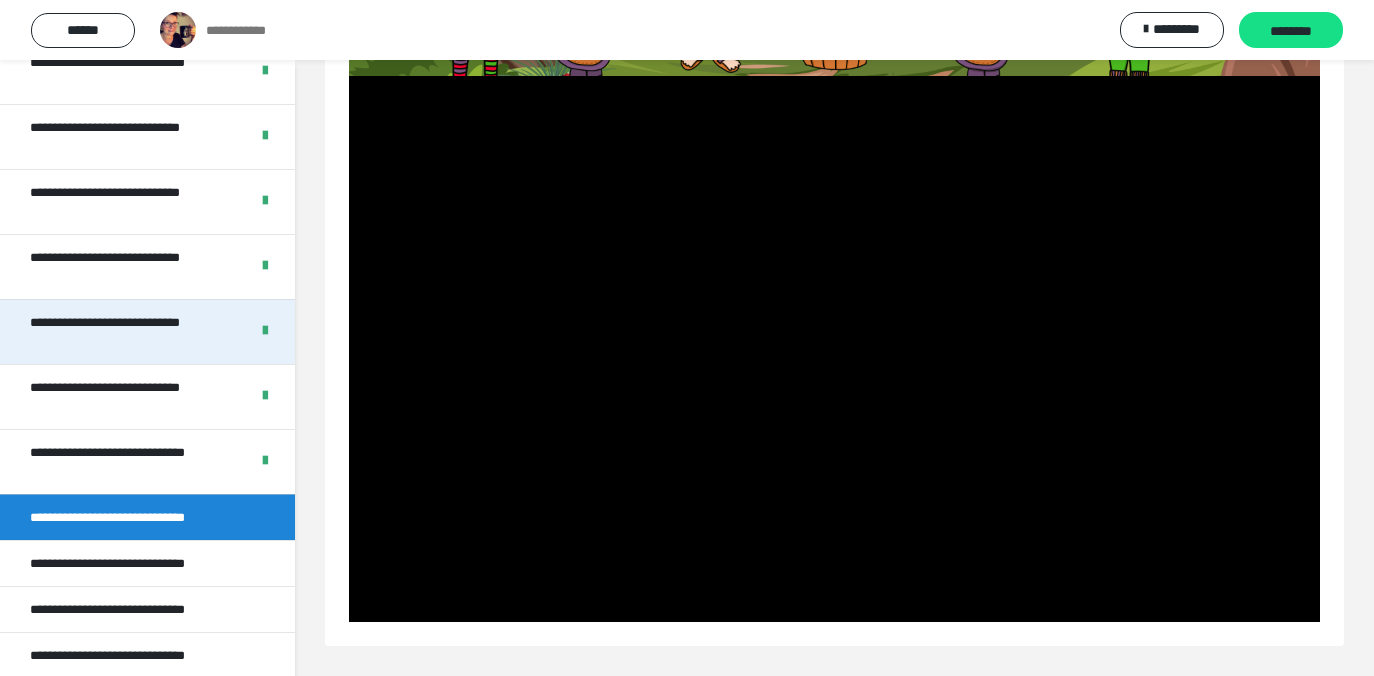 scroll, scrollTop: 60, scrollLeft: 0, axis: vertical 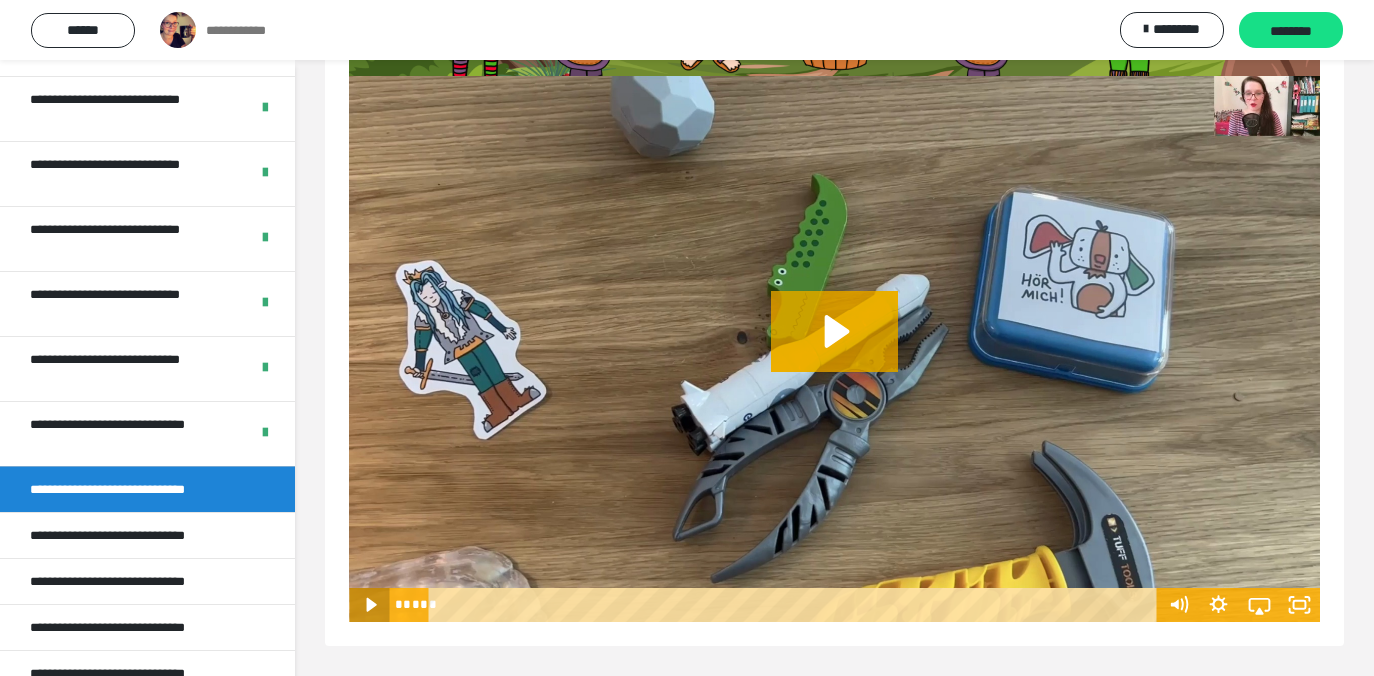 click 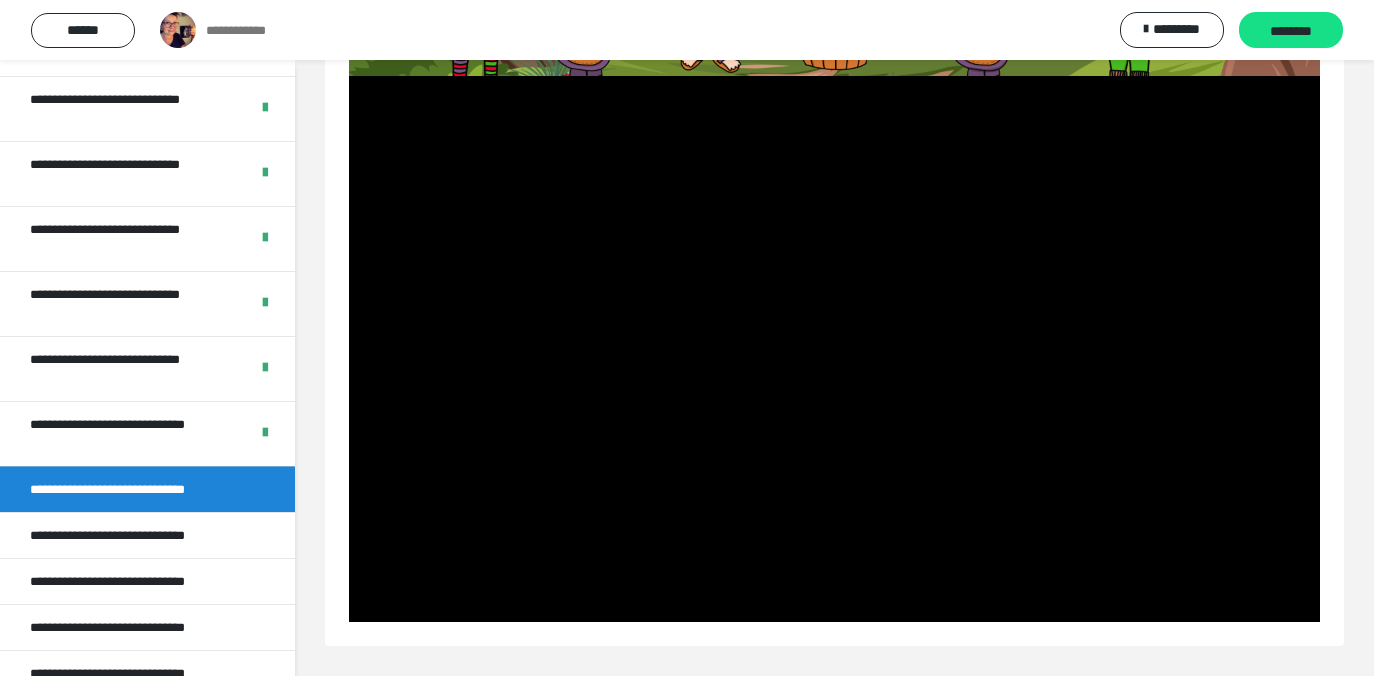 click at bounding box center (834, 349) 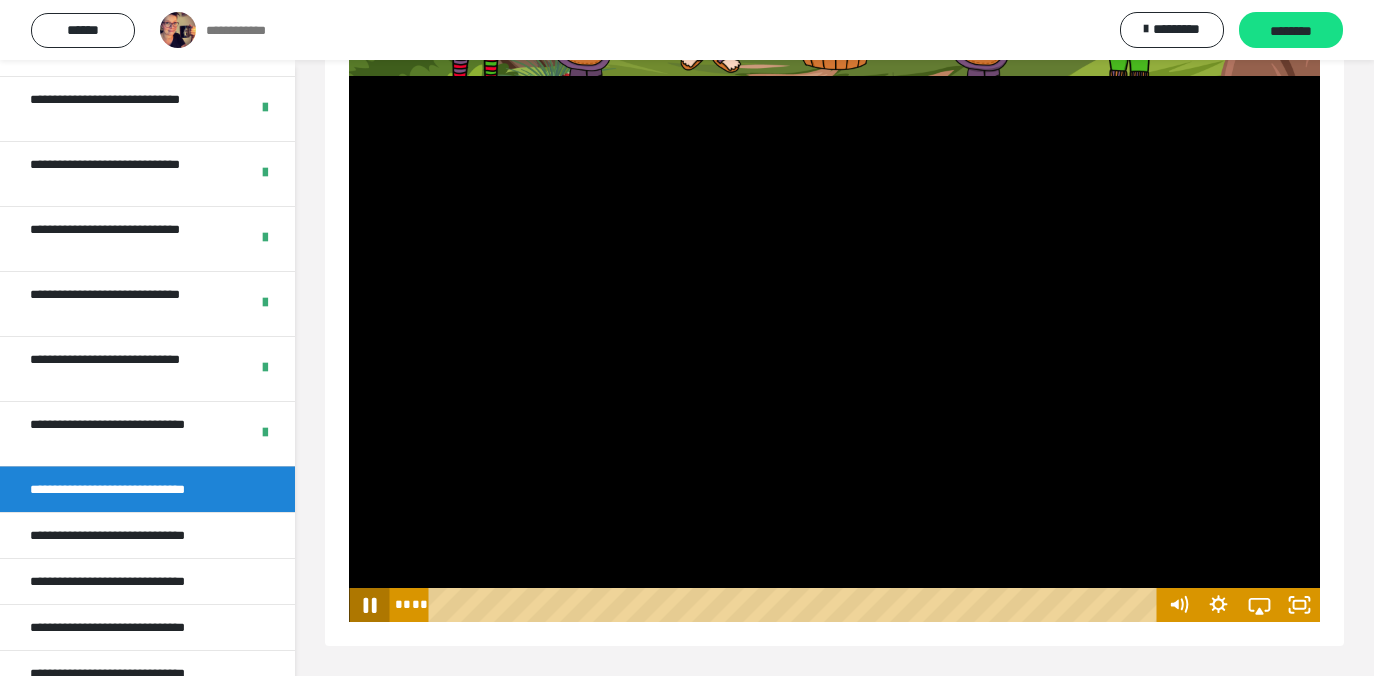 click 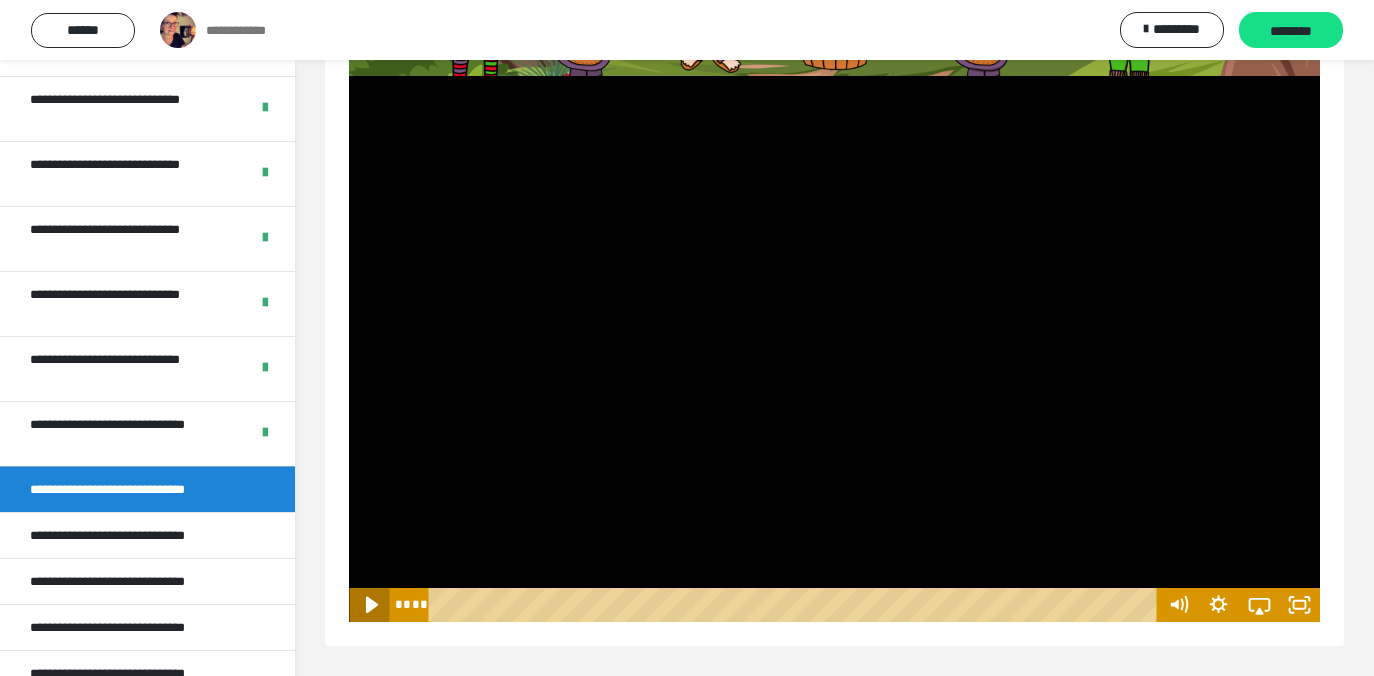 click 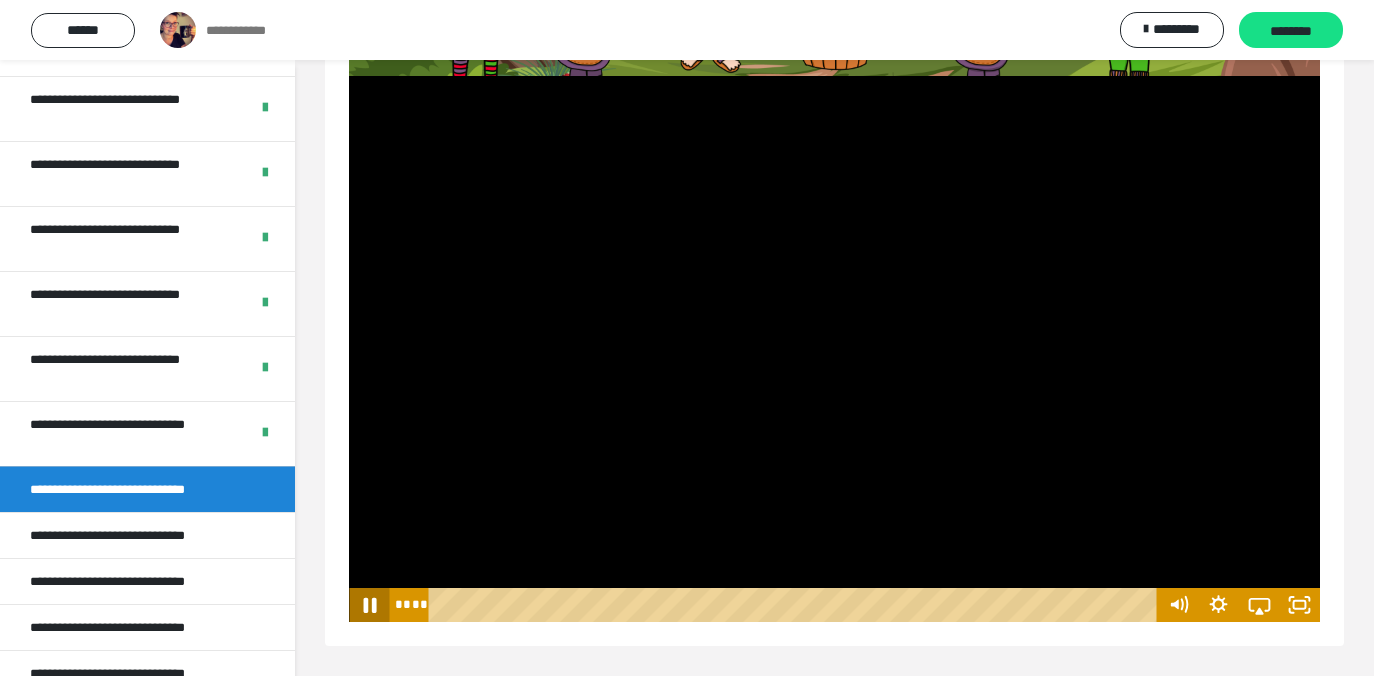 click 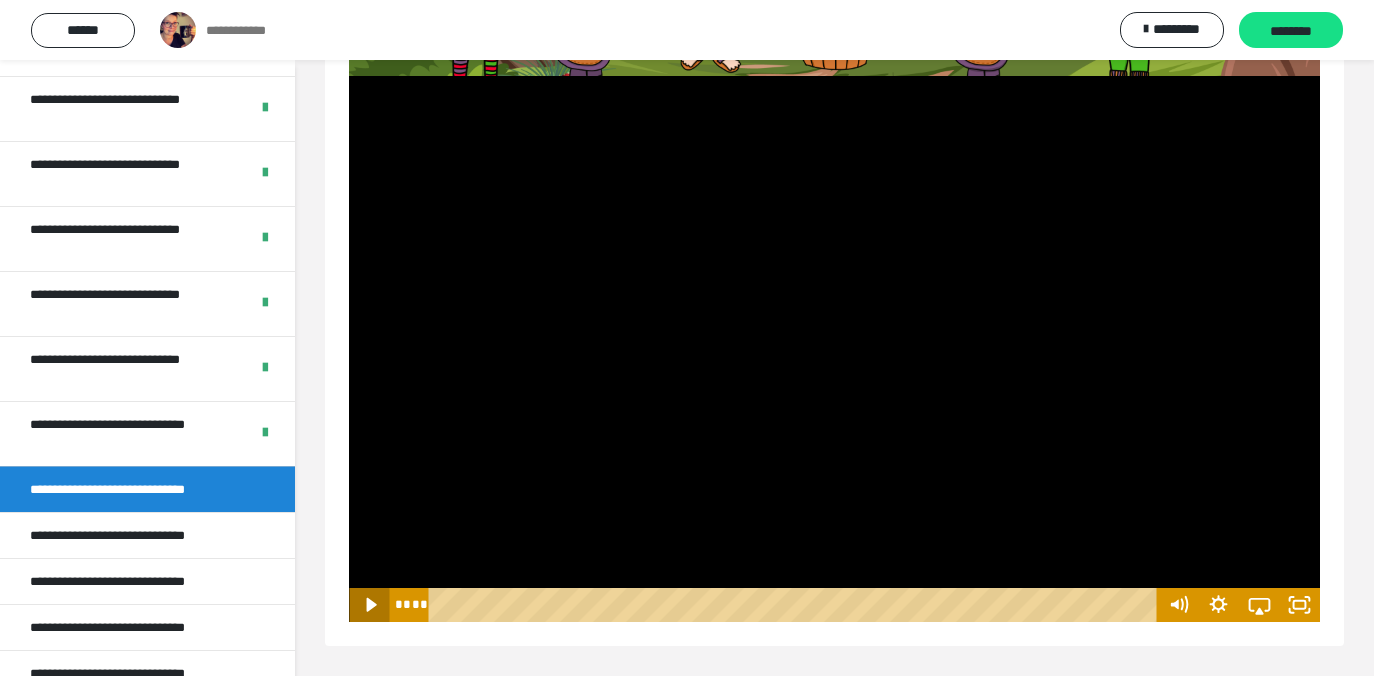 click 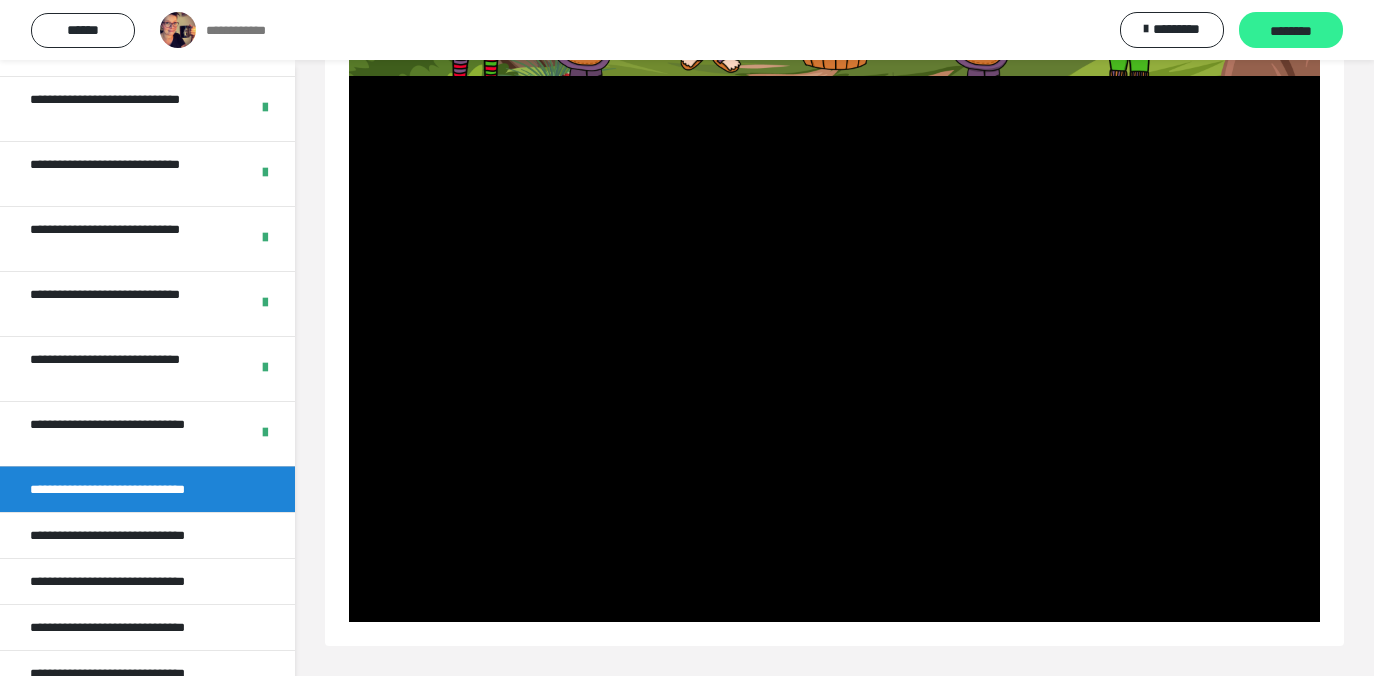 click on "********" at bounding box center [1291, 31] 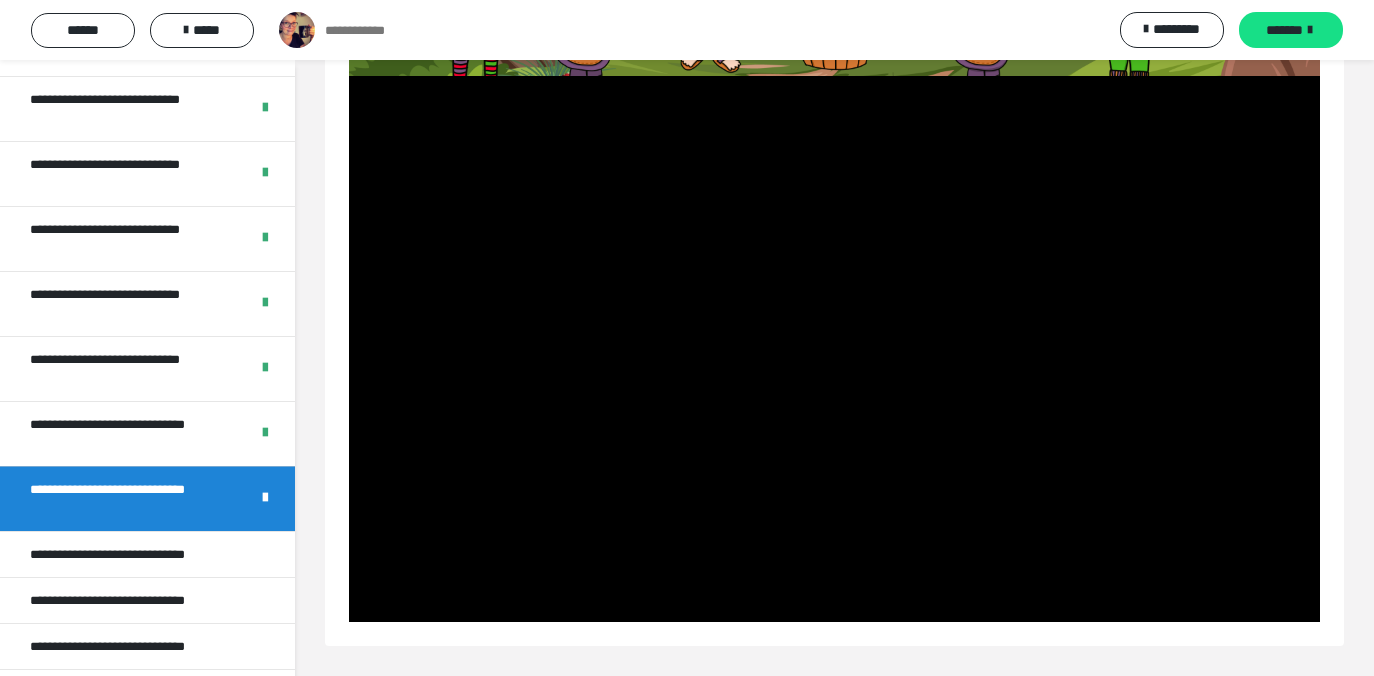 scroll, scrollTop: 389, scrollLeft: 0, axis: vertical 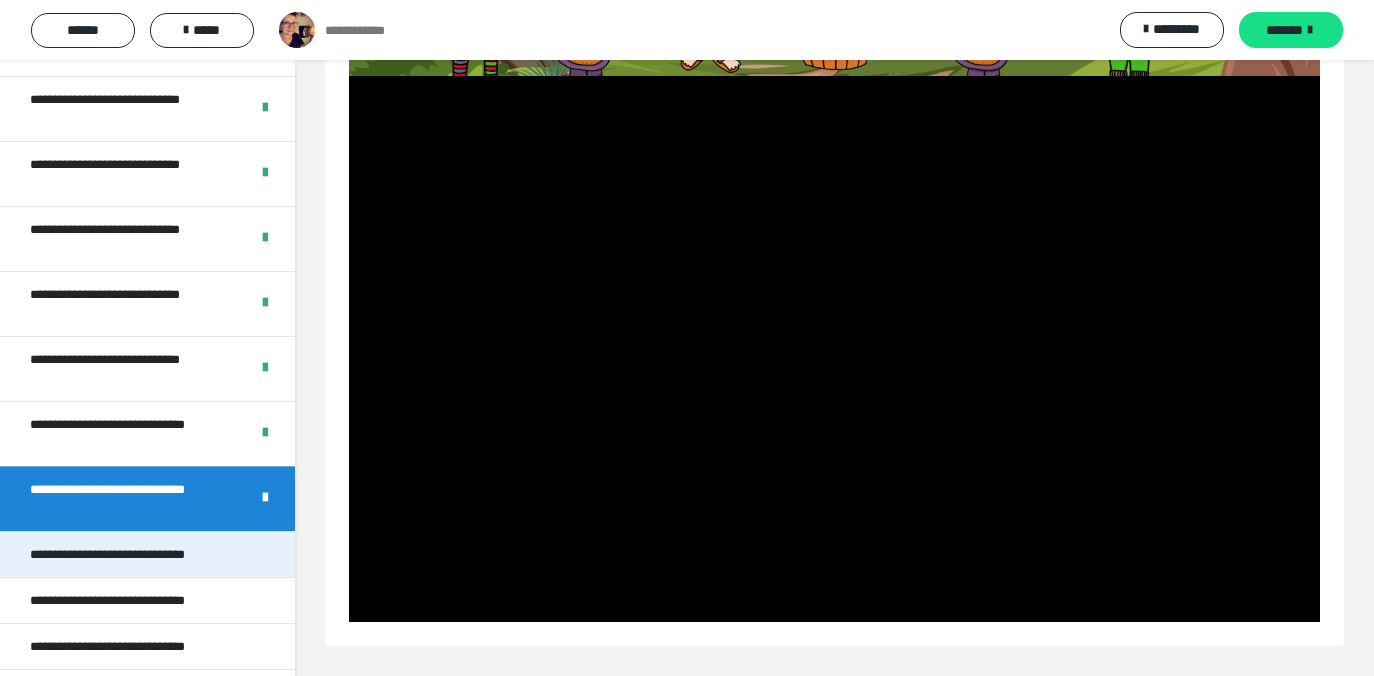 click on "**********" at bounding box center (135, 554) 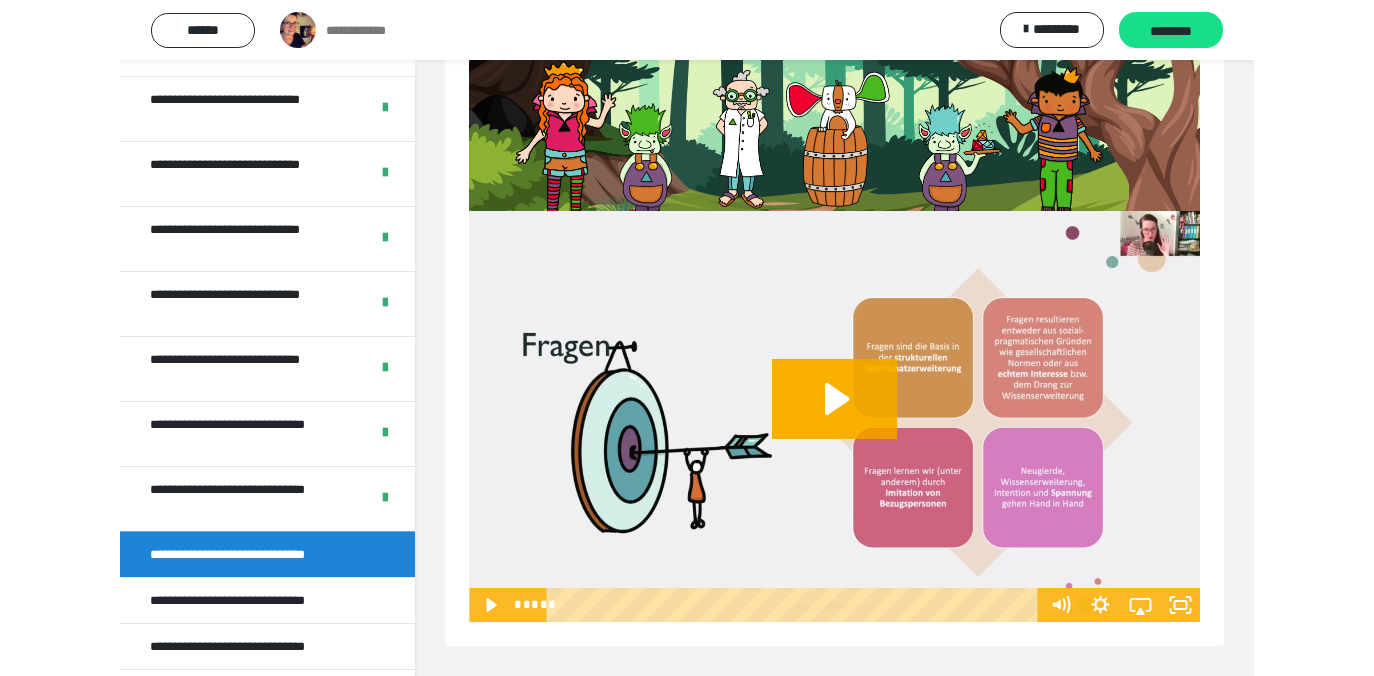 scroll, scrollTop: 173, scrollLeft: 0, axis: vertical 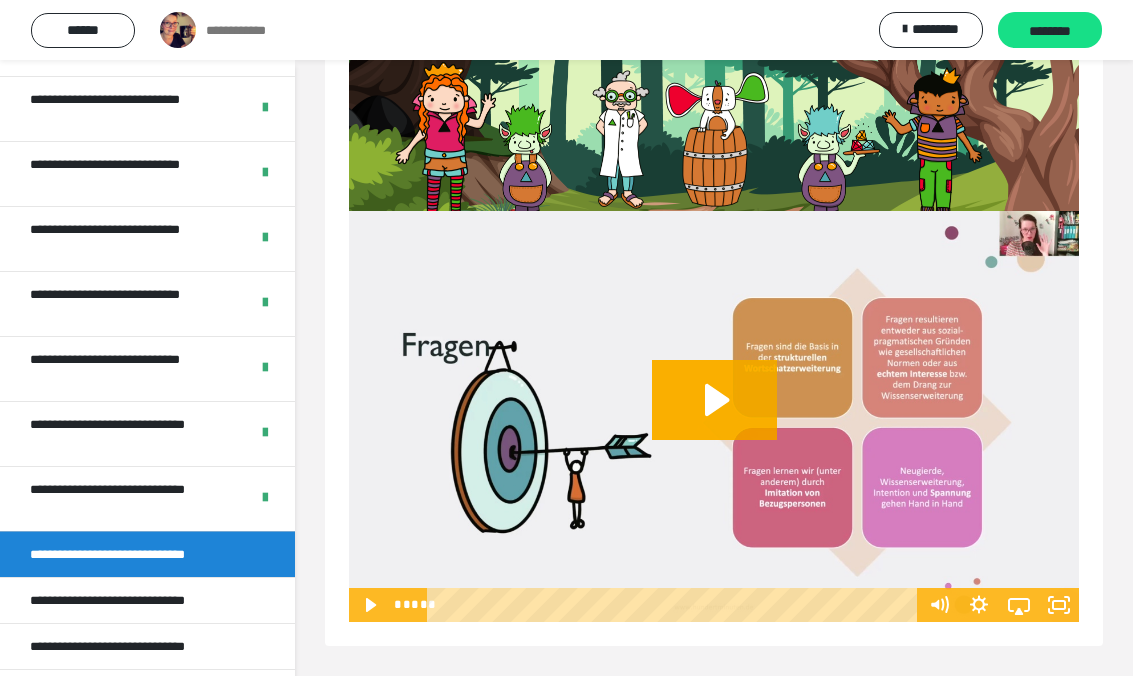 click on "**********" at bounding box center [714, 281] 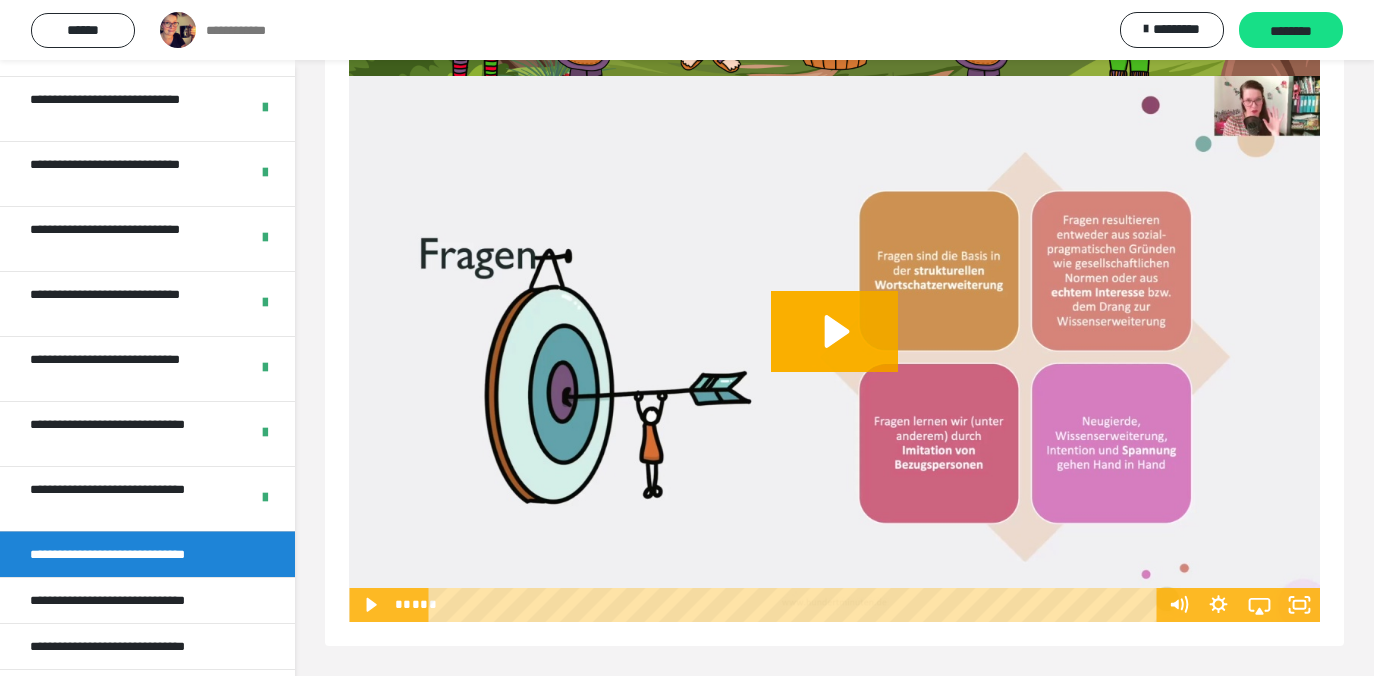 scroll, scrollTop: 389, scrollLeft: 0, axis: vertical 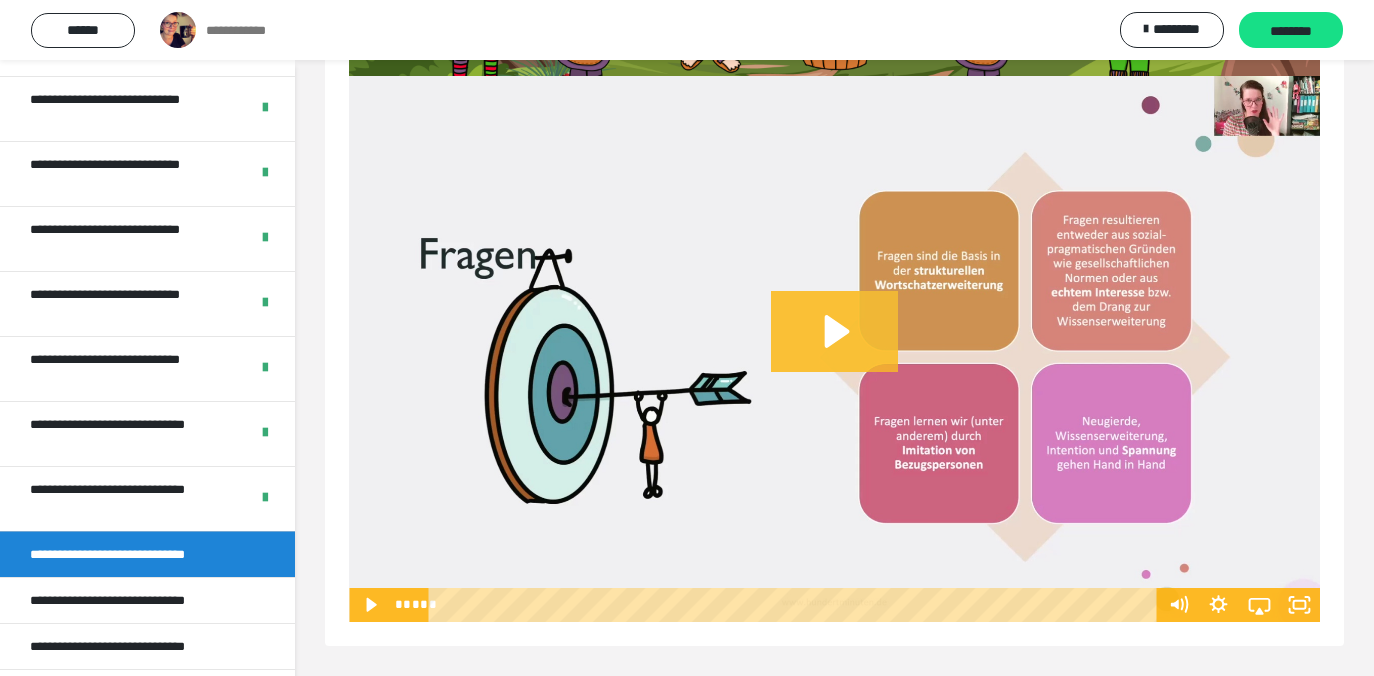 click 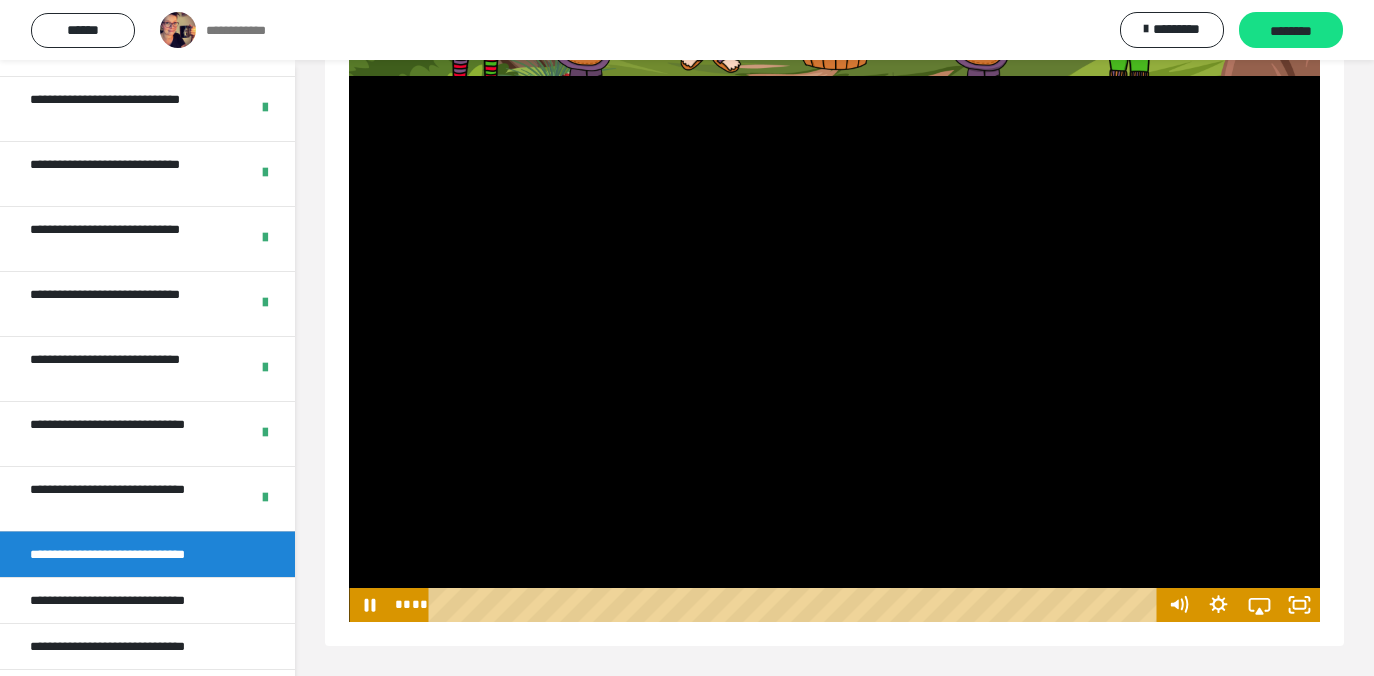 click at bounding box center (834, 349) 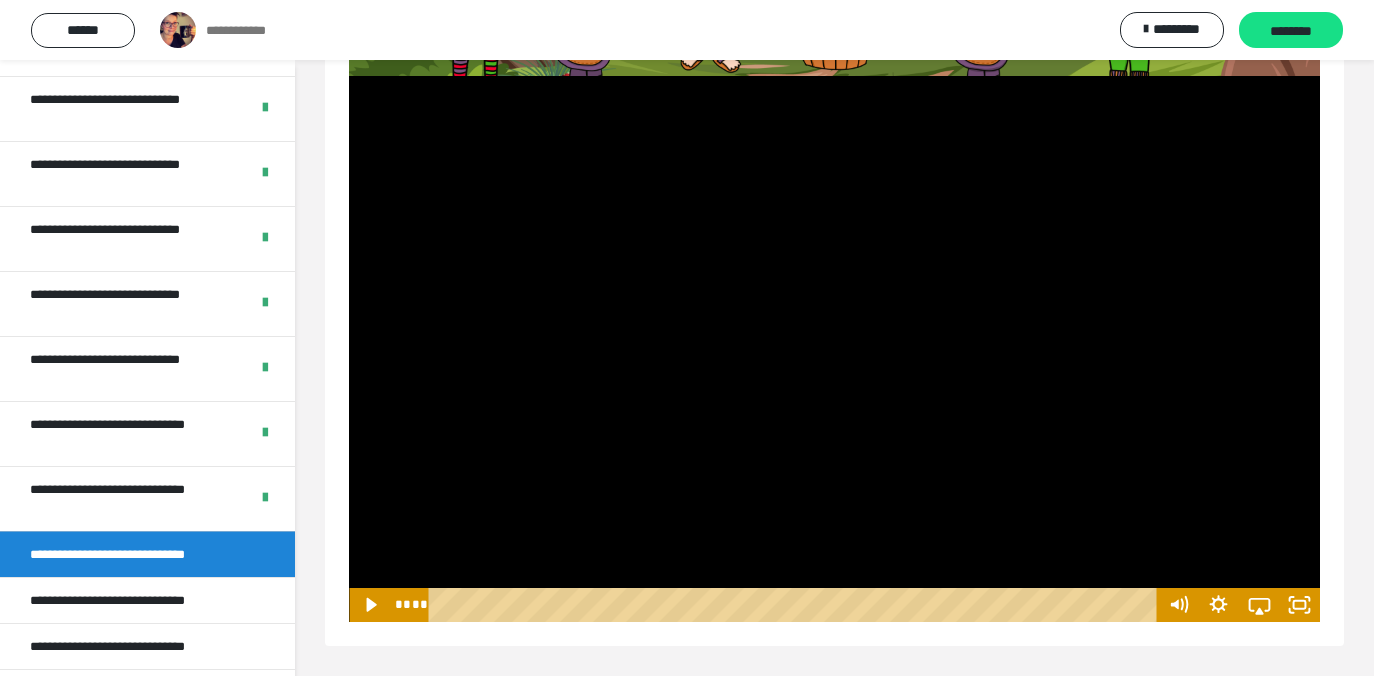 click at bounding box center (834, 349) 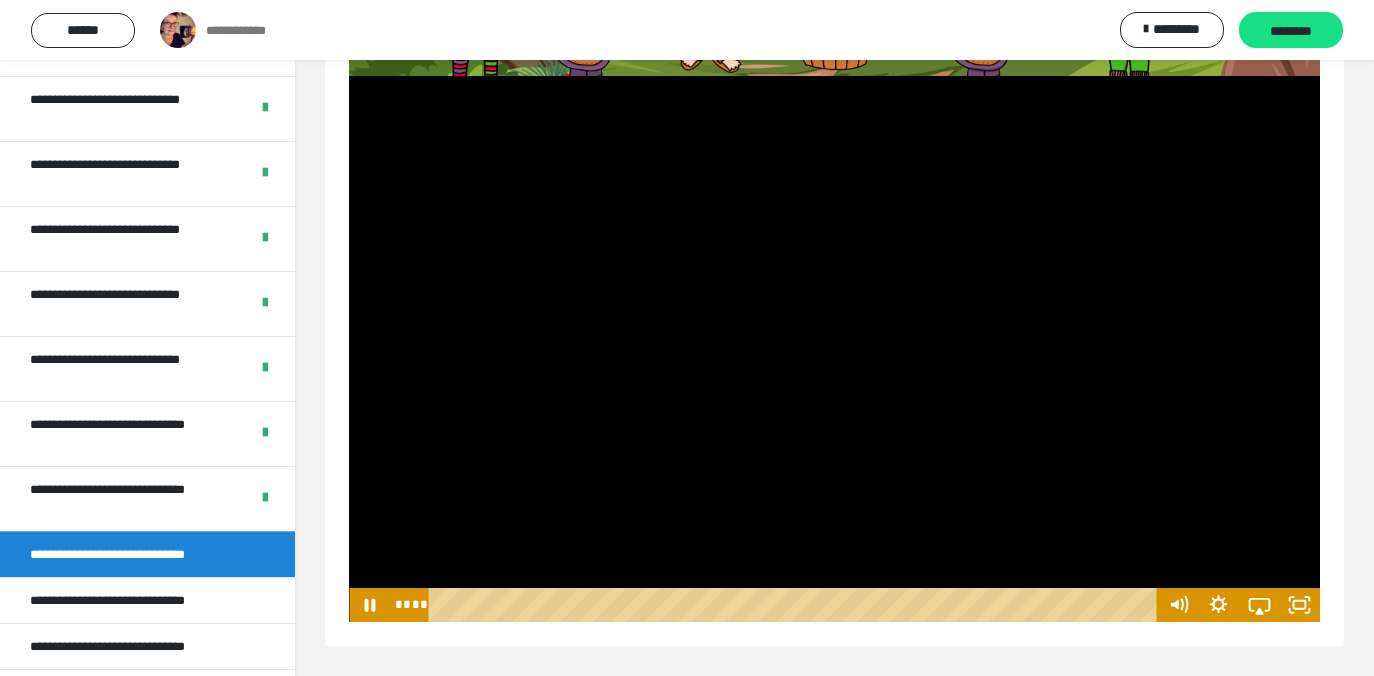 click at bounding box center [834, 349] 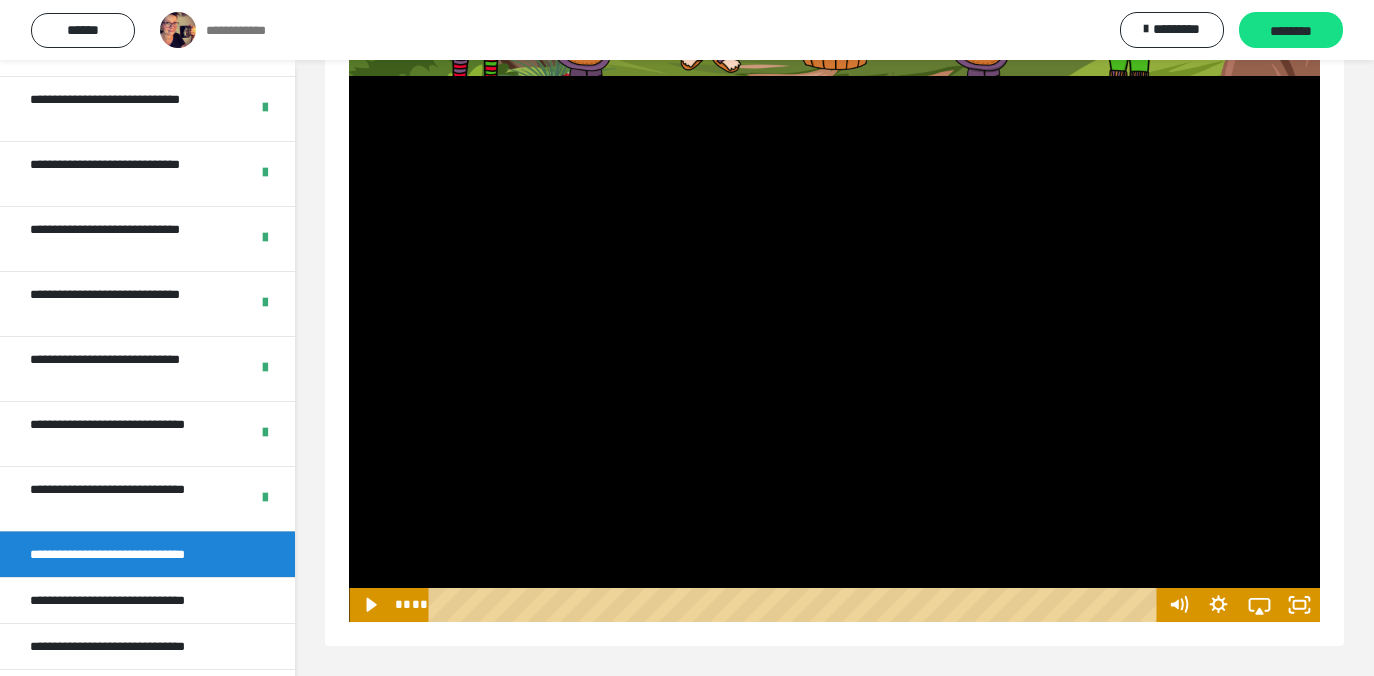 click at bounding box center [834, 349] 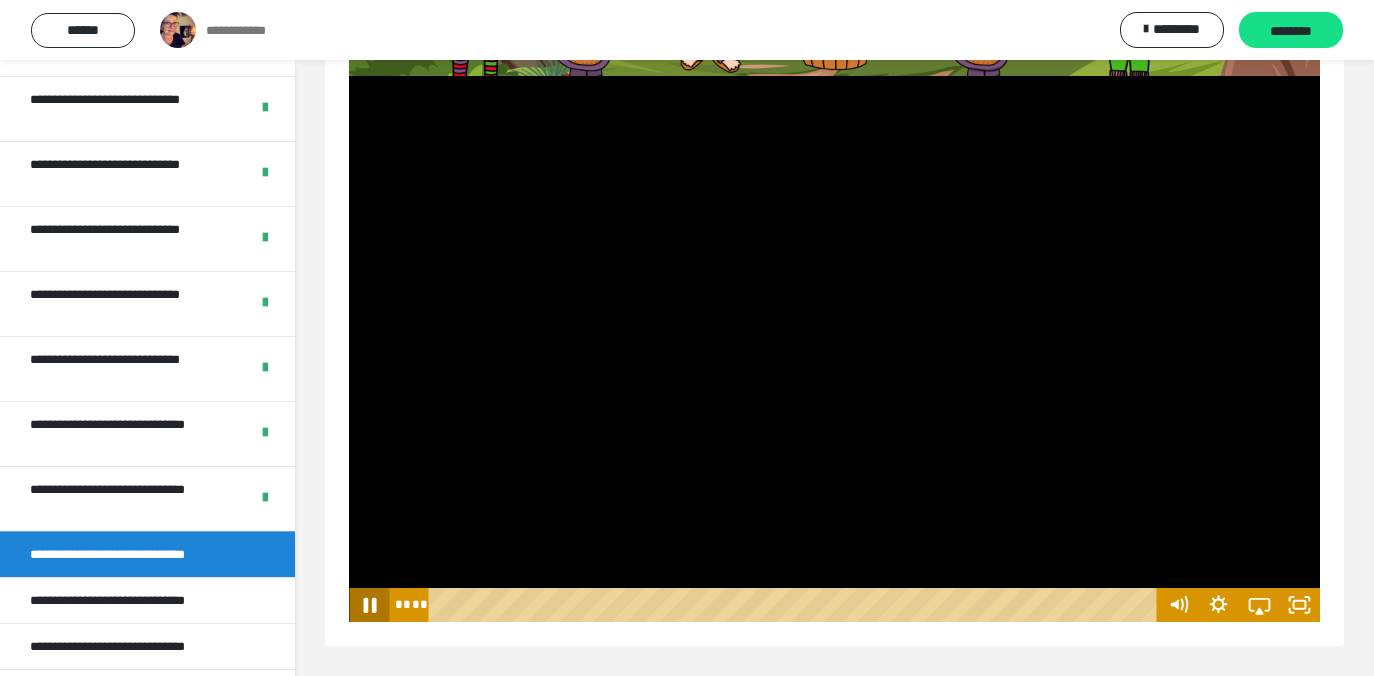click 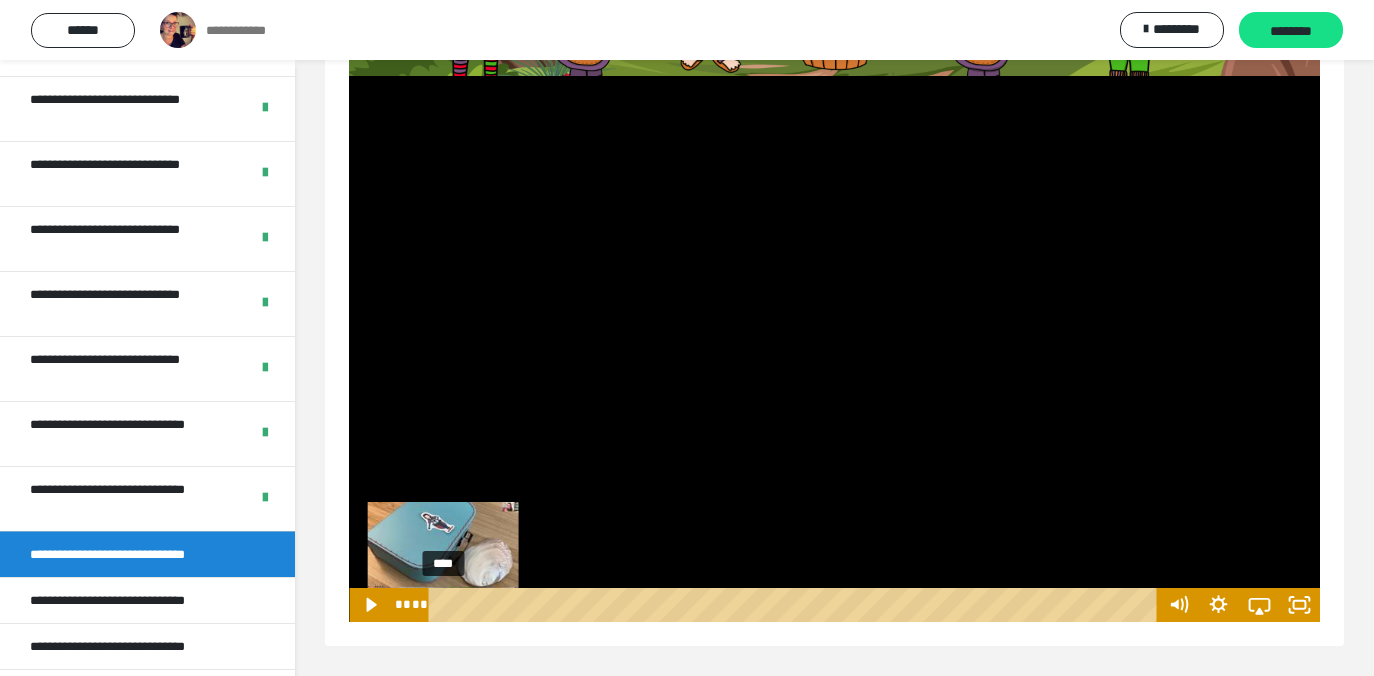 drag, startPoint x: 452, startPoint y: 603, endPoint x: 440, endPoint y: 603, distance: 12 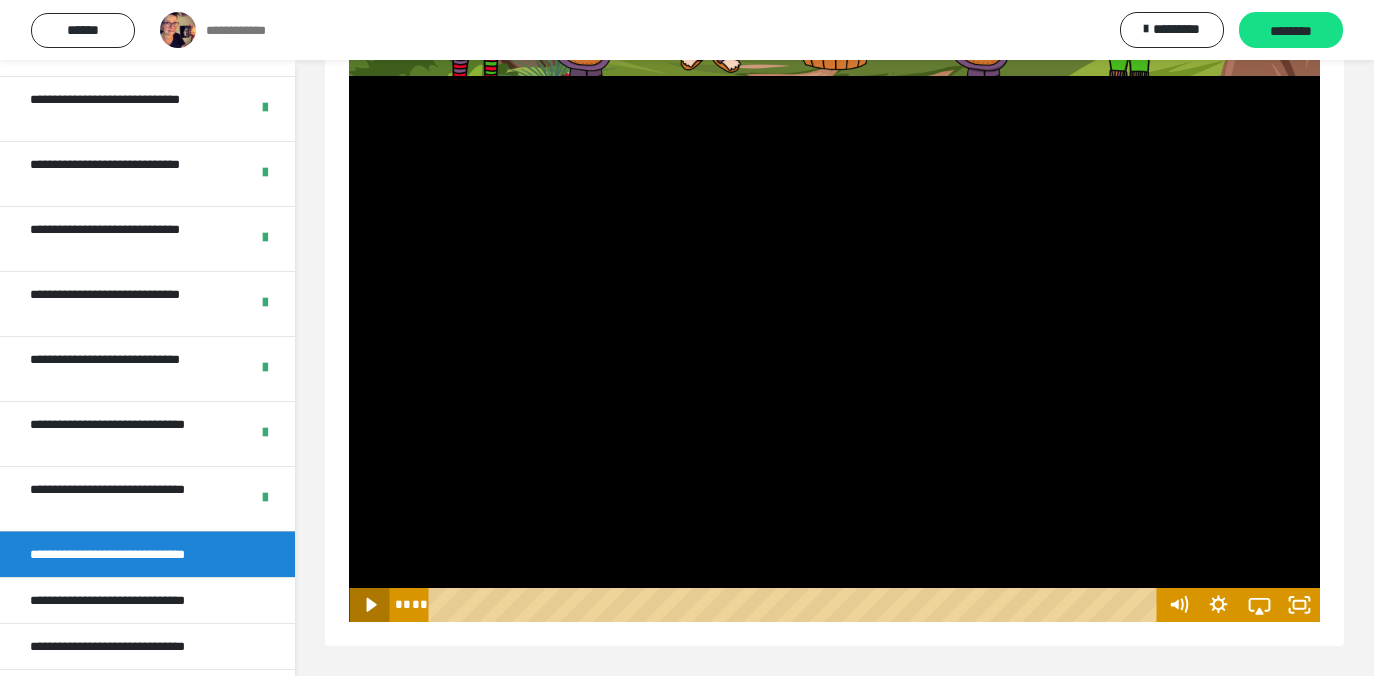click 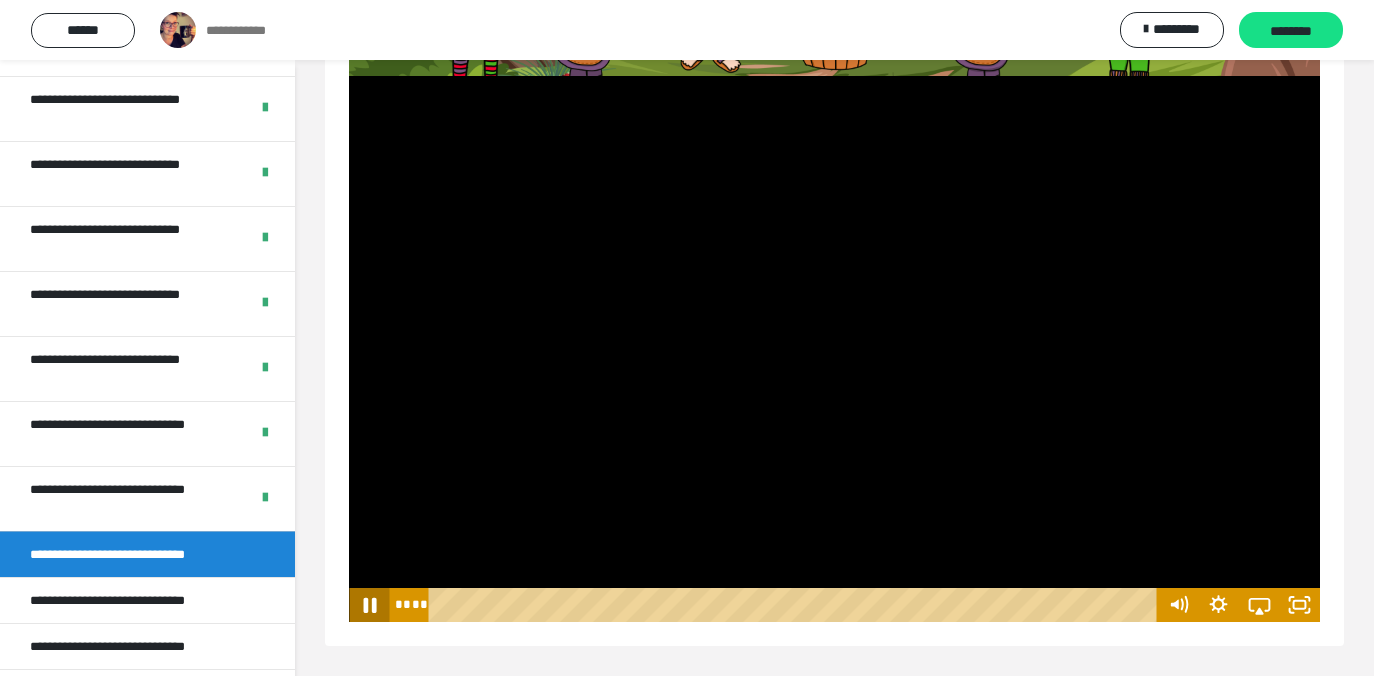click 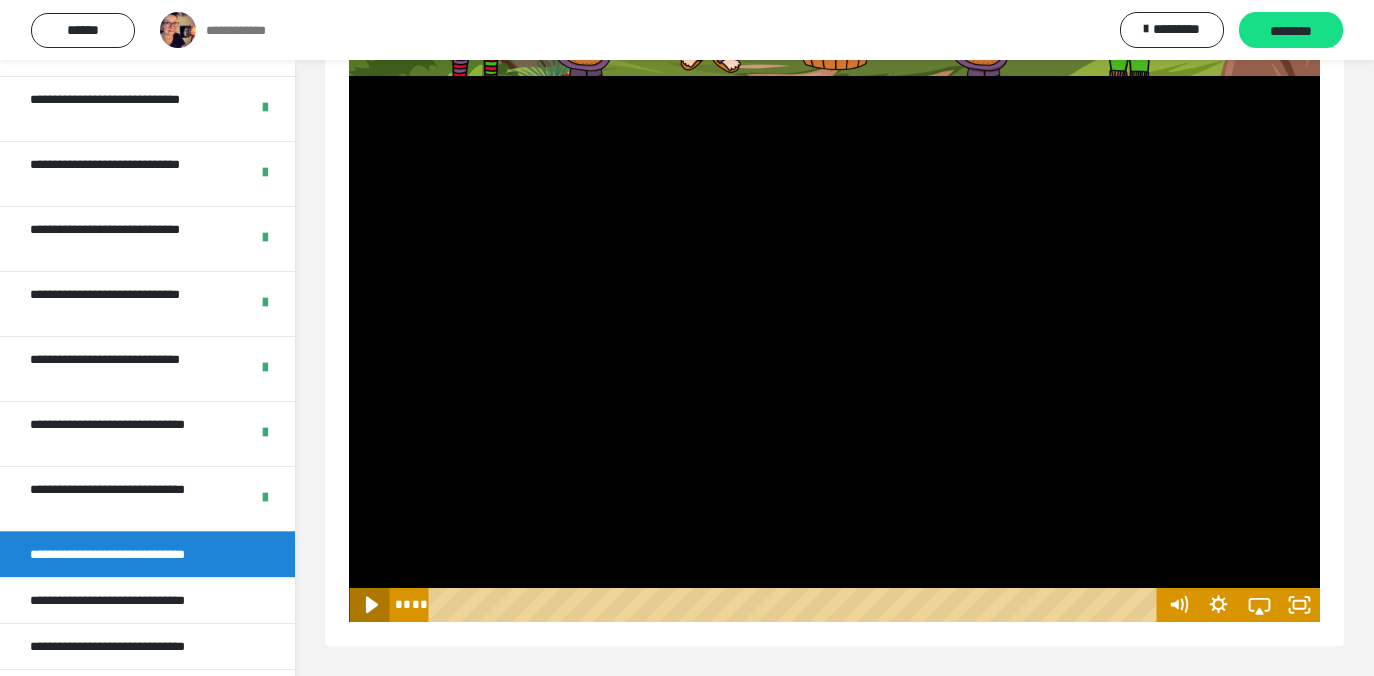 click 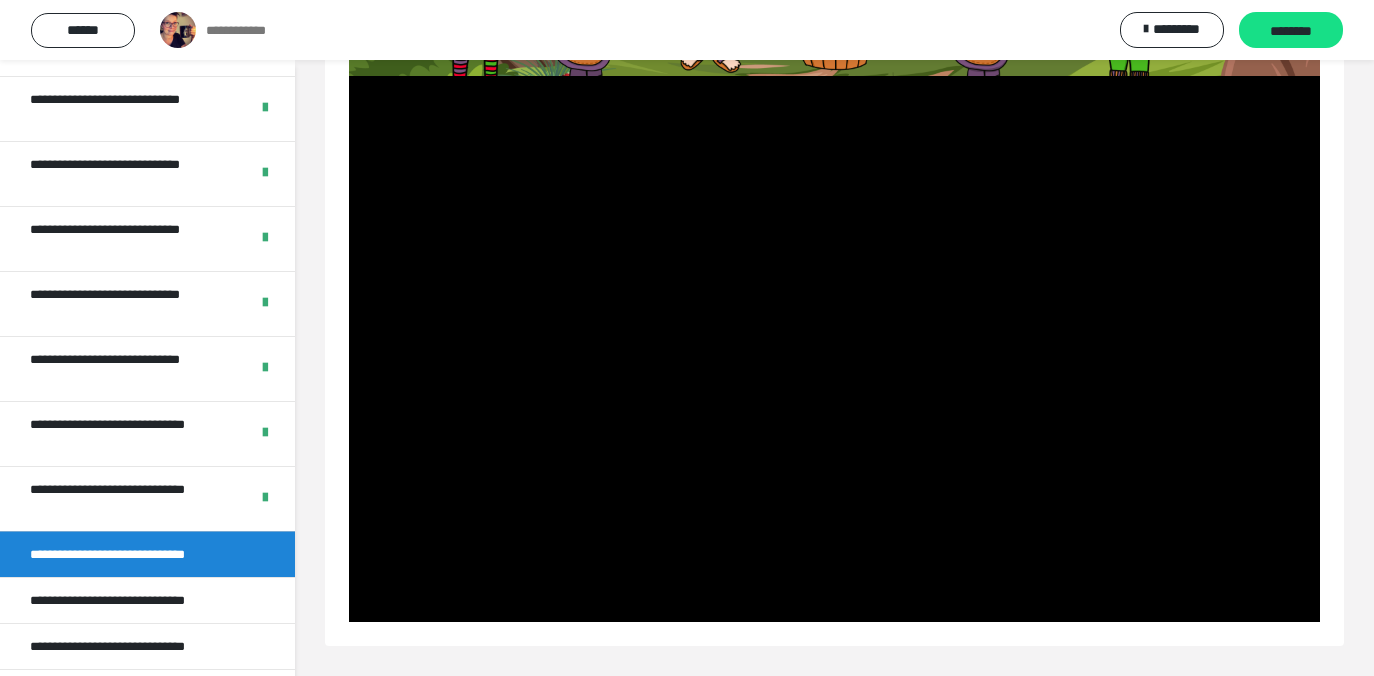 click at bounding box center (834, 349) 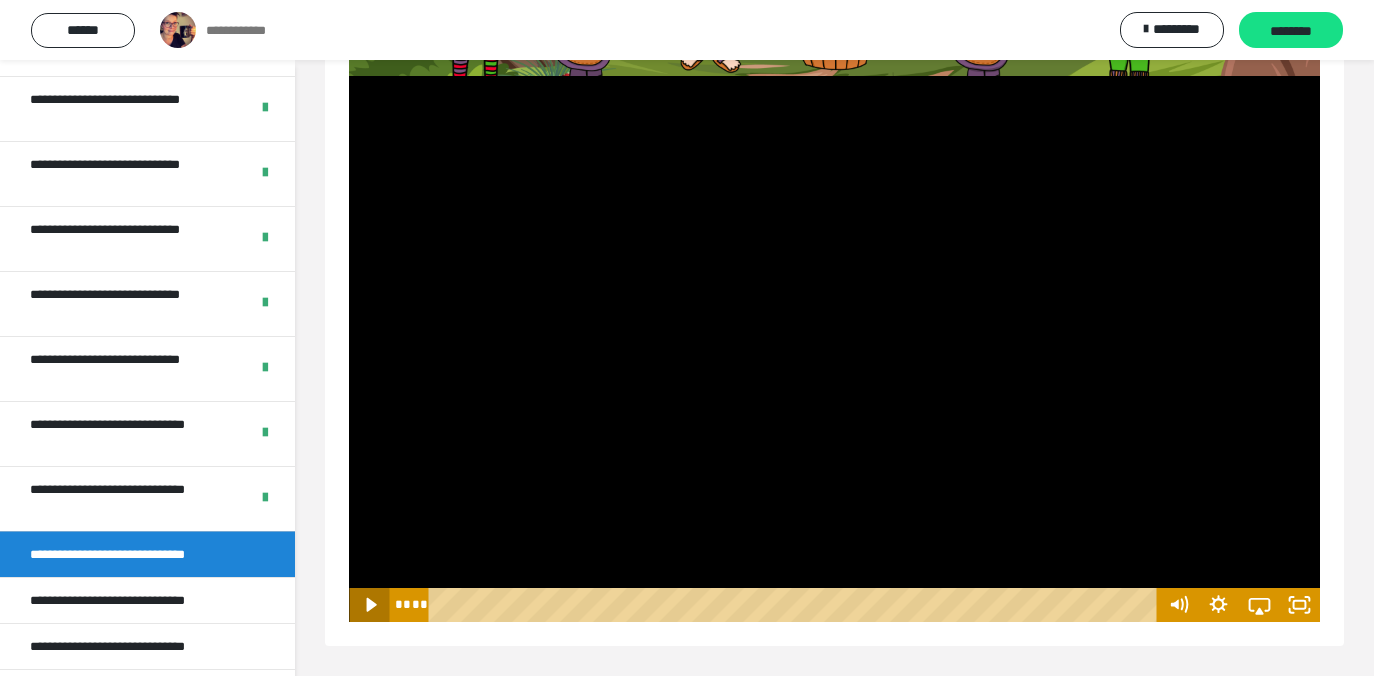click 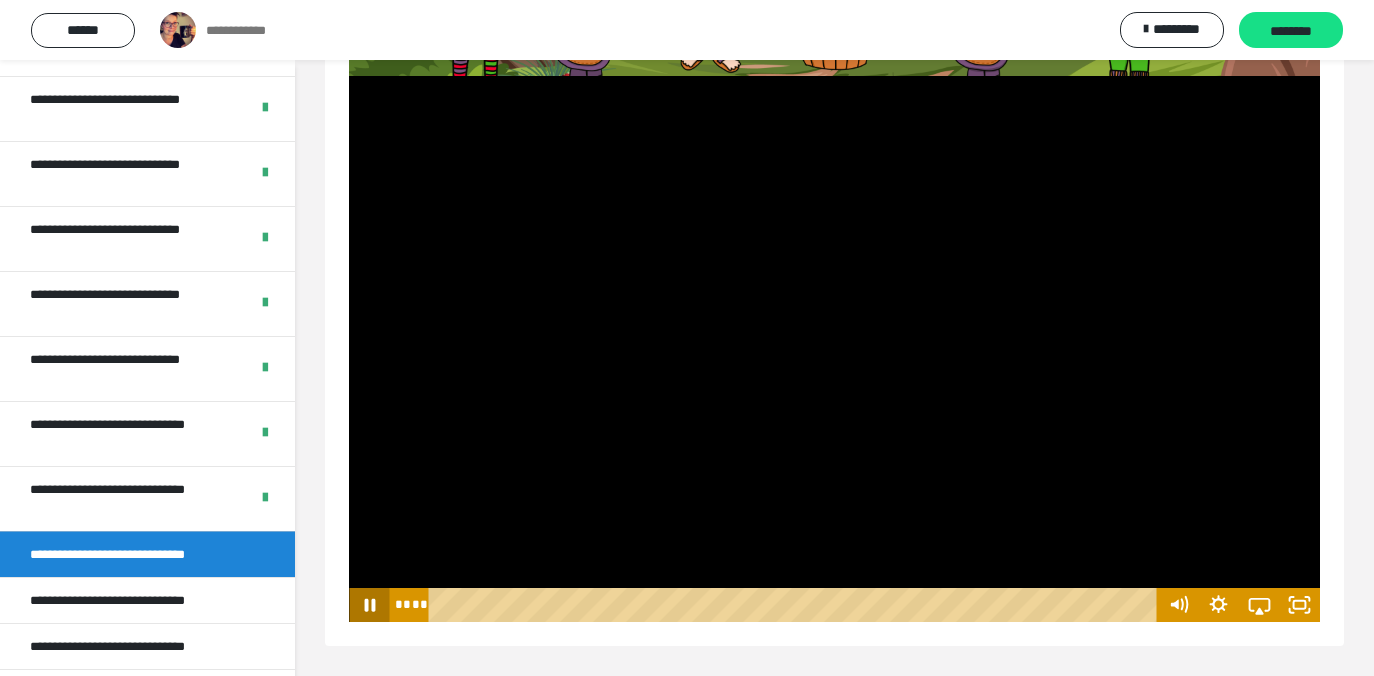 click 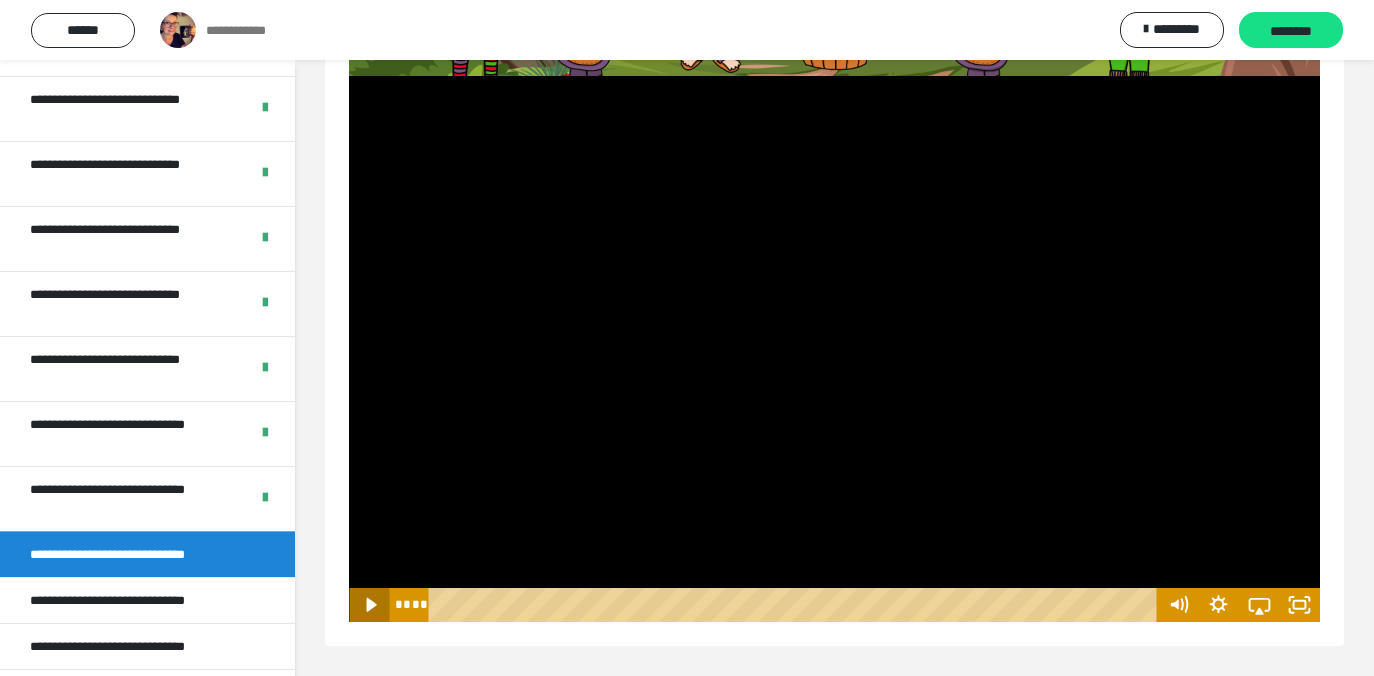 click 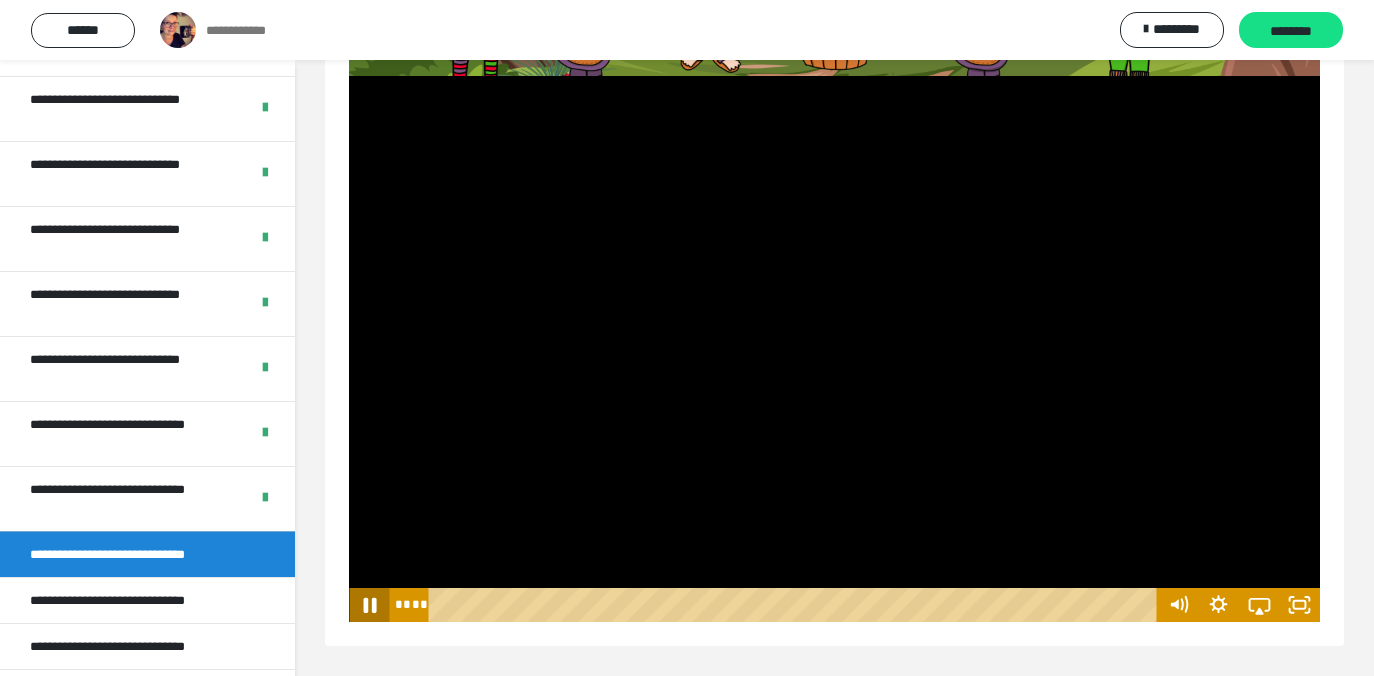 click 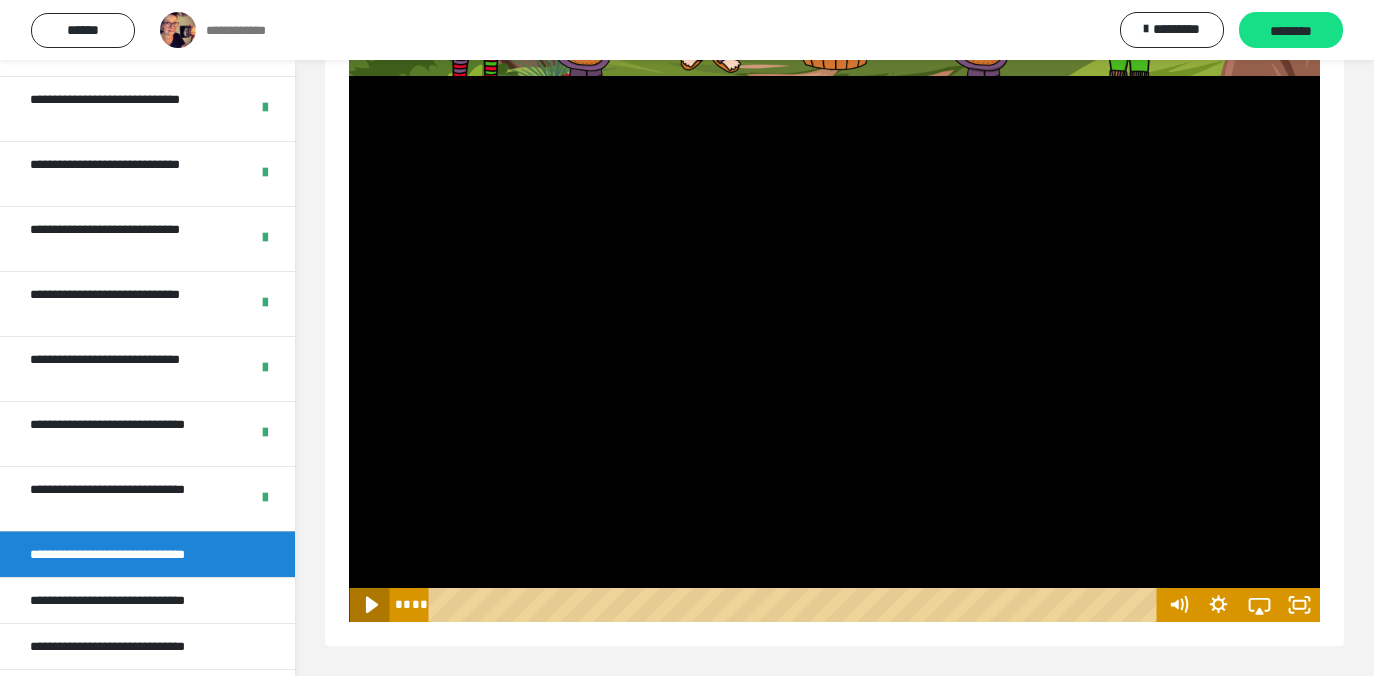 click 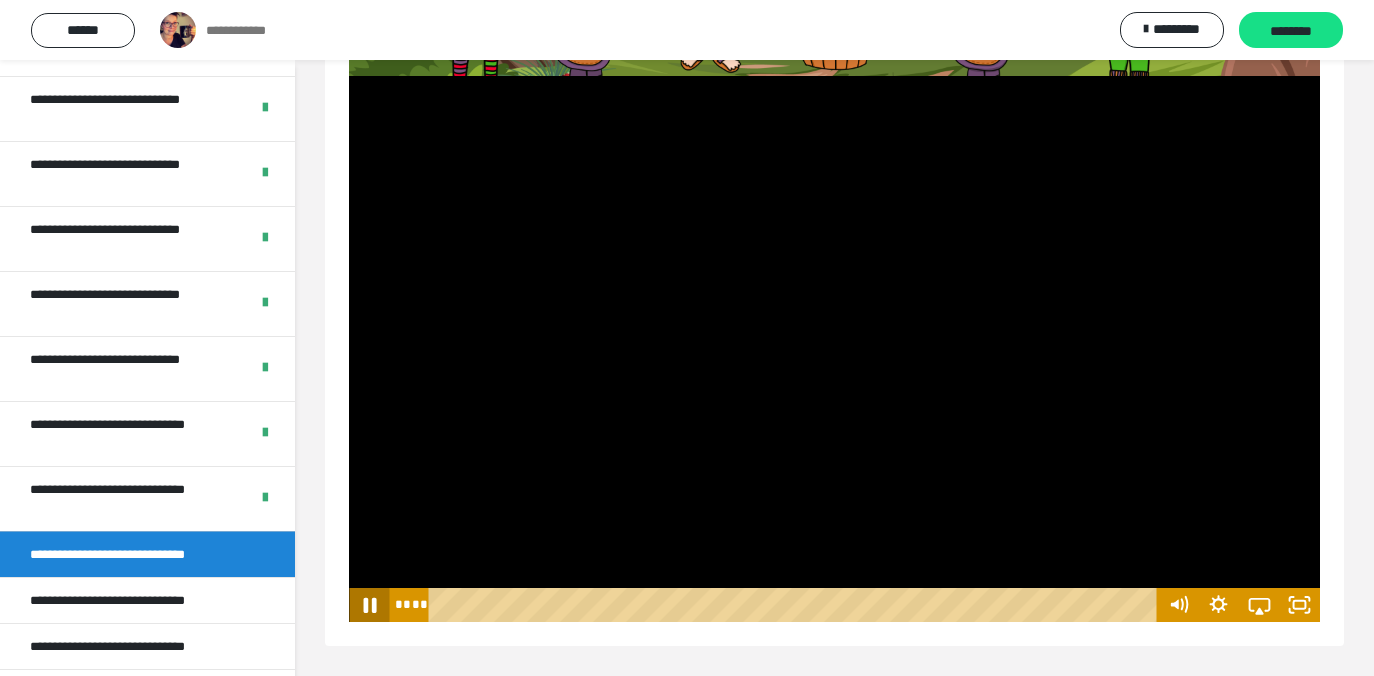 click 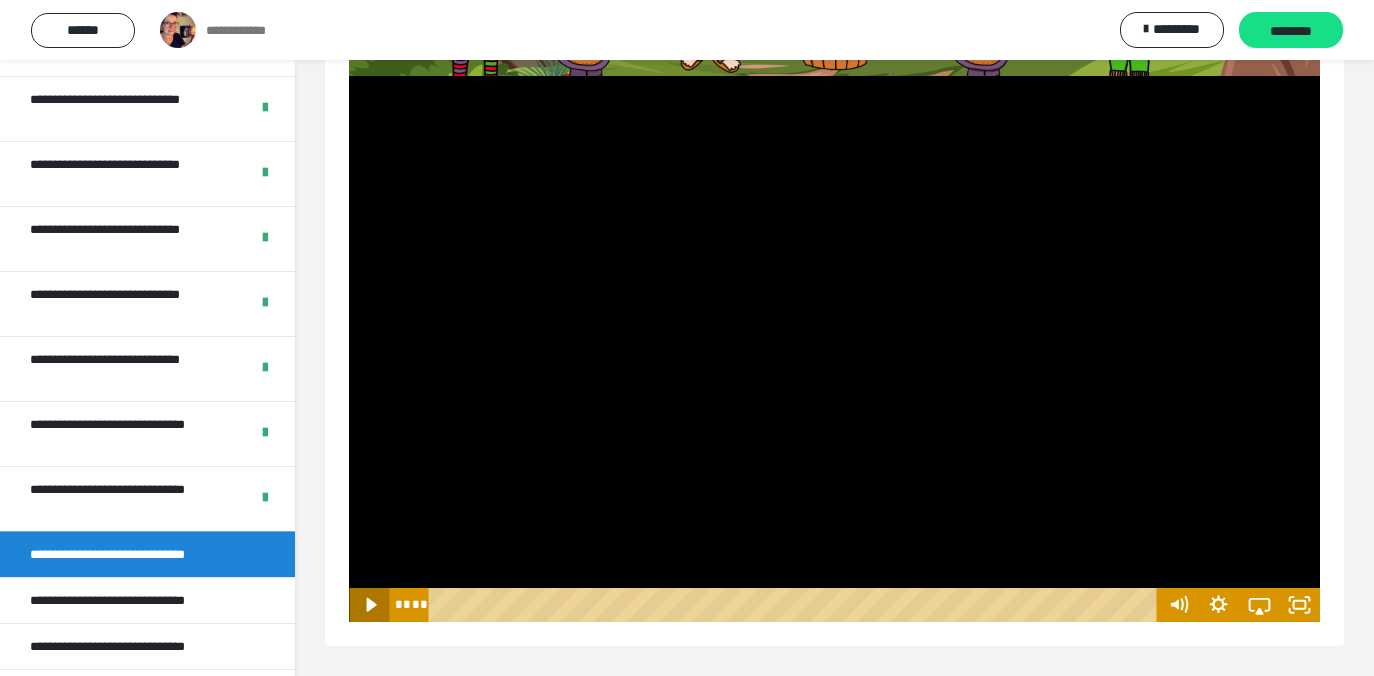 click 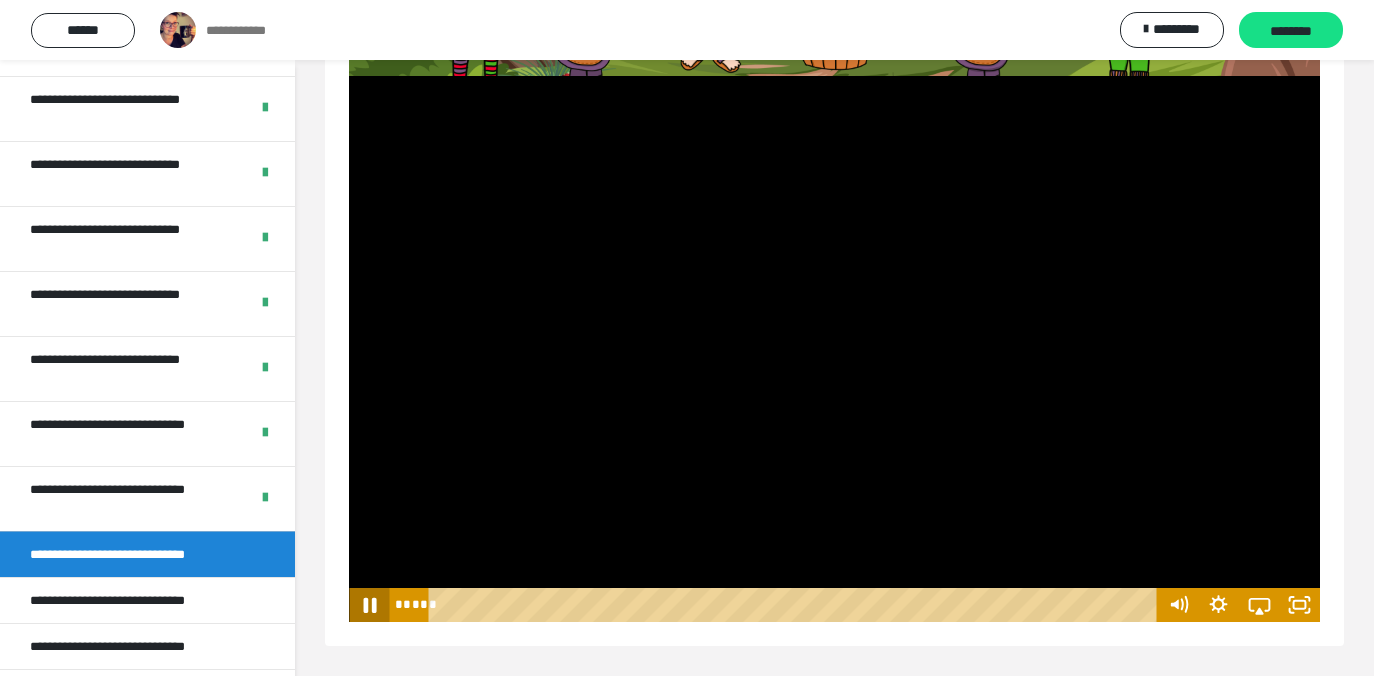 click 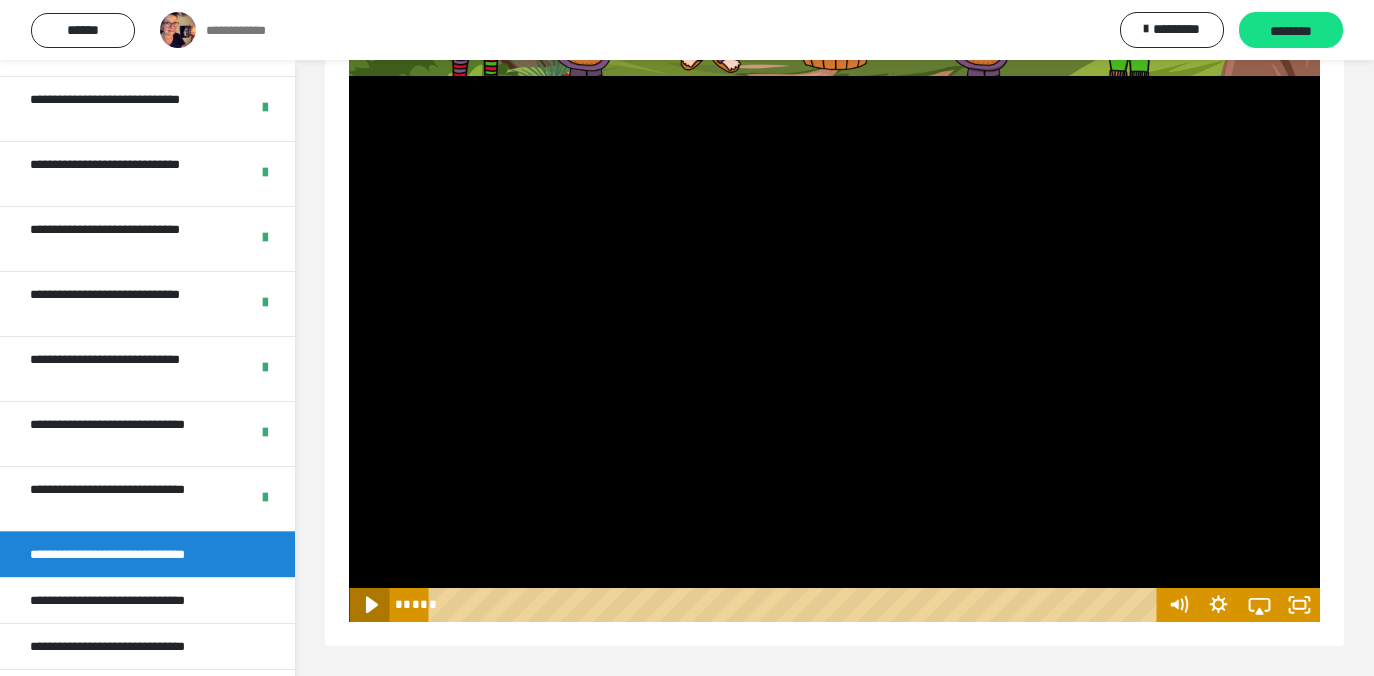 click 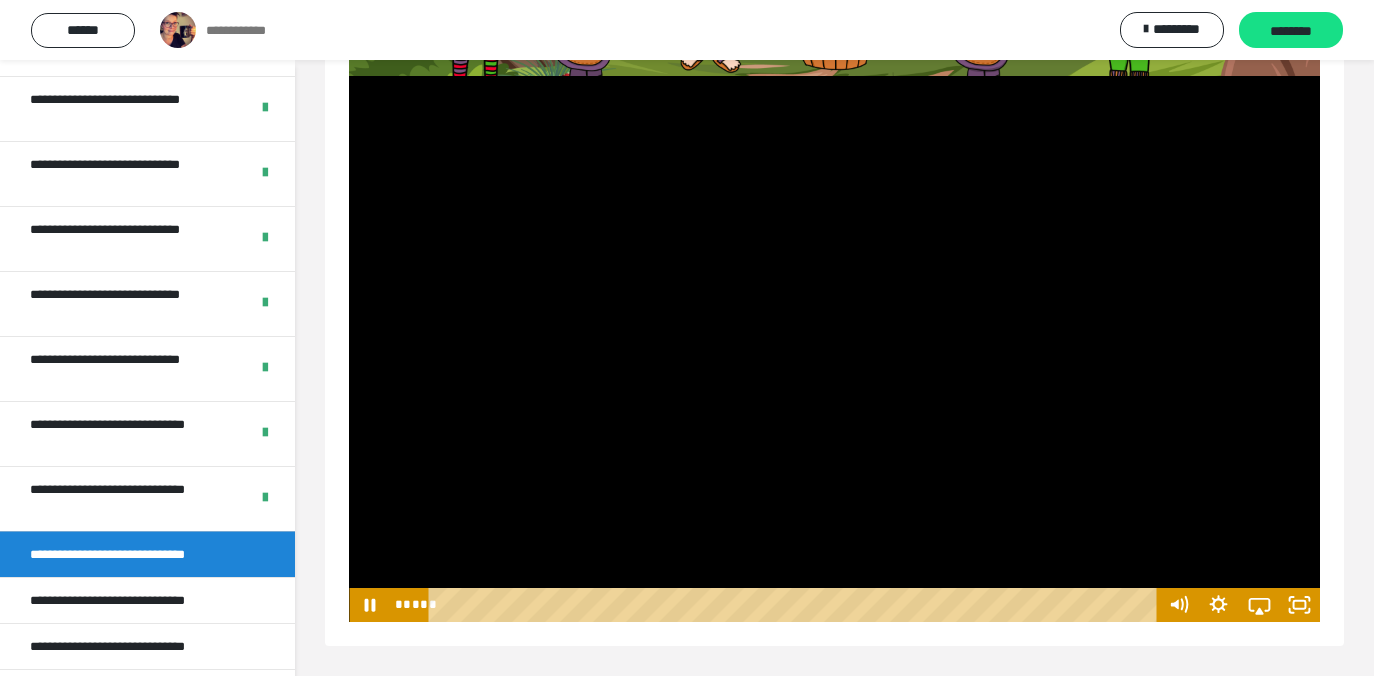 scroll, scrollTop: 389, scrollLeft: 0, axis: vertical 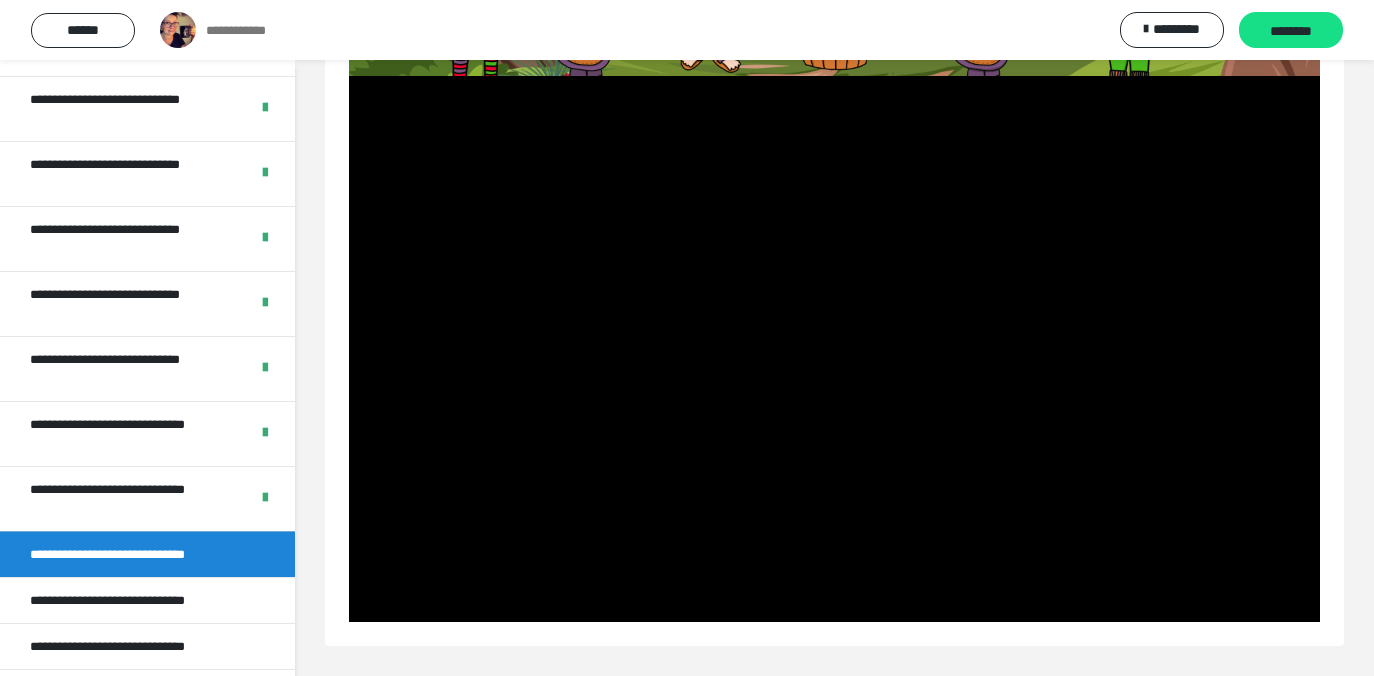 click at bounding box center (834, 349) 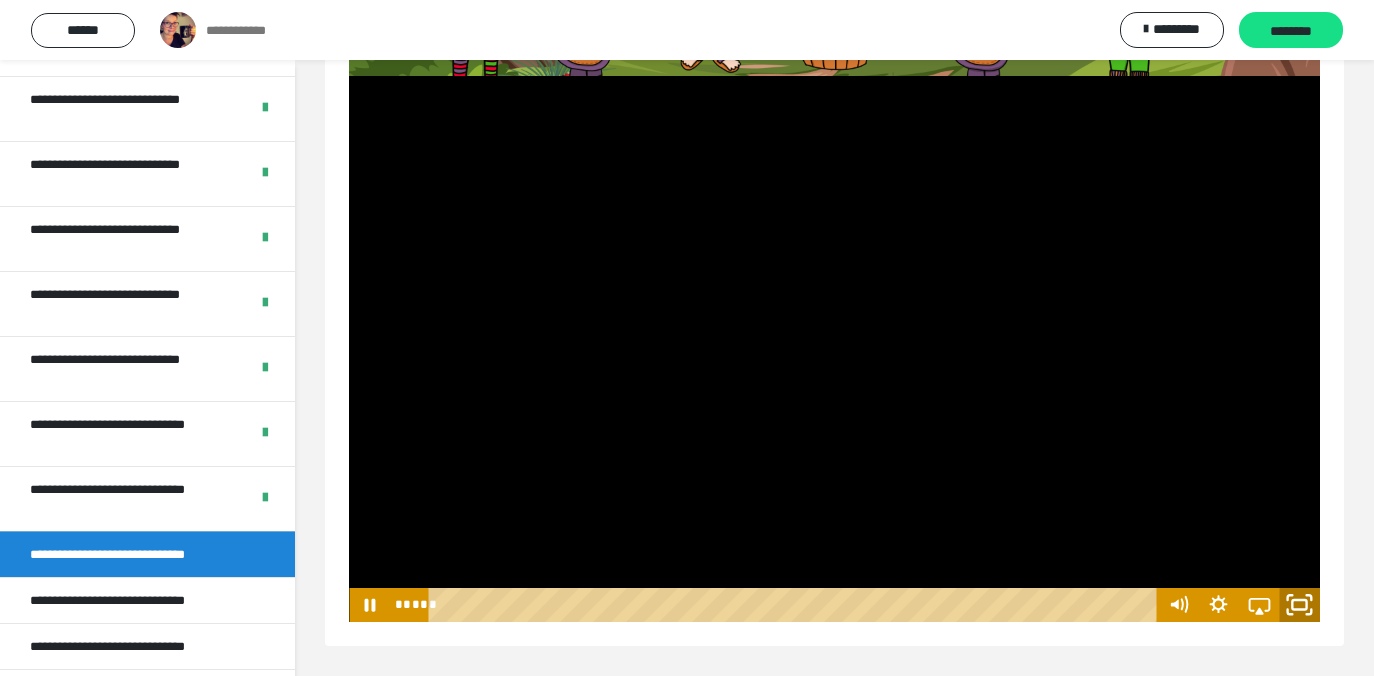 click 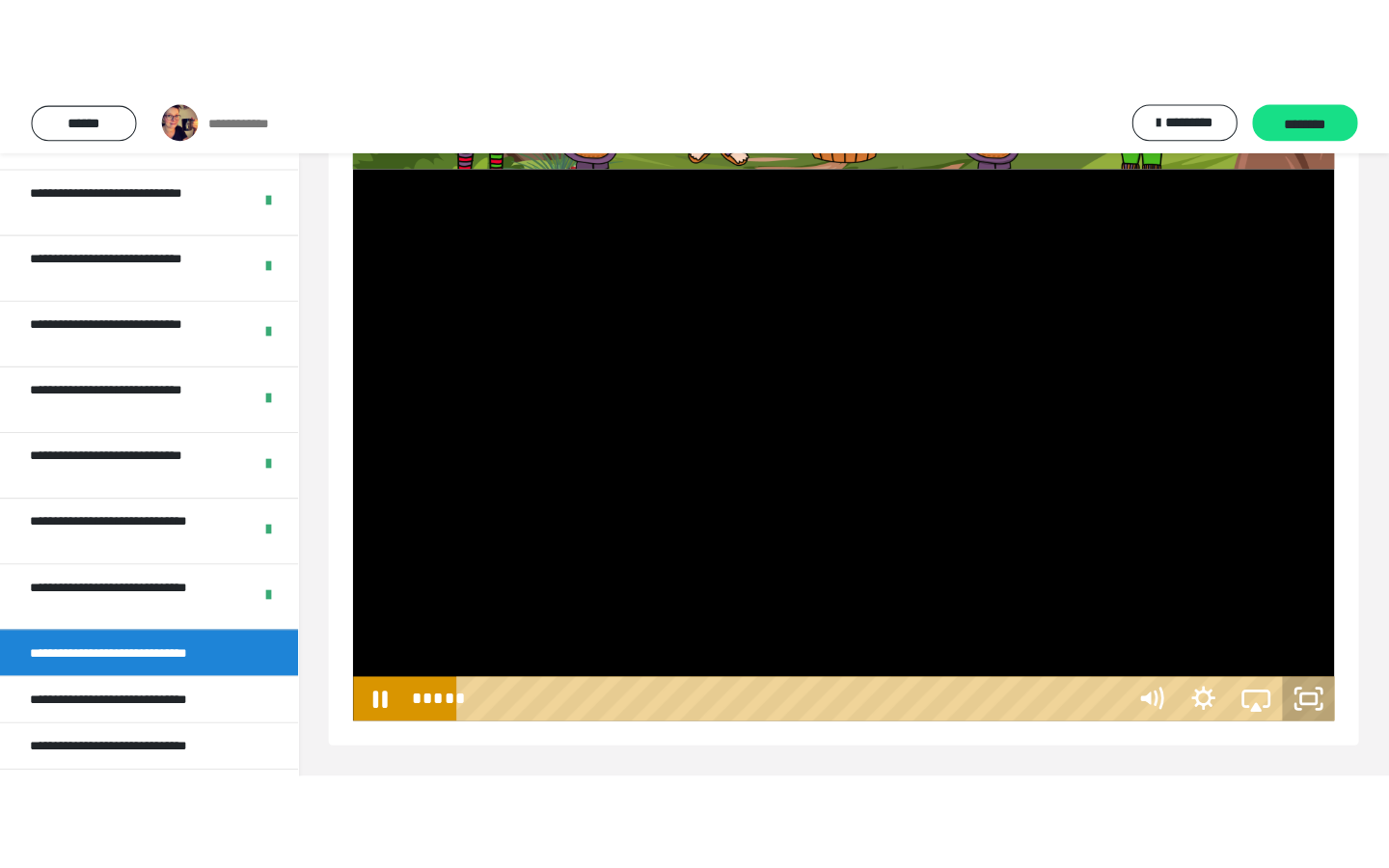 scroll, scrollTop: 159, scrollLeft: 0, axis: vertical 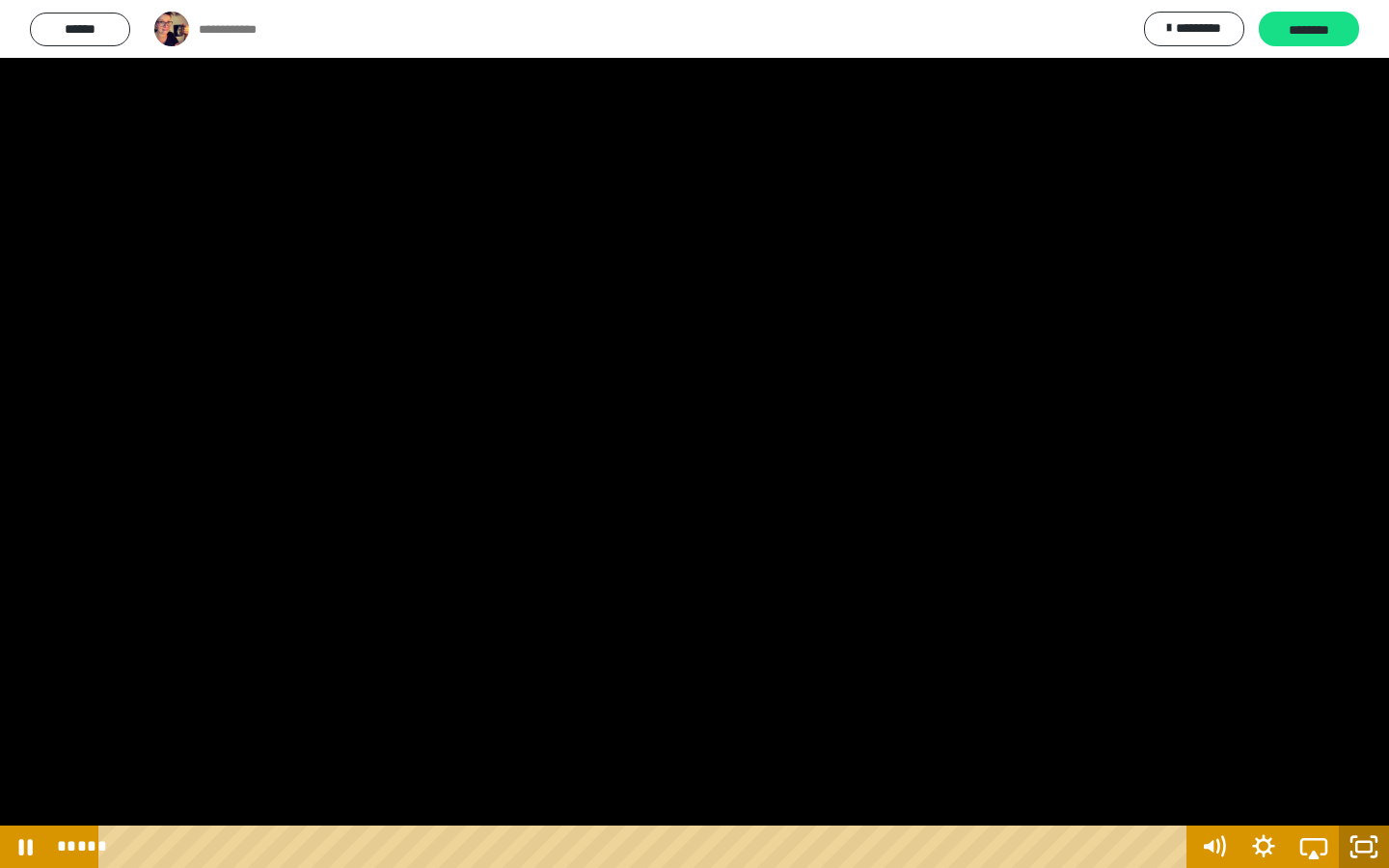 click 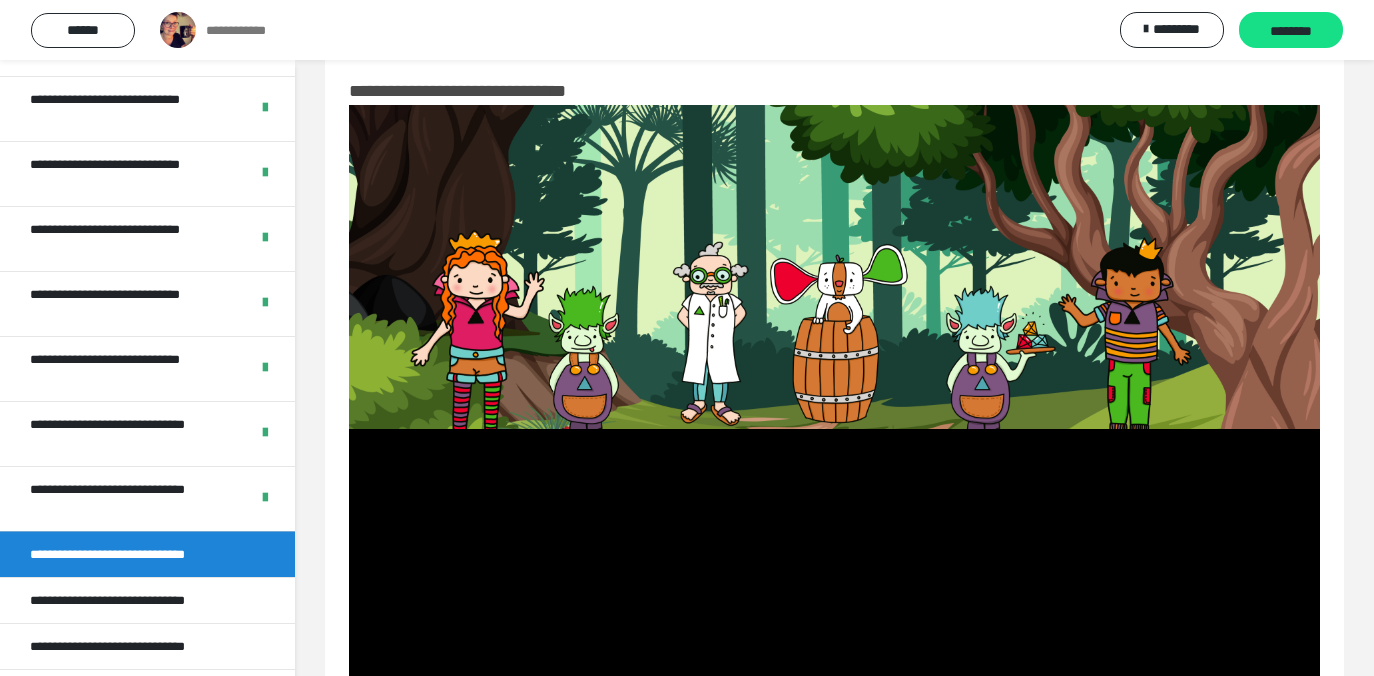 scroll, scrollTop: 34, scrollLeft: 0, axis: vertical 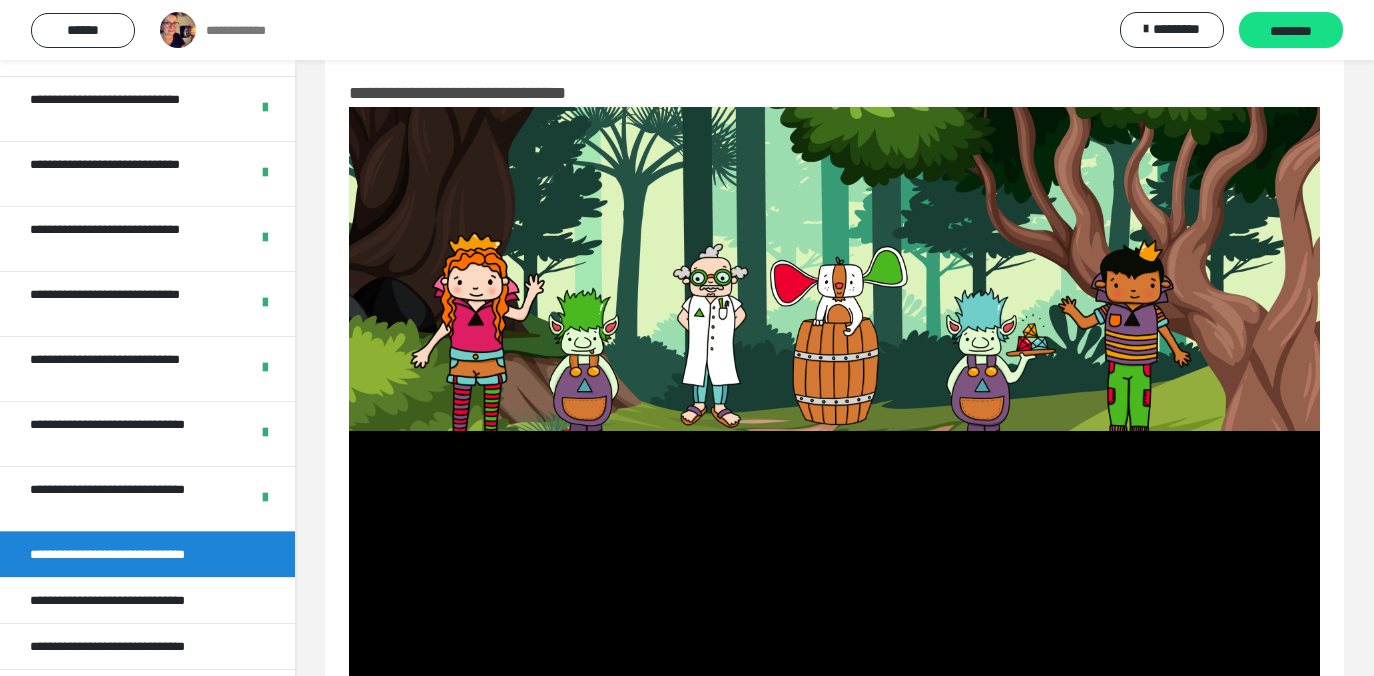 type 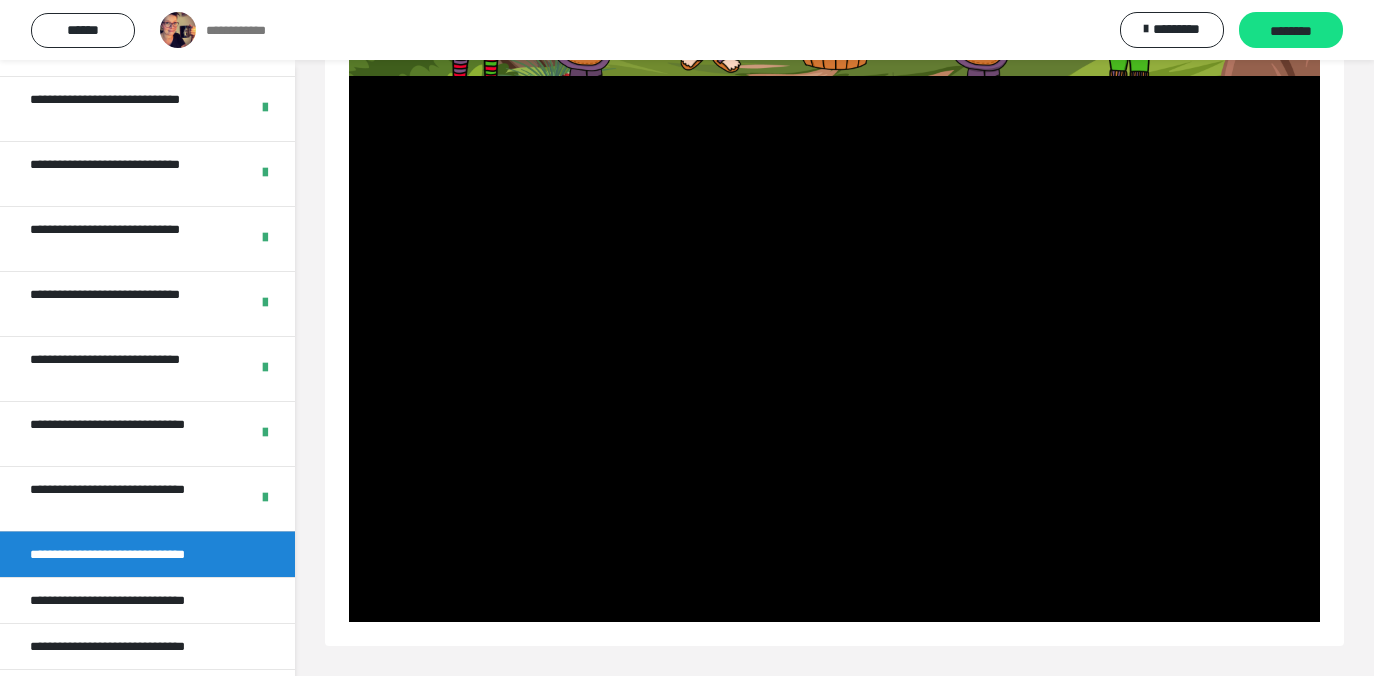 scroll, scrollTop: 389, scrollLeft: 0, axis: vertical 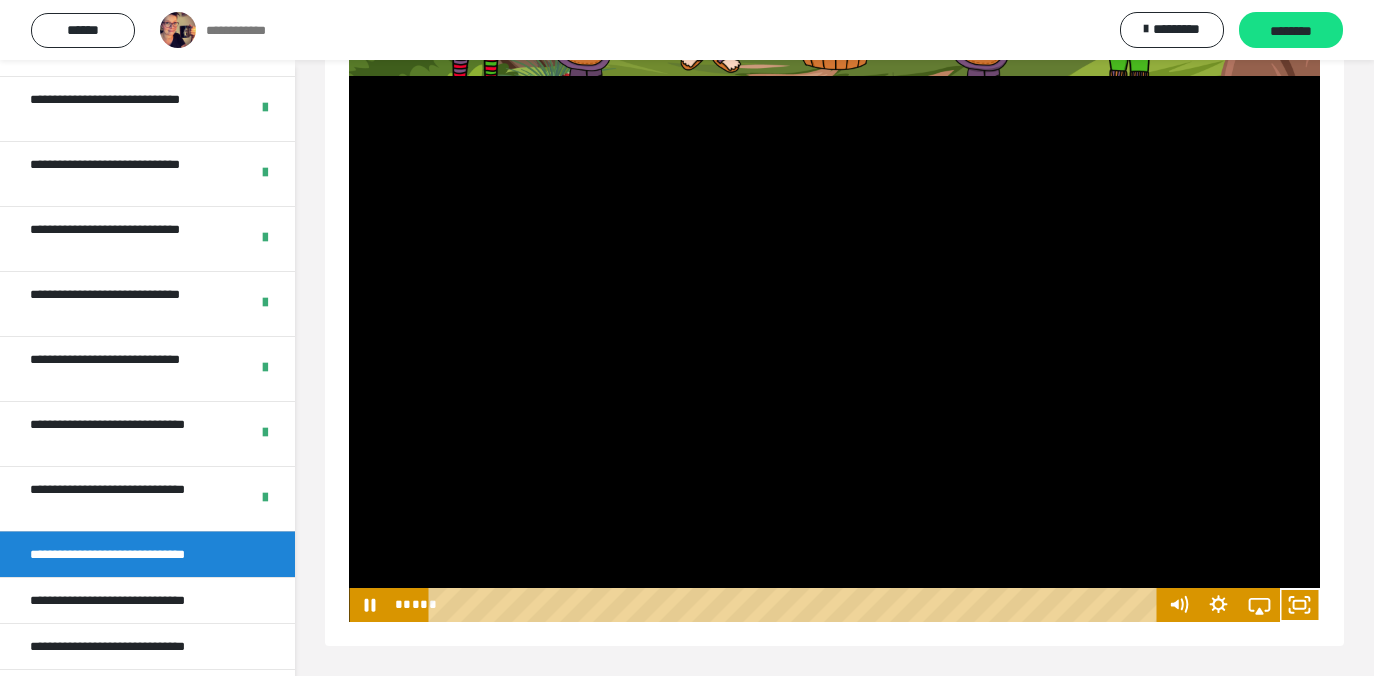 click at bounding box center (834, 349) 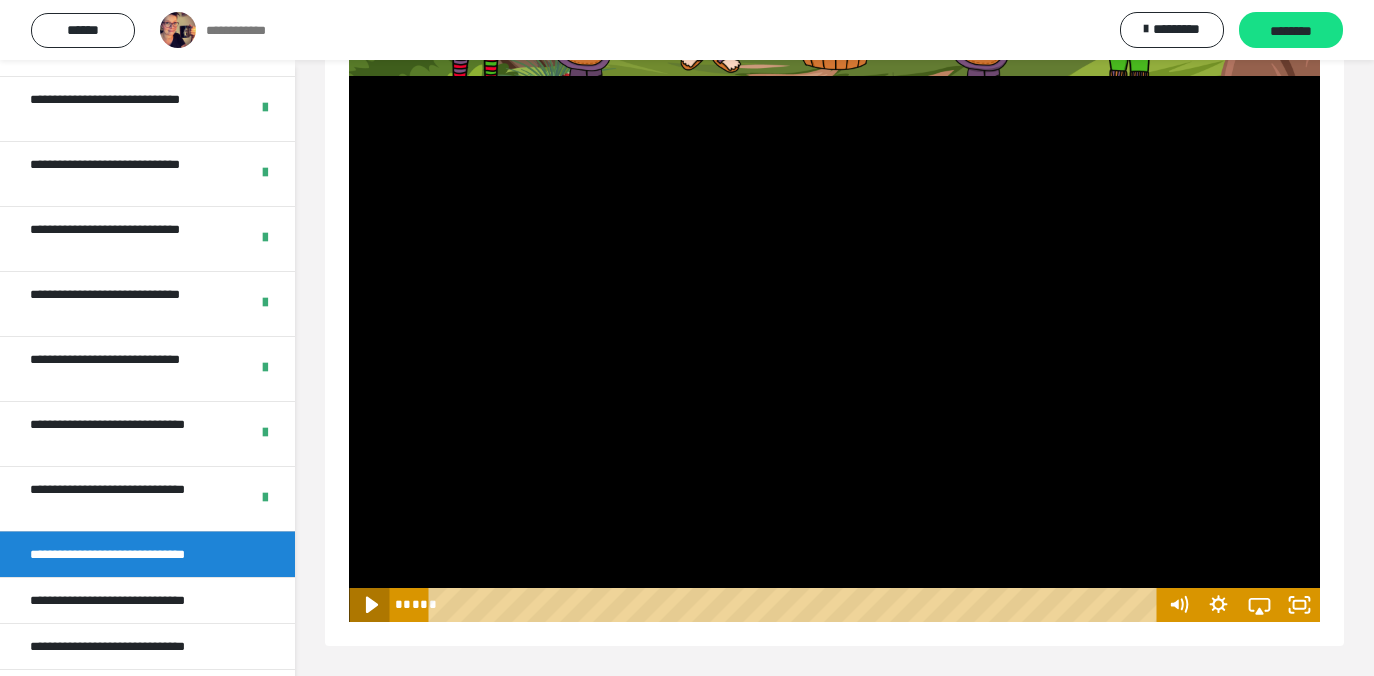 click 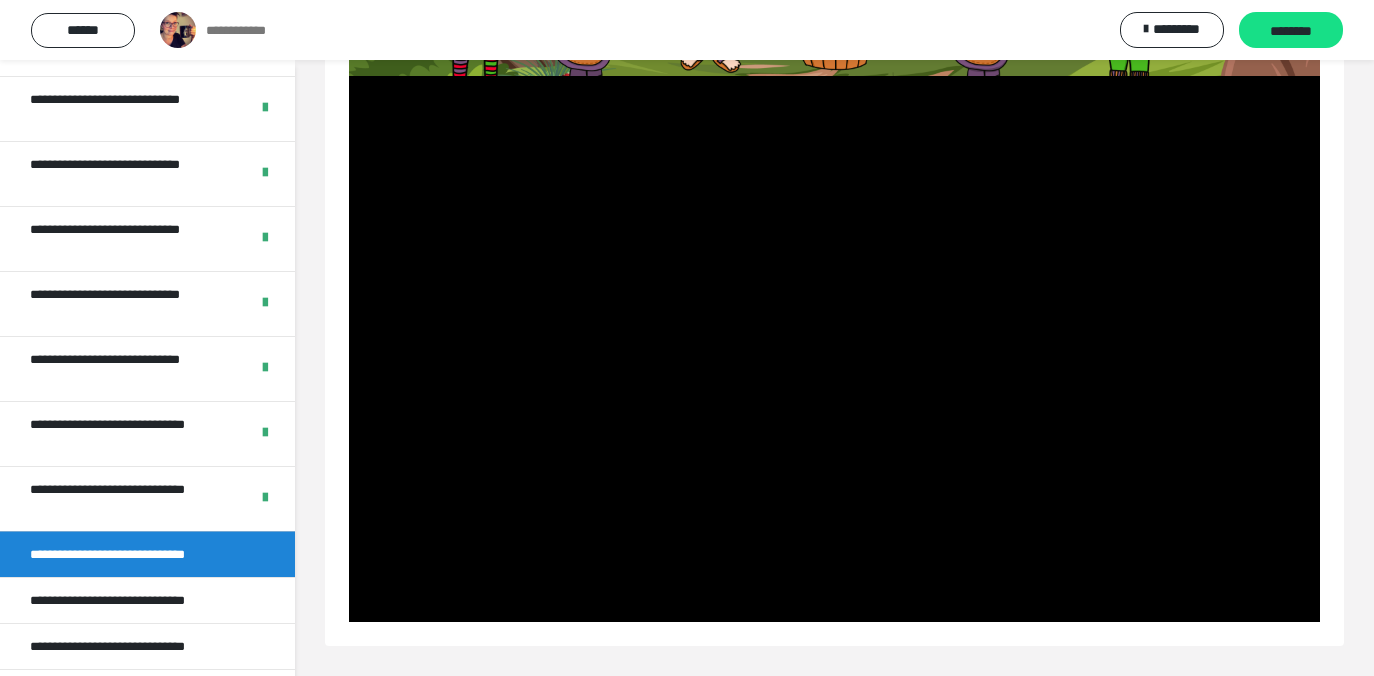 scroll, scrollTop: 389, scrollLeft: 0, axis: vertical 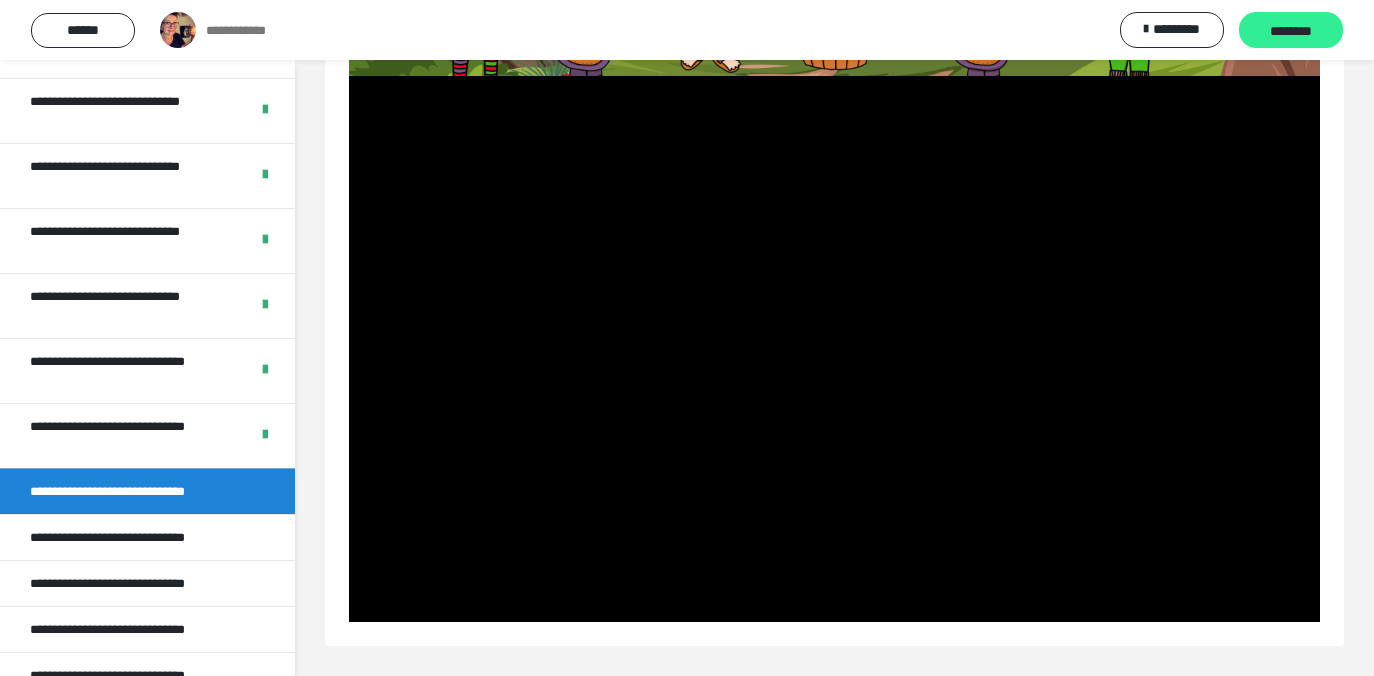click on "********" at bounding box center (1291, 31) 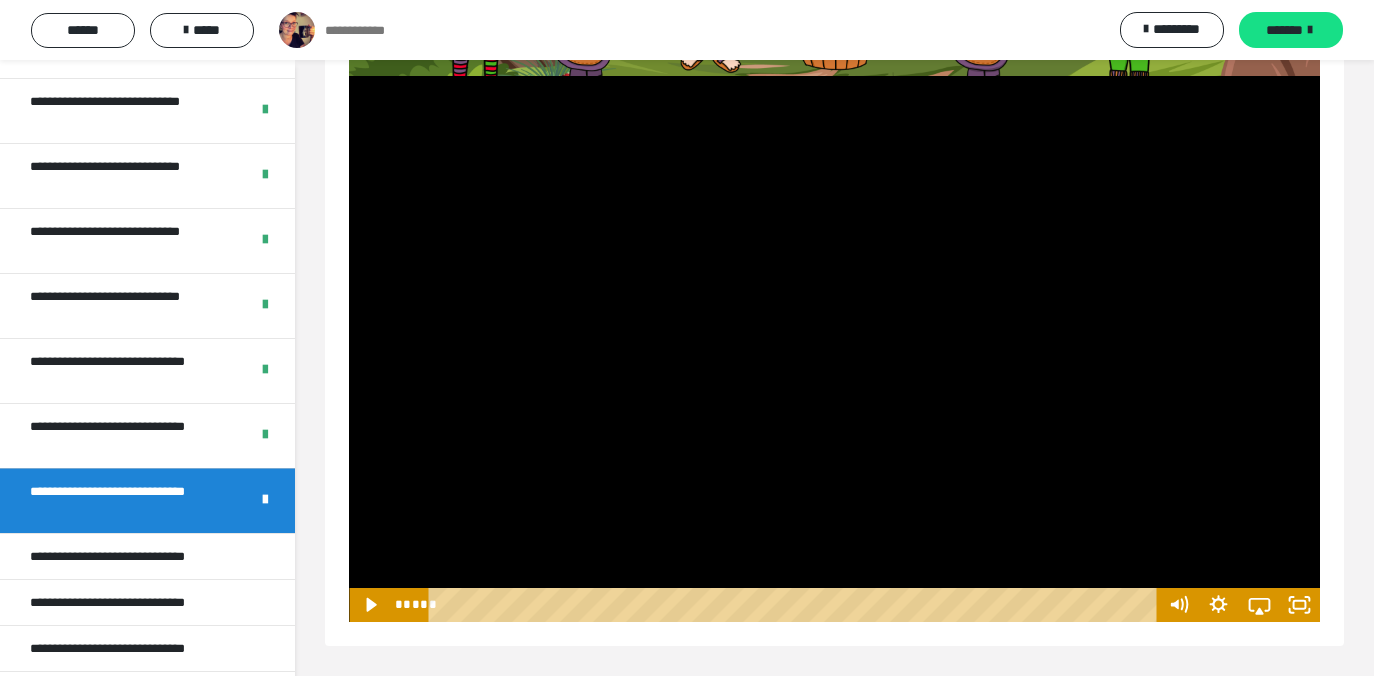 scroll, scrollTop: 389, scrollLeft: 0, axis: vertical 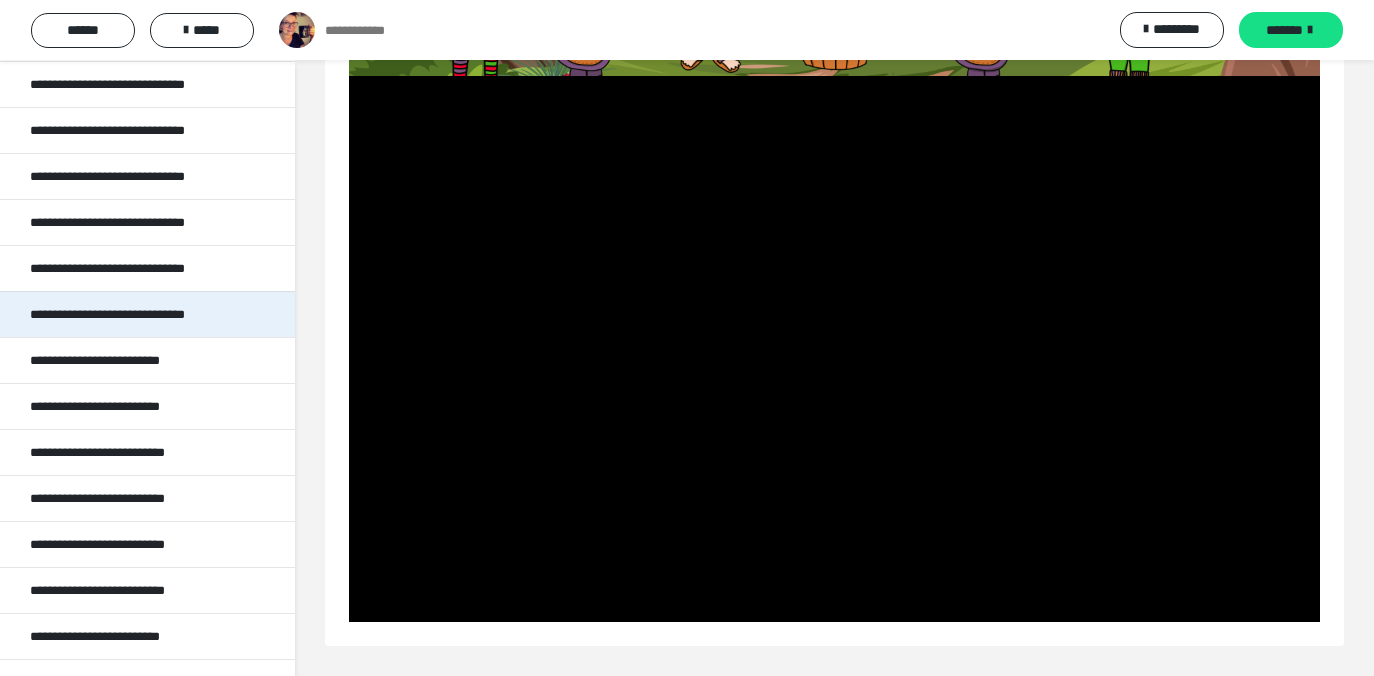 click on "**********" at bounding box center (136, 314) 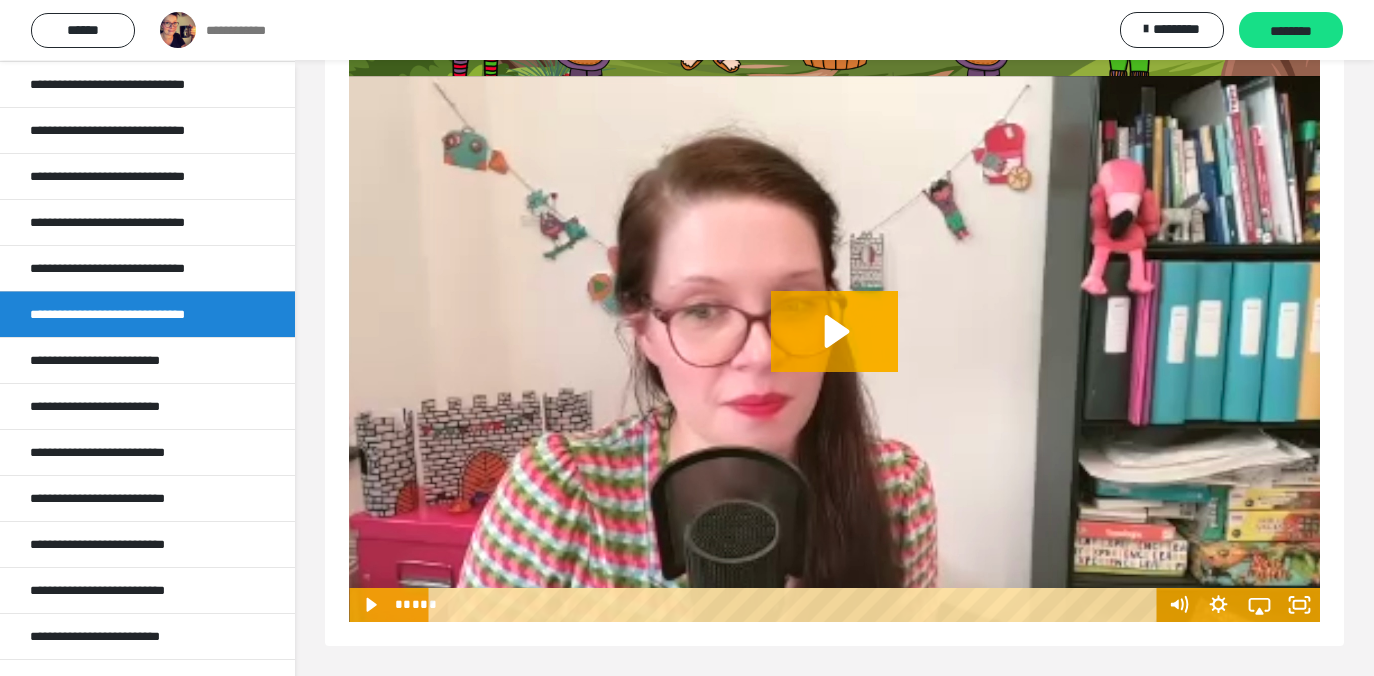 scroll, scrollTop: 389, scrollLeft: 0, axis: vertical 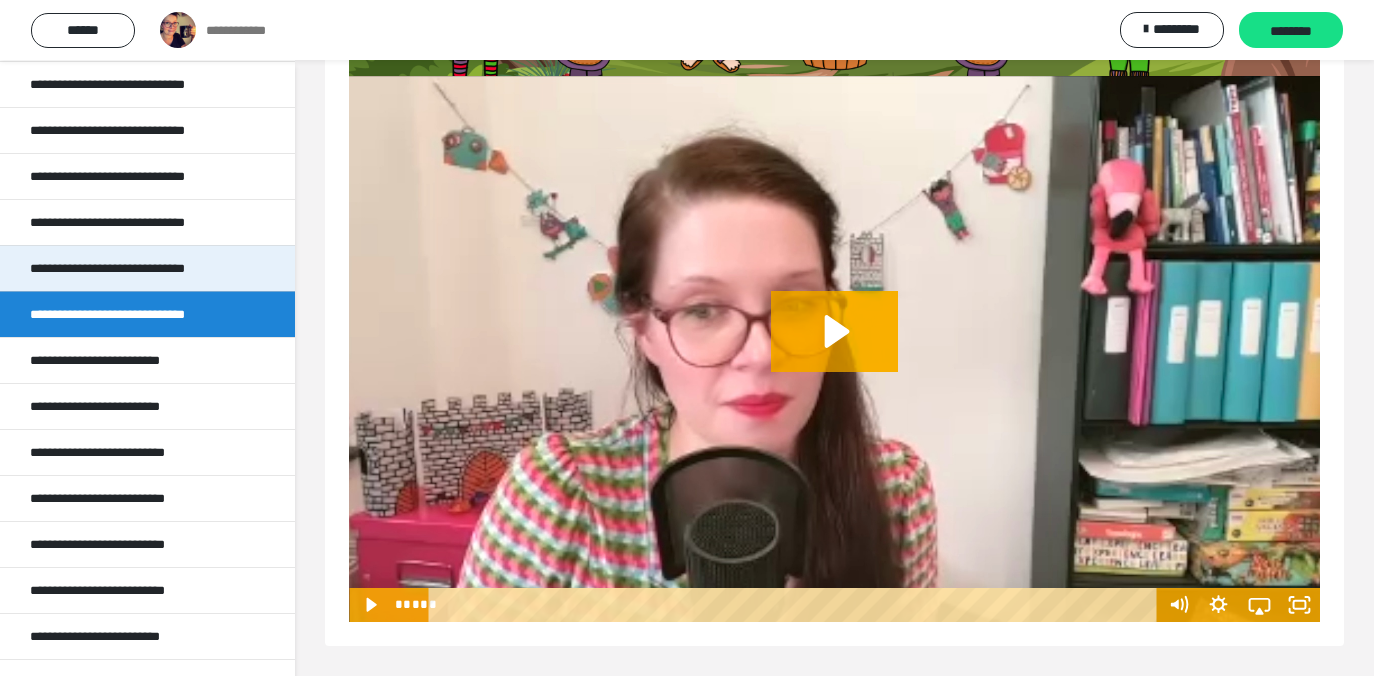 click on "**********" at bounding box center [135, 268] 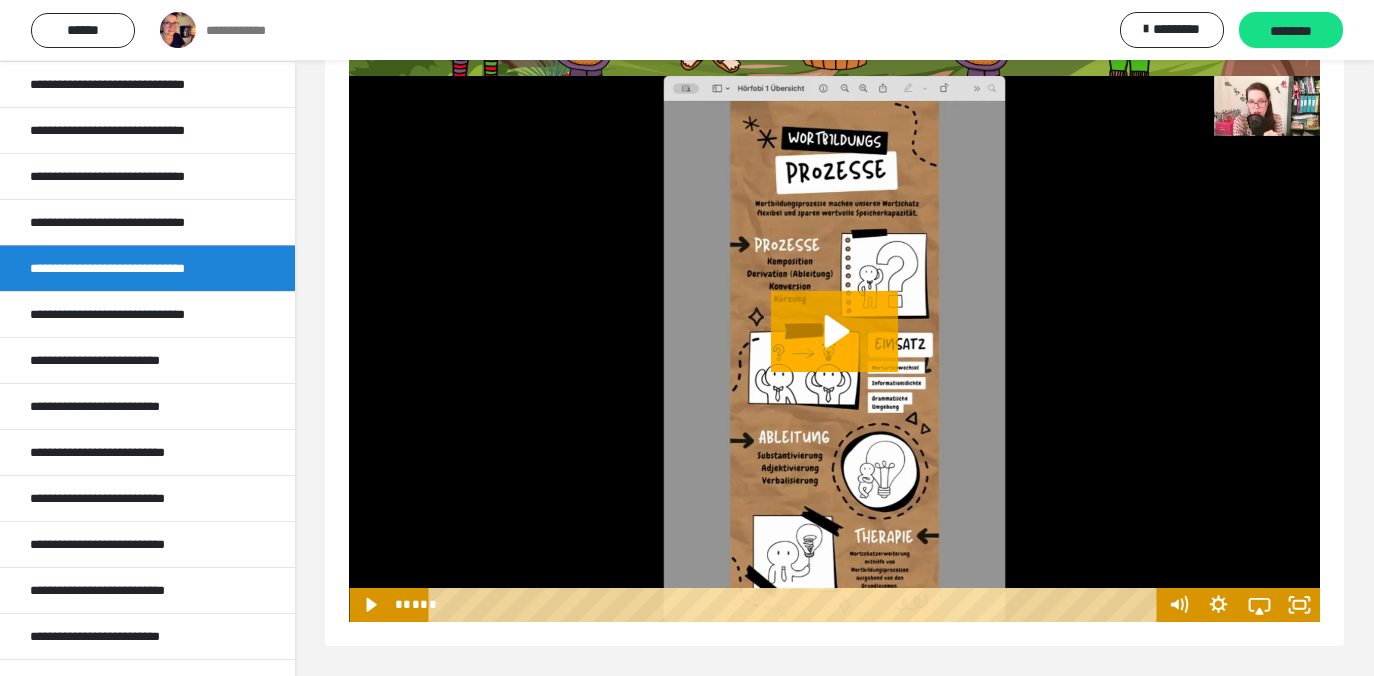 scroll, scrollTop: 389, scrollLeft: 0, axis: vertical 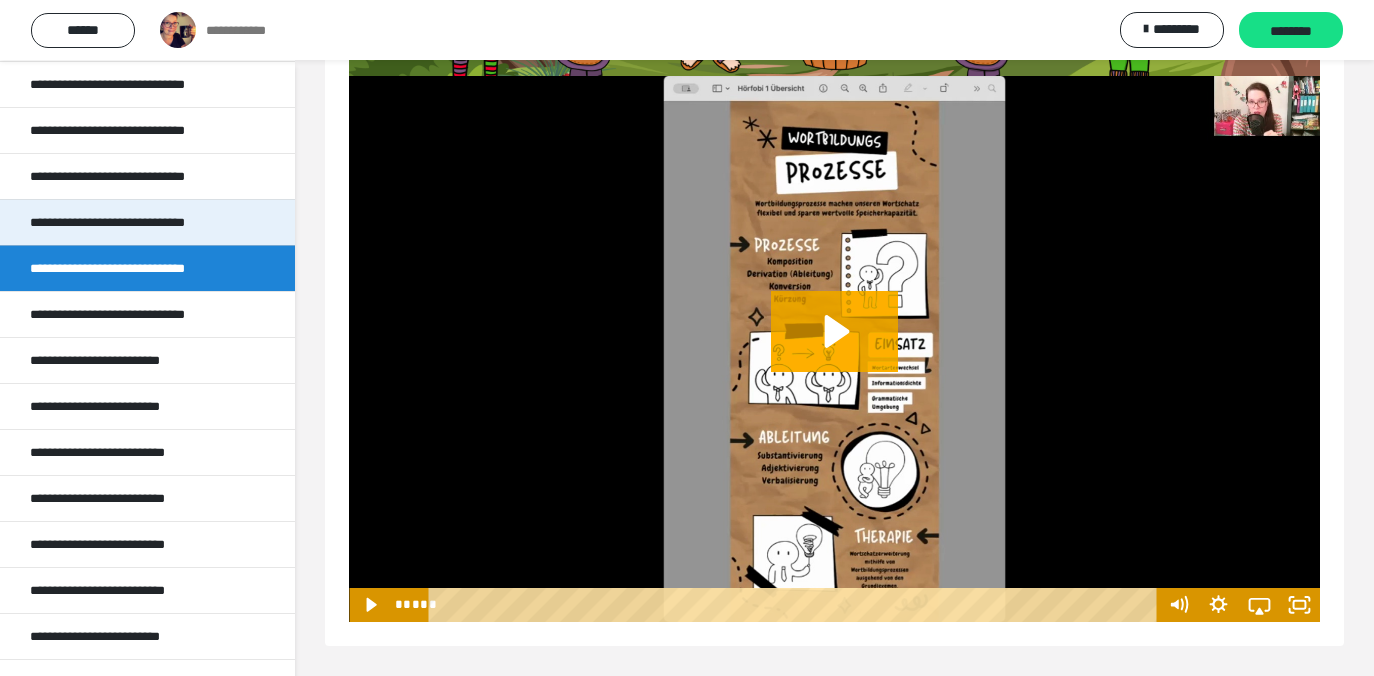 click on "**********" at bounding box center [137, 222] 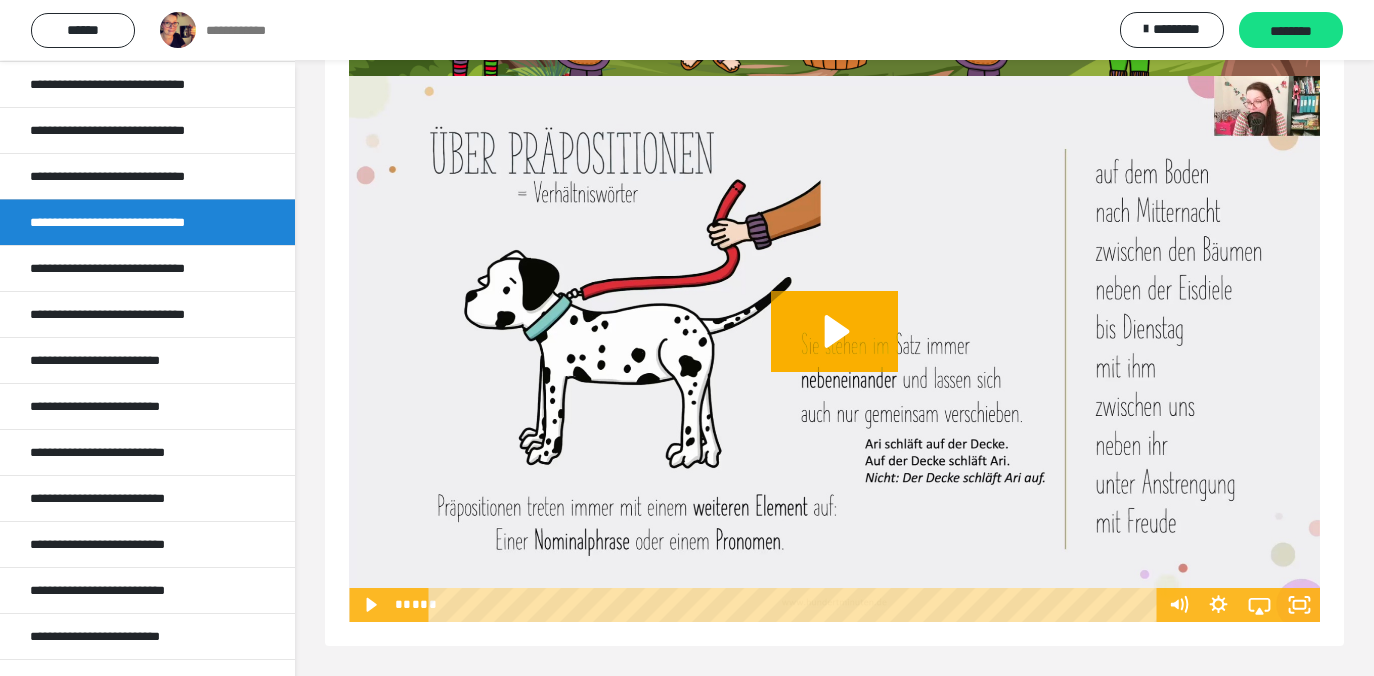 scroll, scrollTop: 389, scrollLeft: 0, axis: vertical 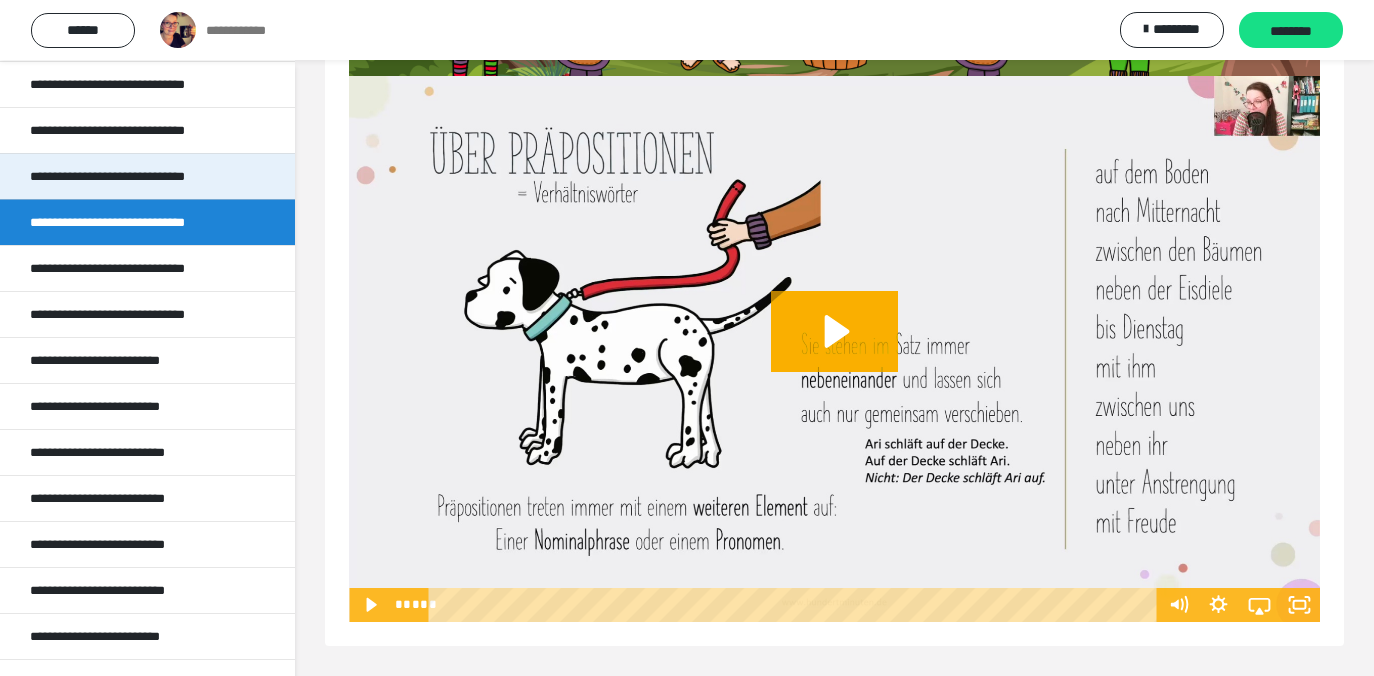 click on "**********" at bounding box center (135, 176) 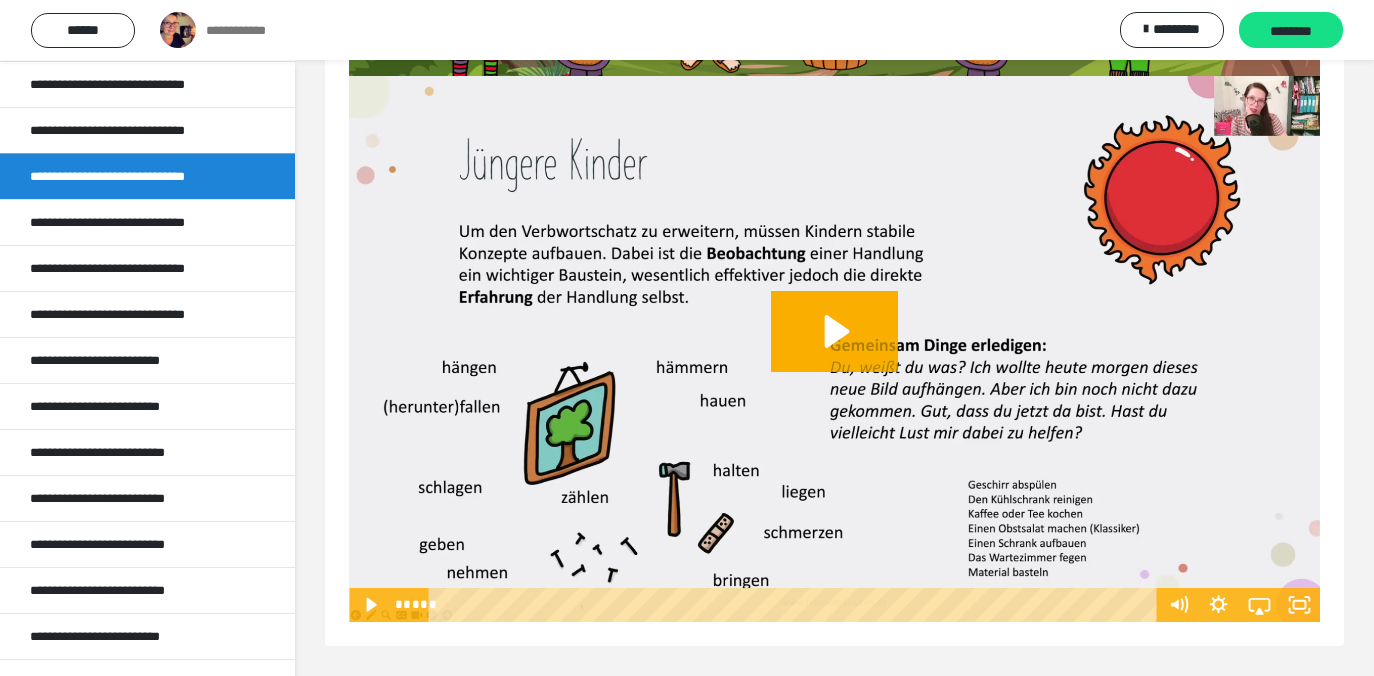 scroll, scrollTop: 389, scrollLeft: 0, axis: vertical 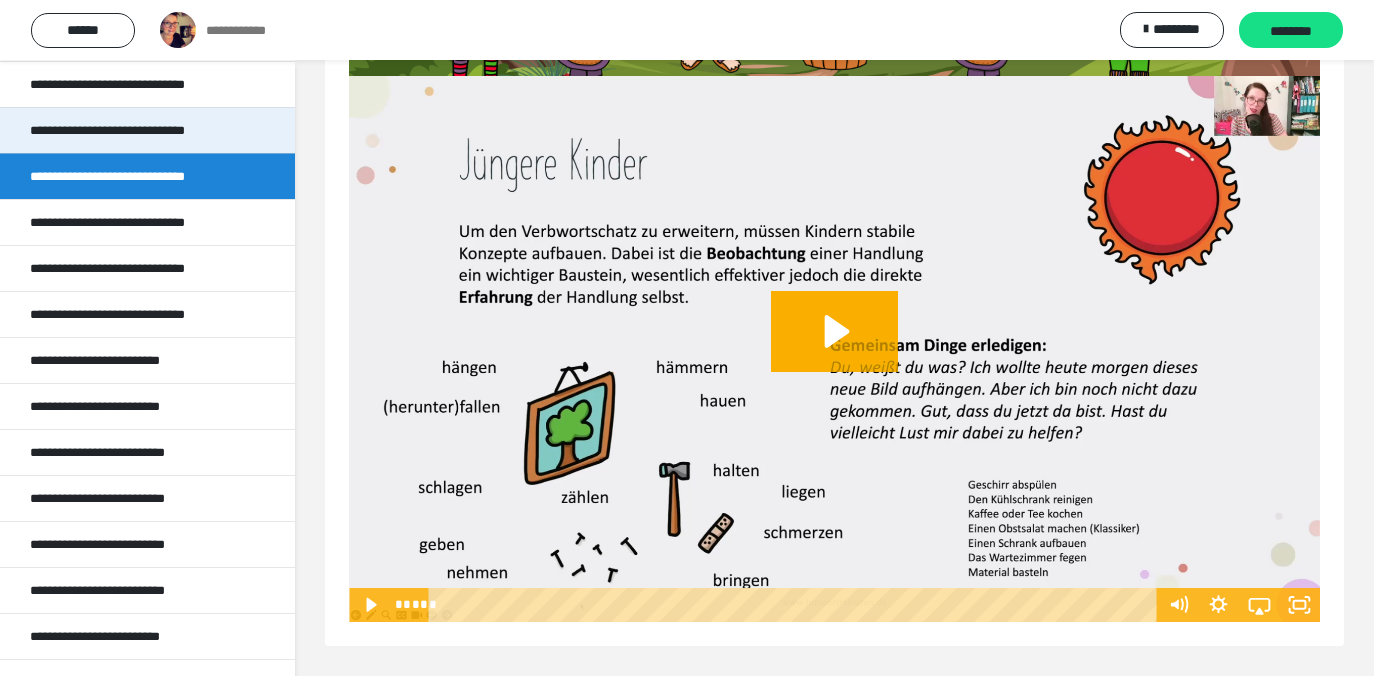 click on "**********" at bounding box center (135, 130) 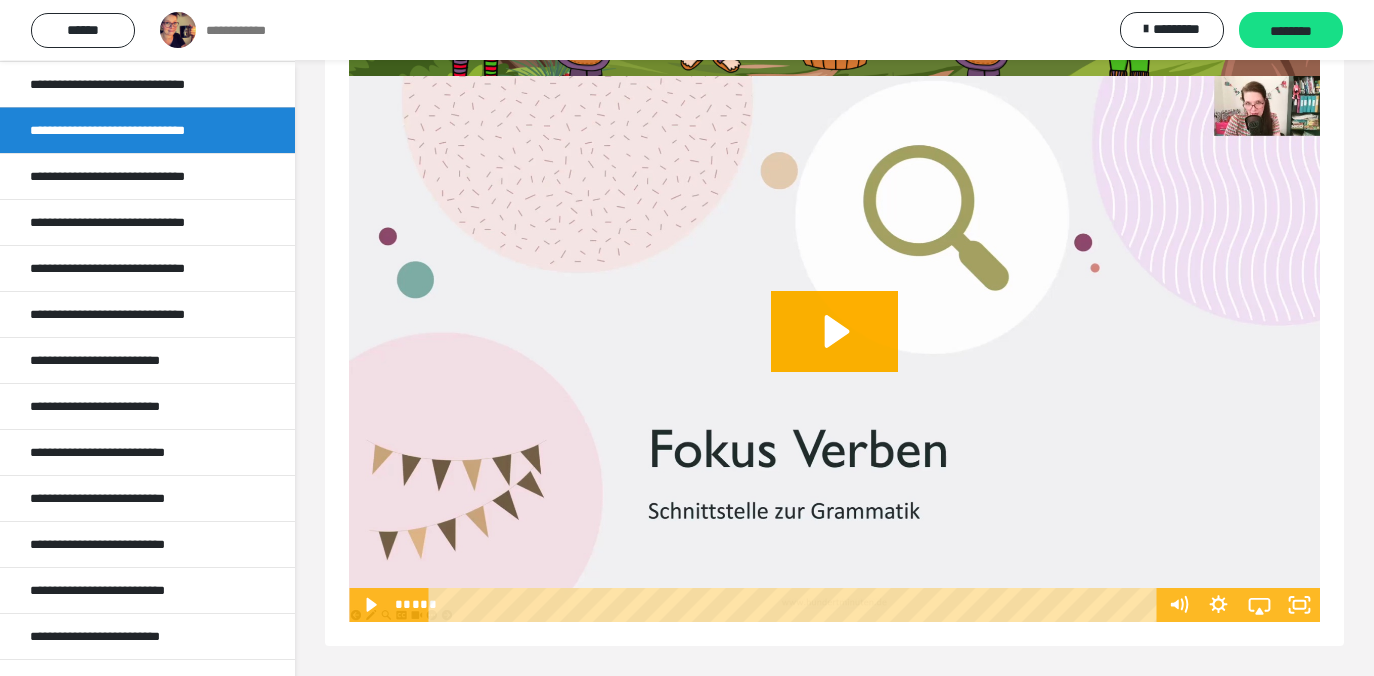 scroll, scrollTop: 389, scrollLeft: 0, axis: vertical 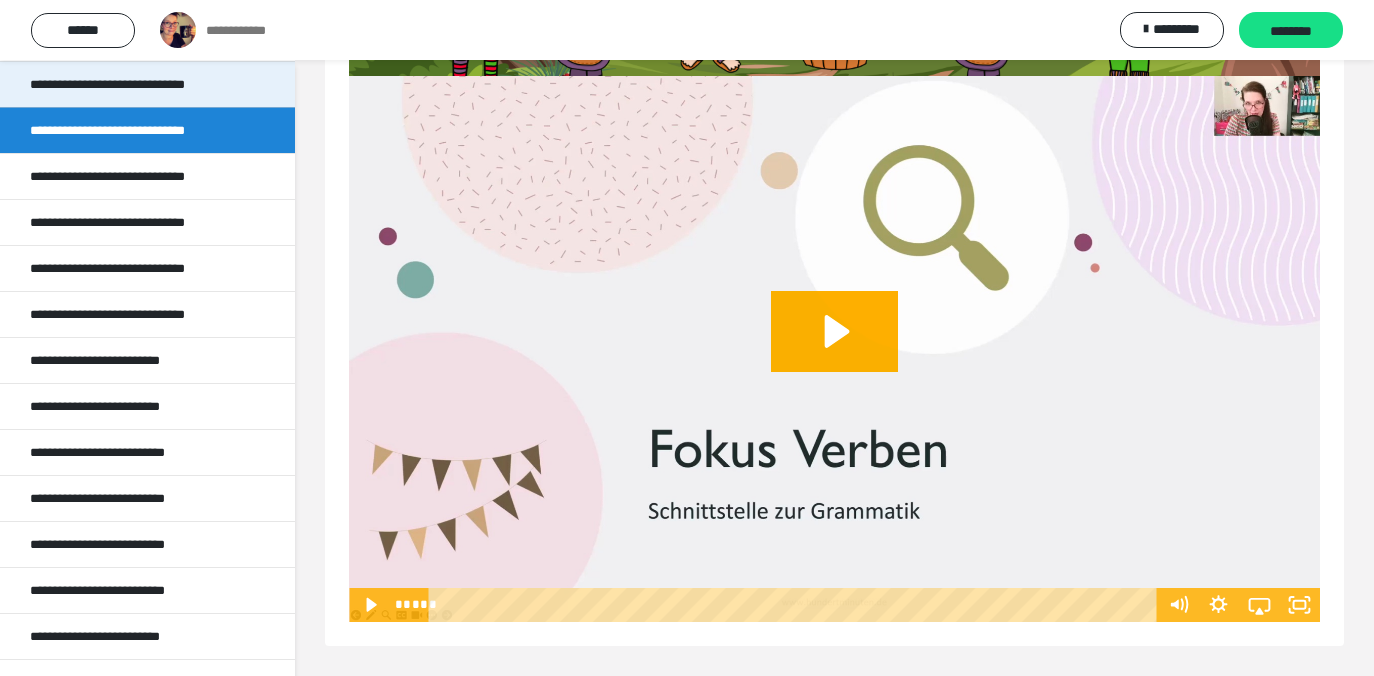 click on "**********" at bounding box center (135, 84) 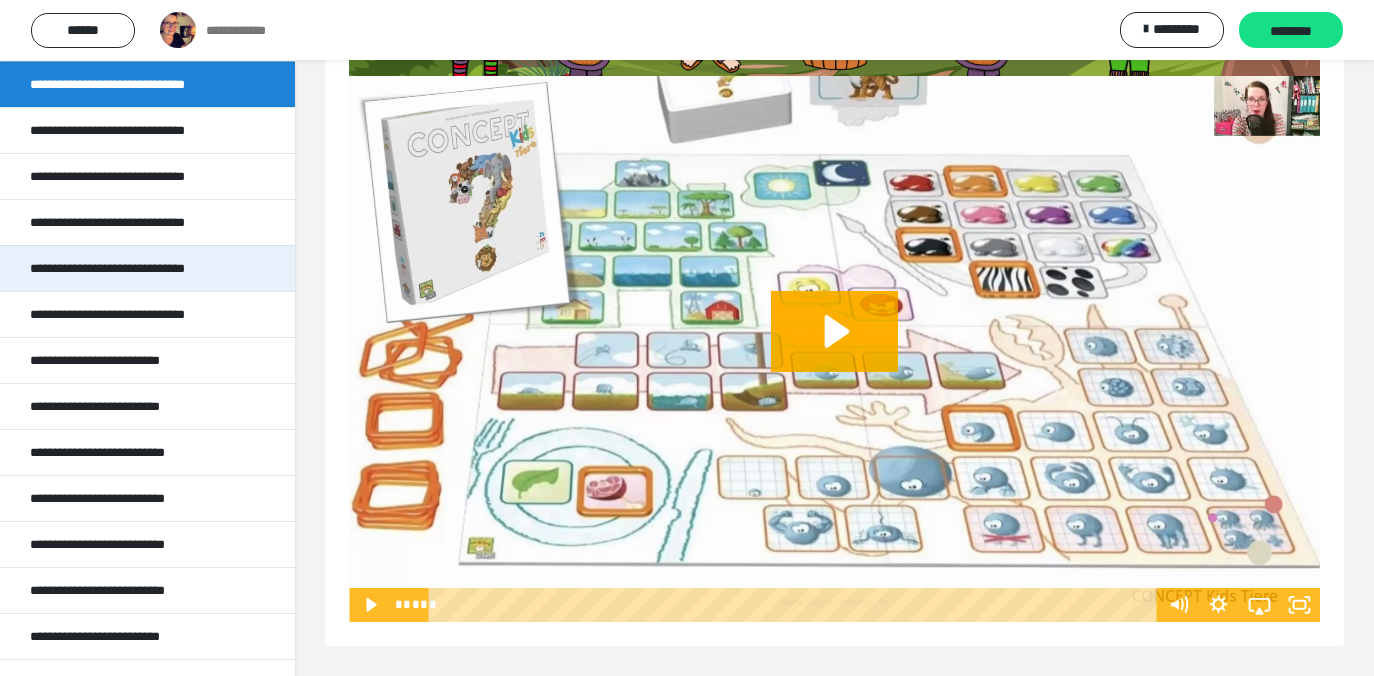 scroll, scrollTop: 389, scrollLeft: 0, axis: vertical 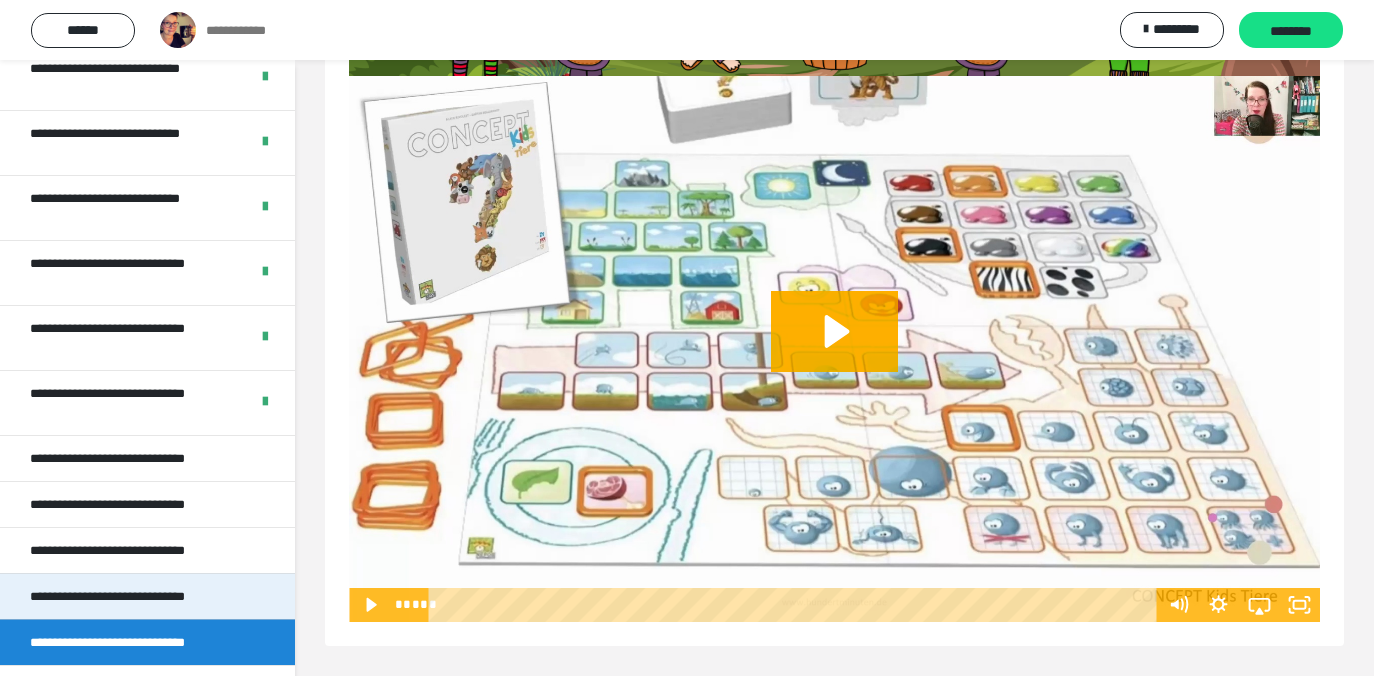 click on "**********" at bounding box center [135, 596] 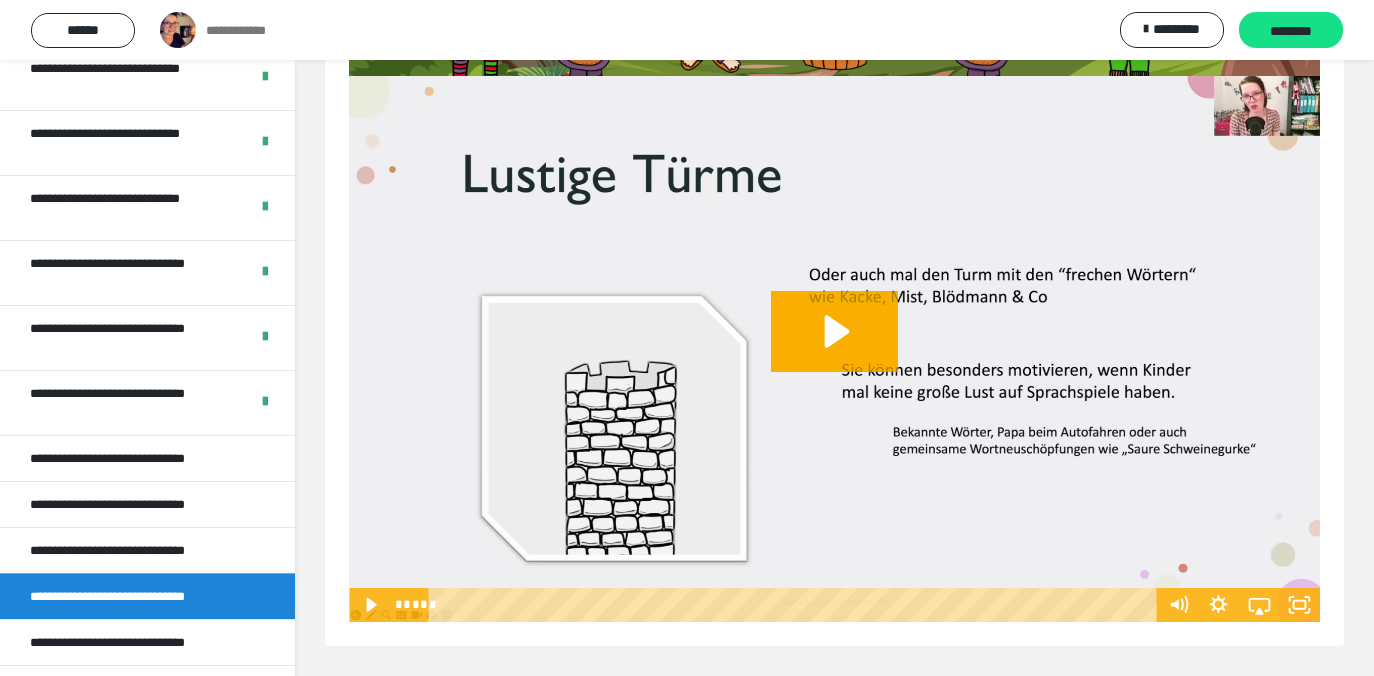 scroll, scrollTop: 389, scrollLeft: 0, axis: vertical 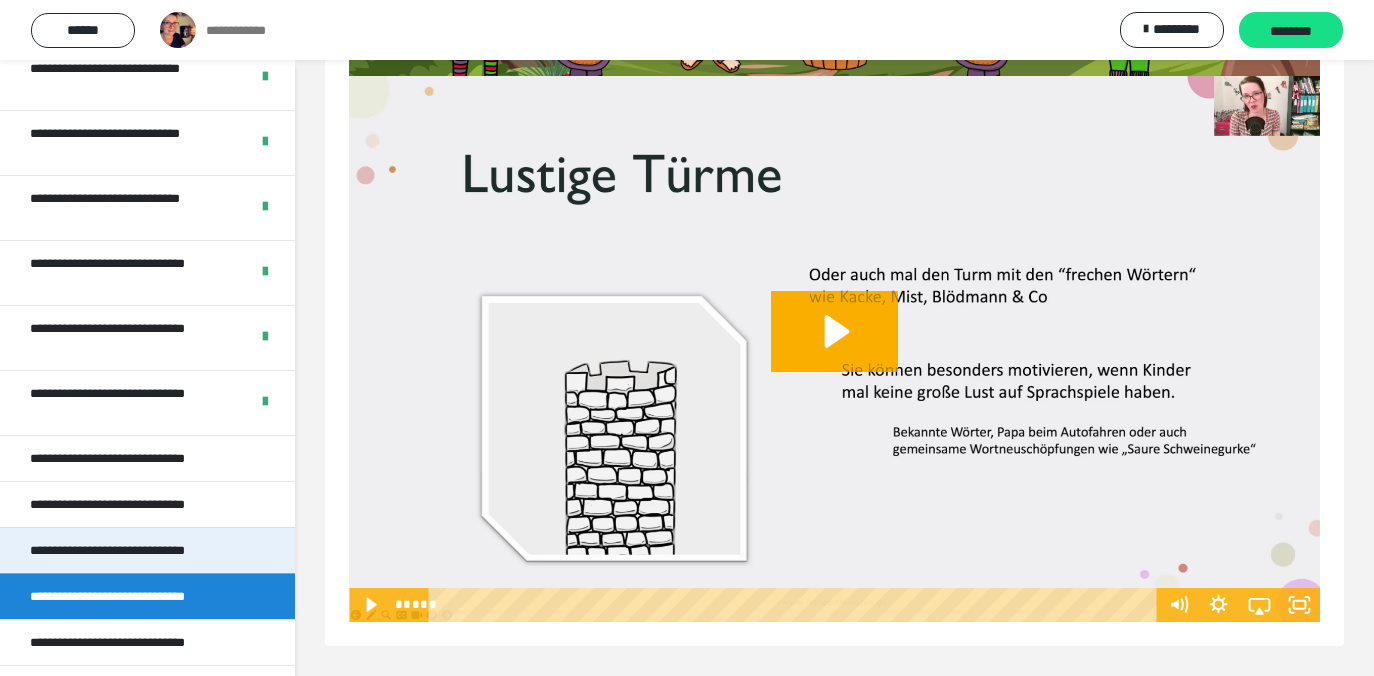 click on "**********" at bounding box center [135, 550] 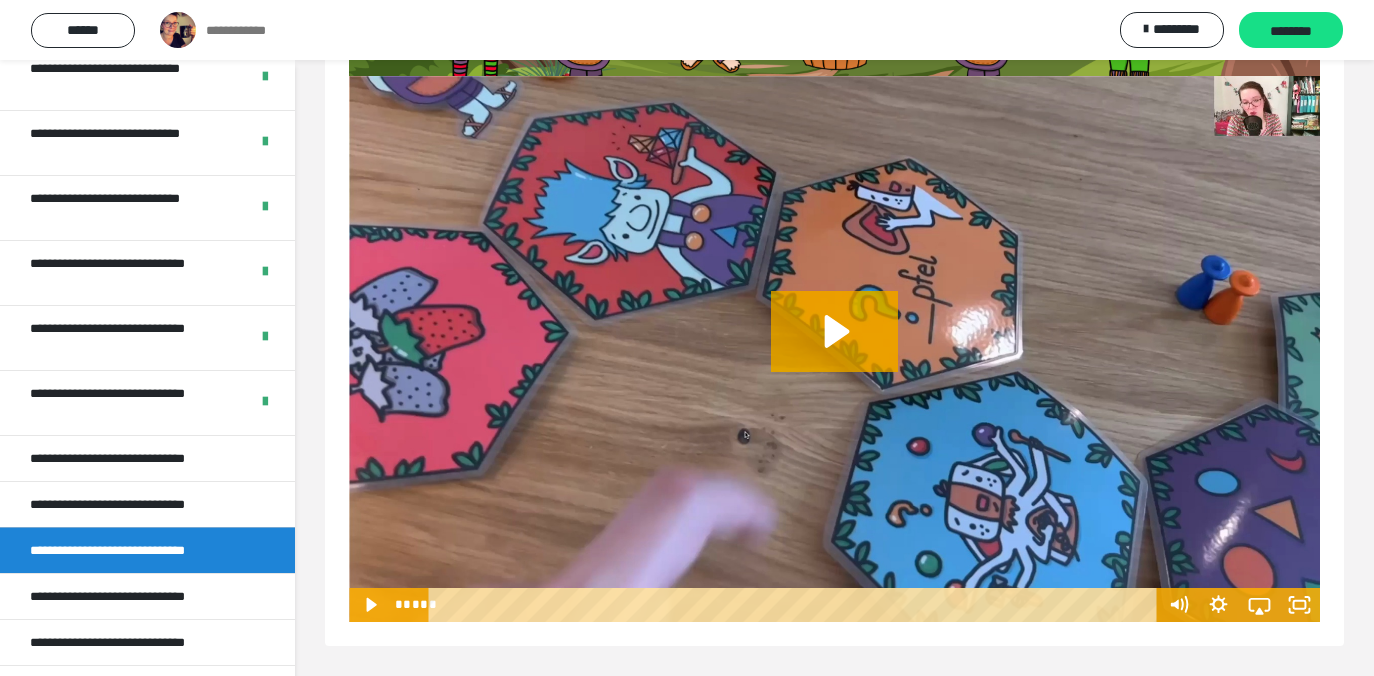 scroll, scrollTop: 389, scrollLeft: 0, axis: vertical 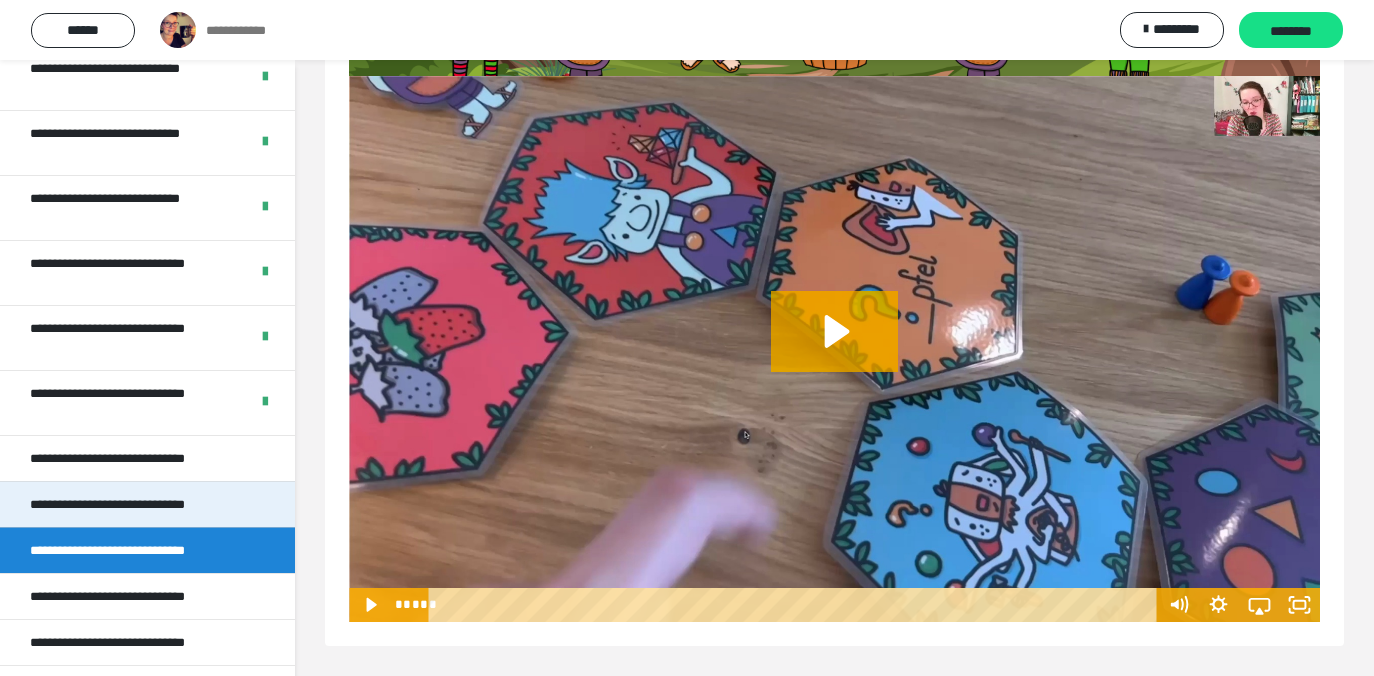 click on "**********" at bounding box center (135, 504) 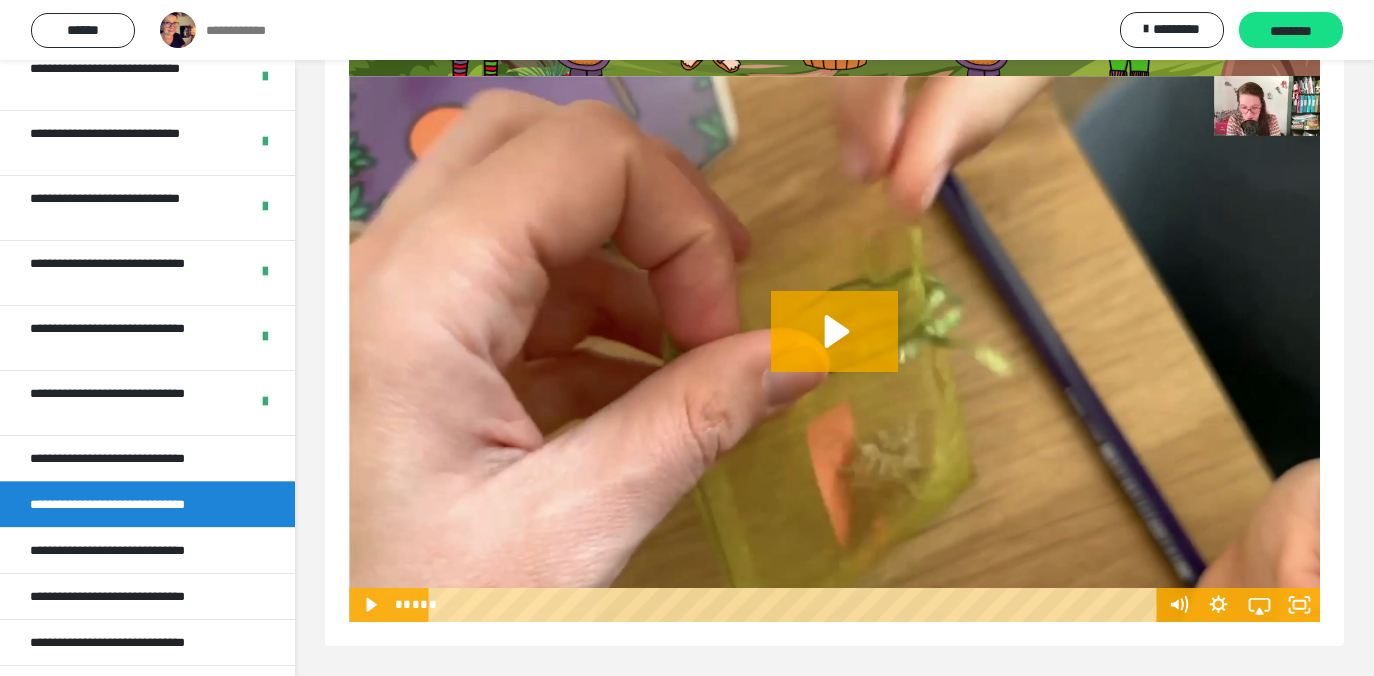 scroll, scrollTop: 389, scrollLeft: 0, axis: vertical 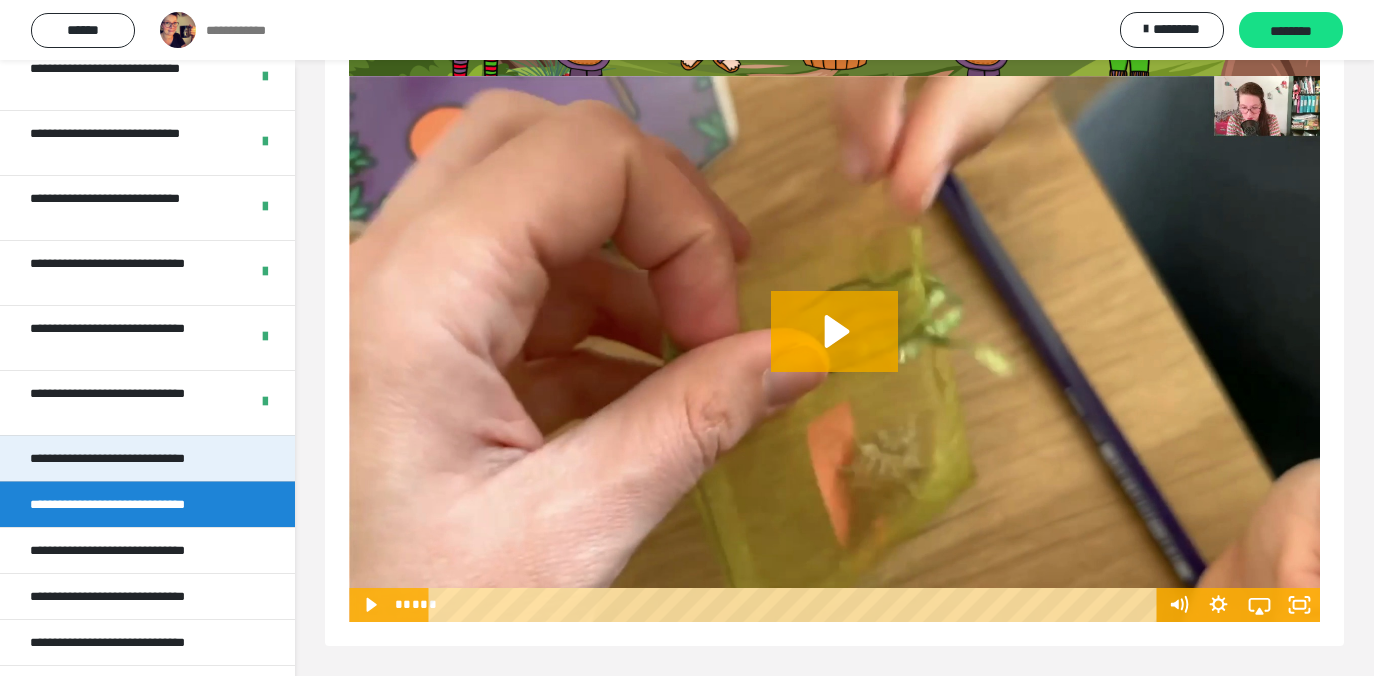 click on "**********" at bounding box center (135, 458) 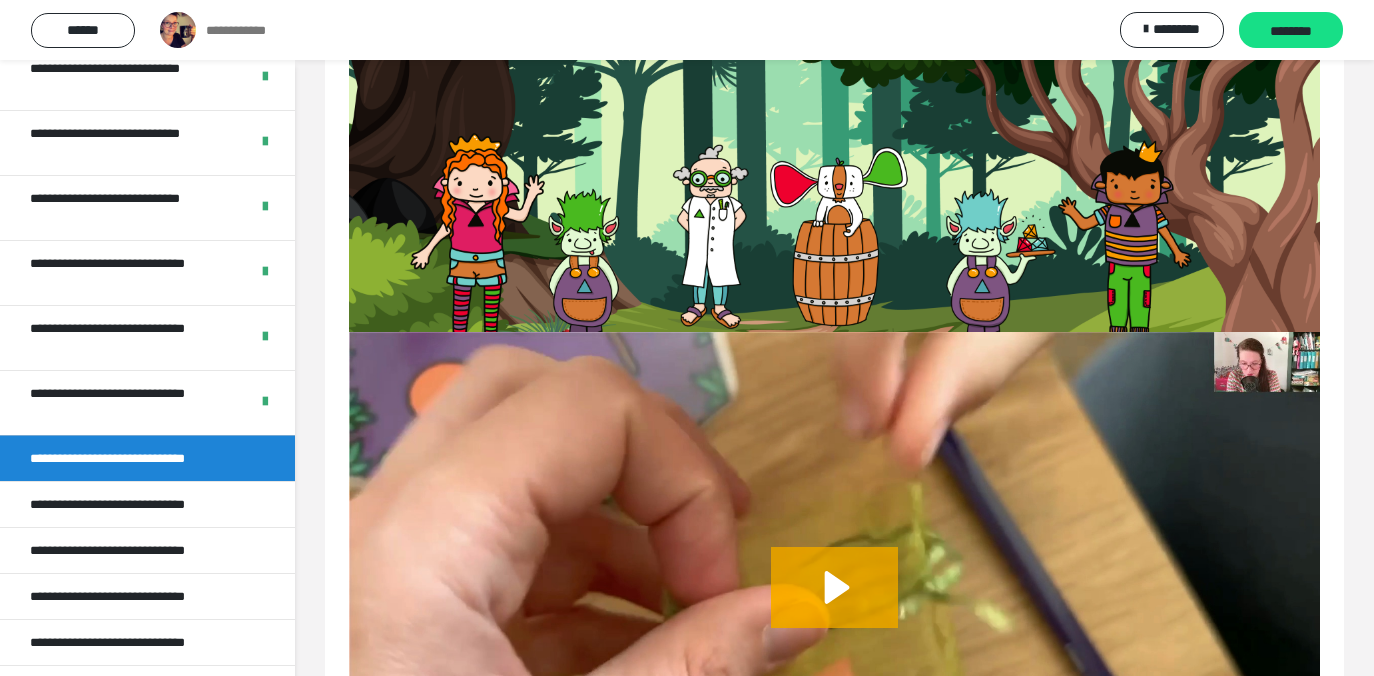 scroll, scrollTop: 99, scrollLeft: 0, axis: vertical 